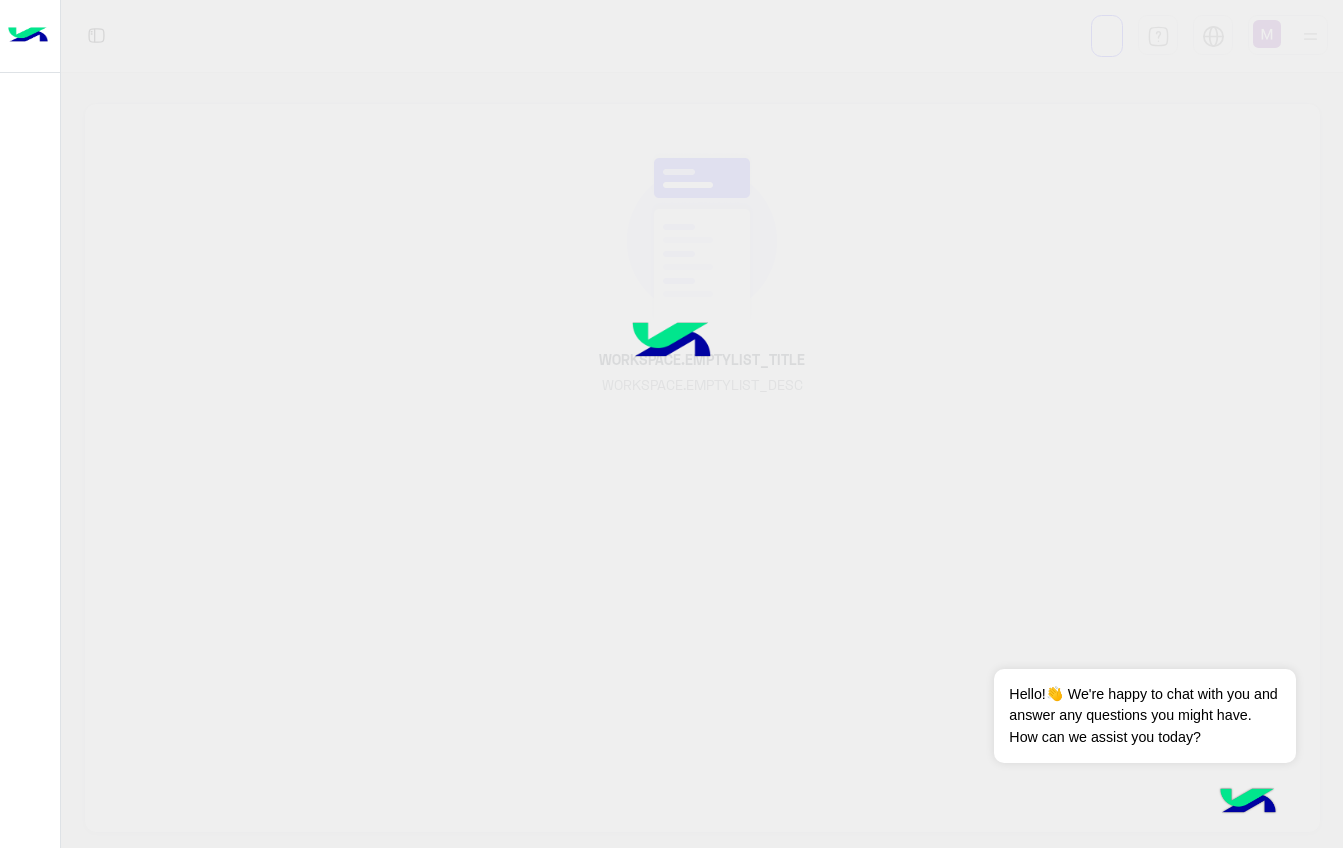 scroll, scrollTop: 0, scrollLeft: 0, axis: both 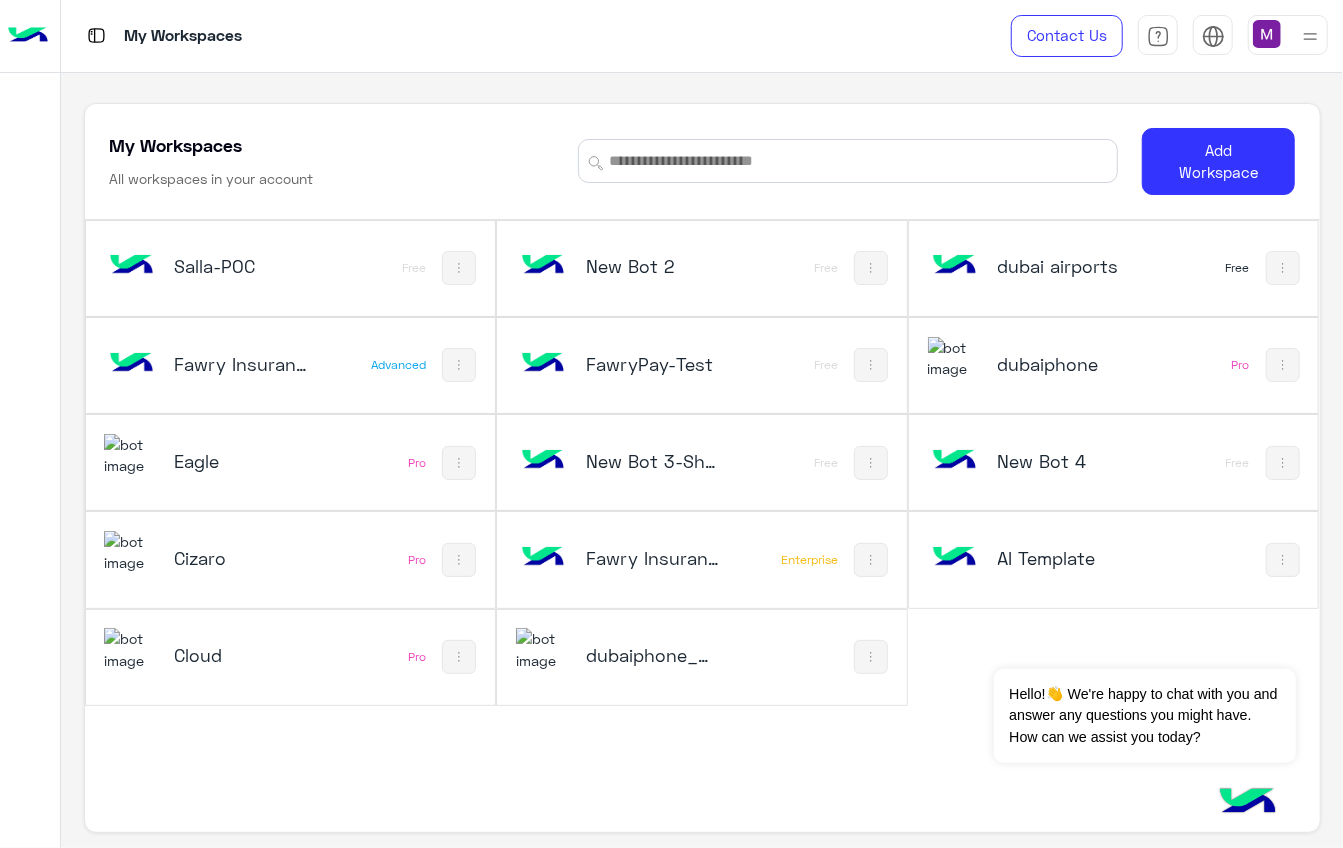 click on "New Bot 2" at bounding box center (653, 266) 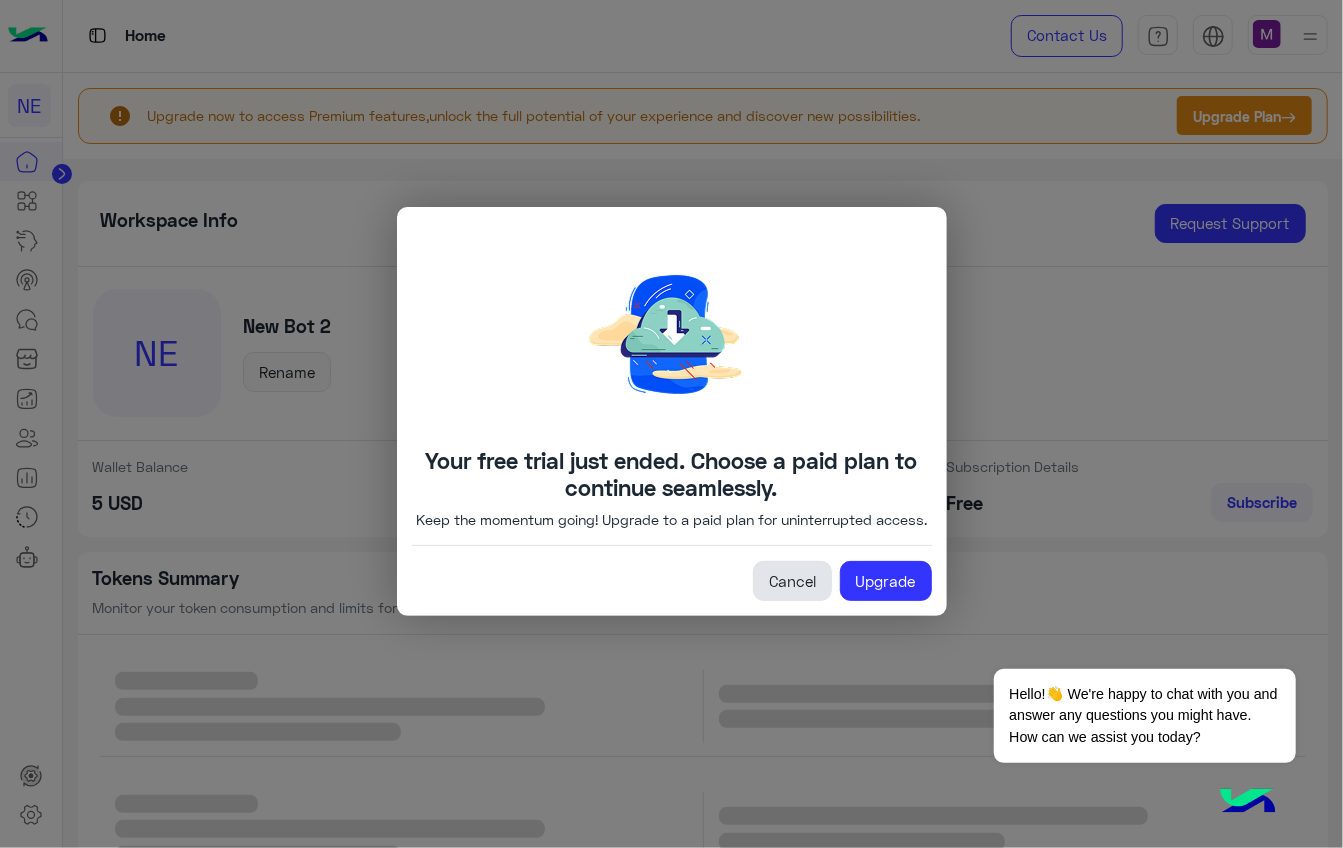click on "Cancel" 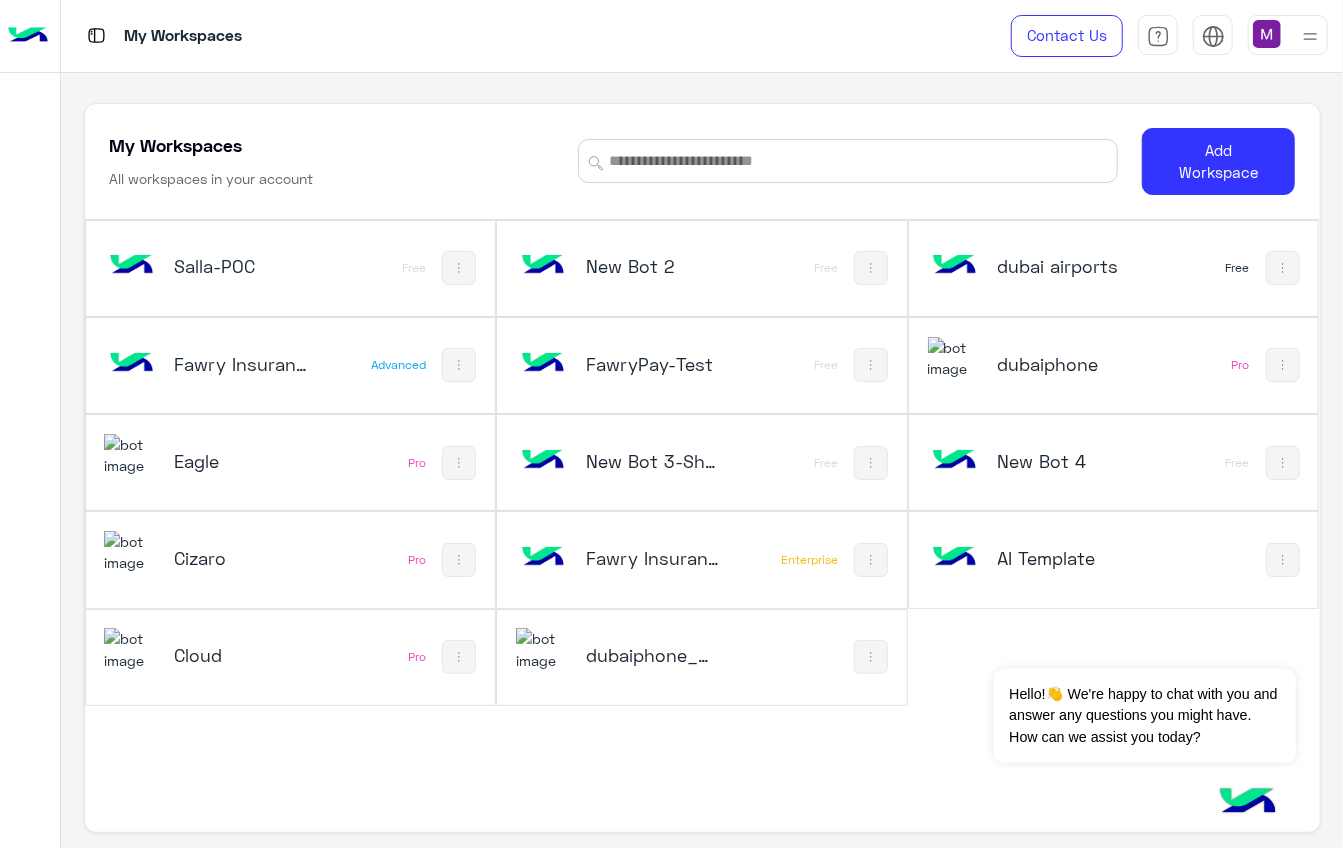 click on "New Bot 4" at bounding box center [1065, 461] 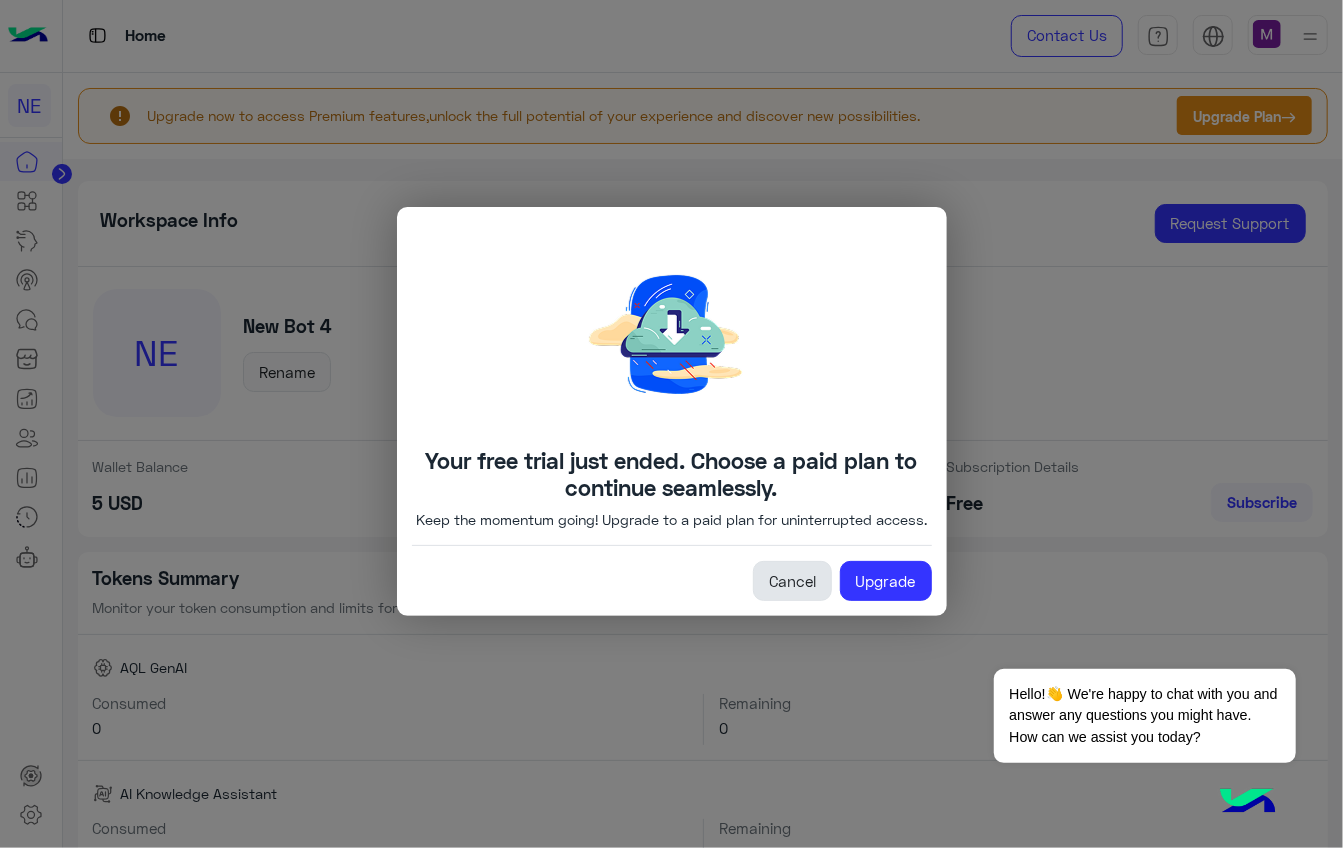 click on "Cancel" 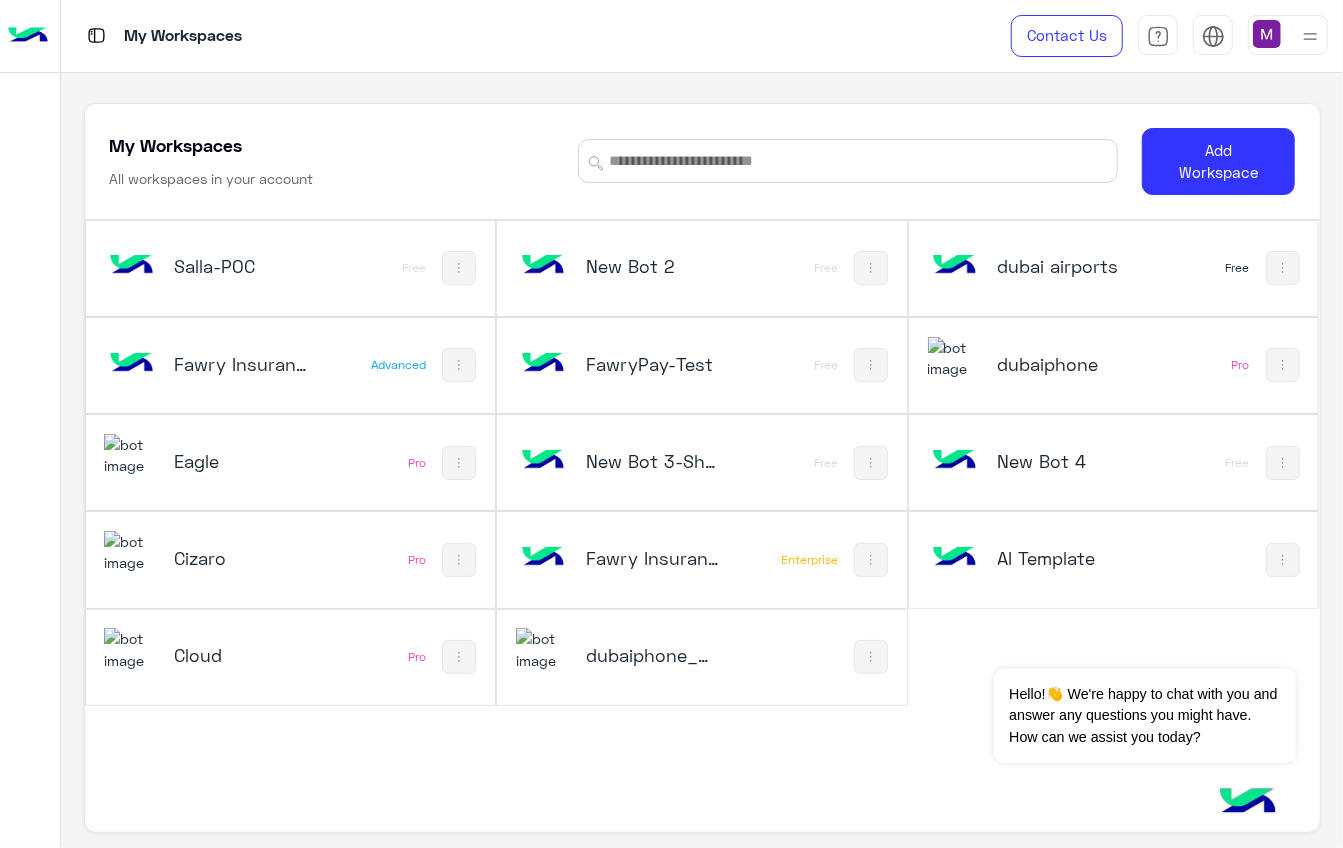 click on "AI Template" at bounding box center [1065, 560] 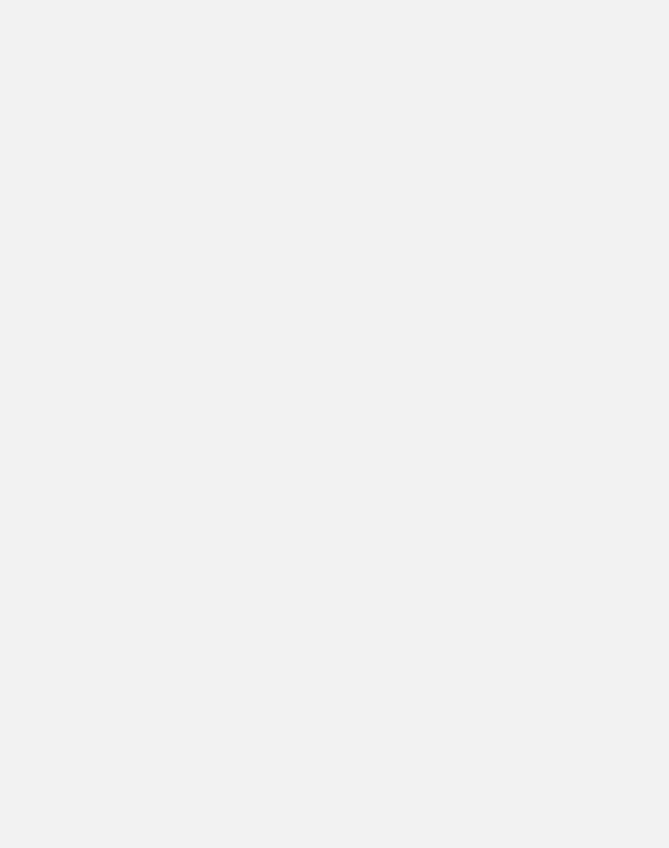 scroll, scrollTop: 0, scrollLeft: 0, axis: both 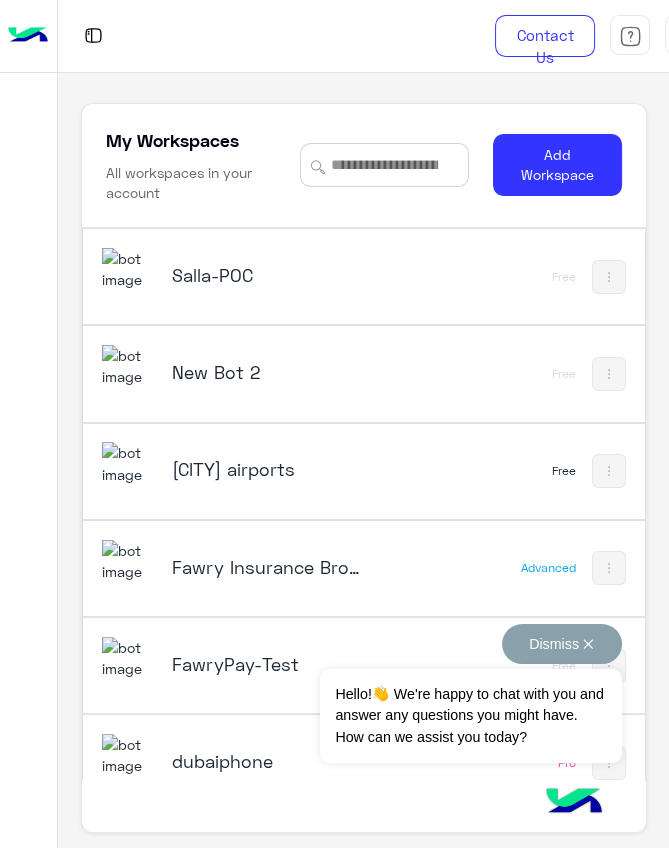 click on "Dismiss ✕" at bounding box center (562, 644) 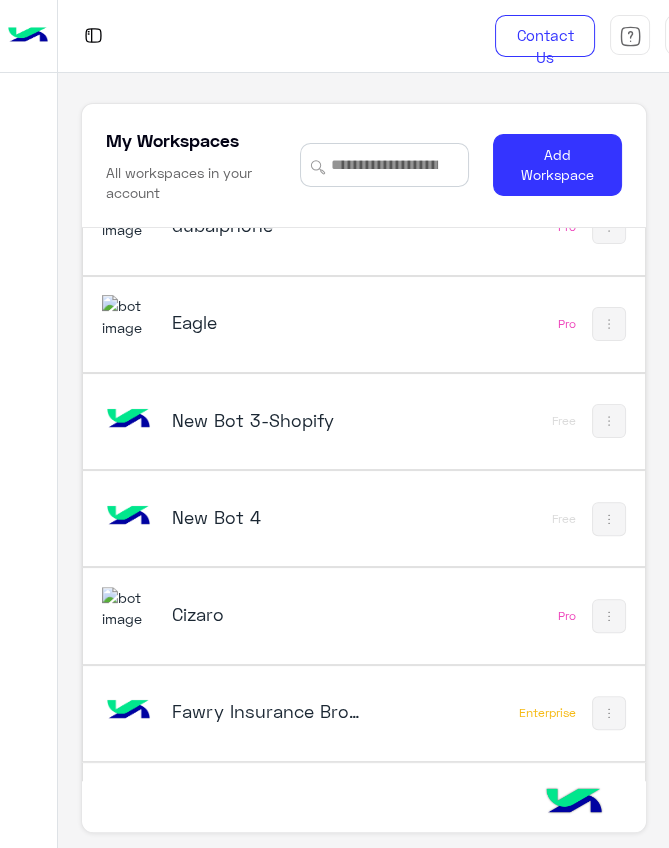 scroll, scrollTop: 892, scrollLeft: 0, axis: vertical 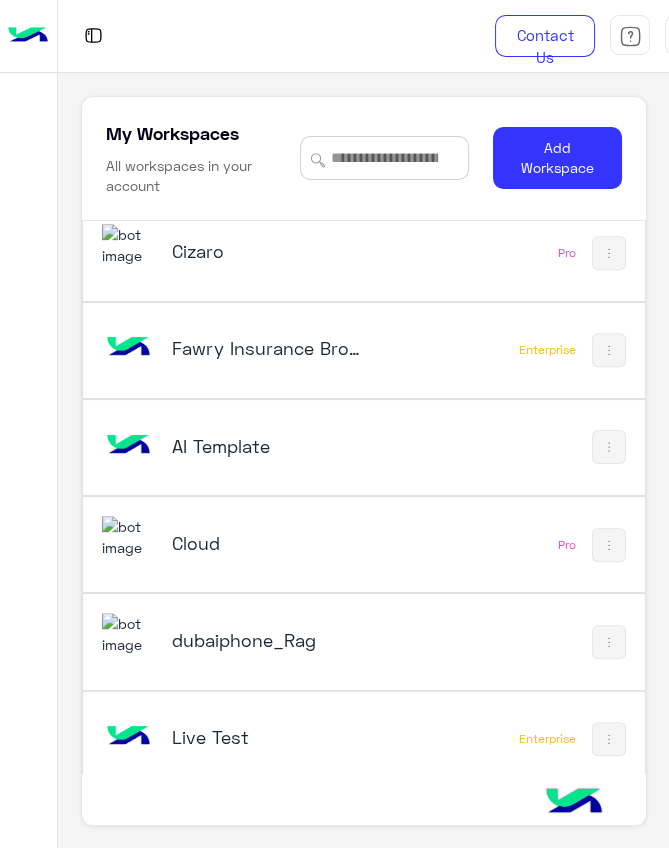 click on "Live Test" at bounding box center [266, 737] 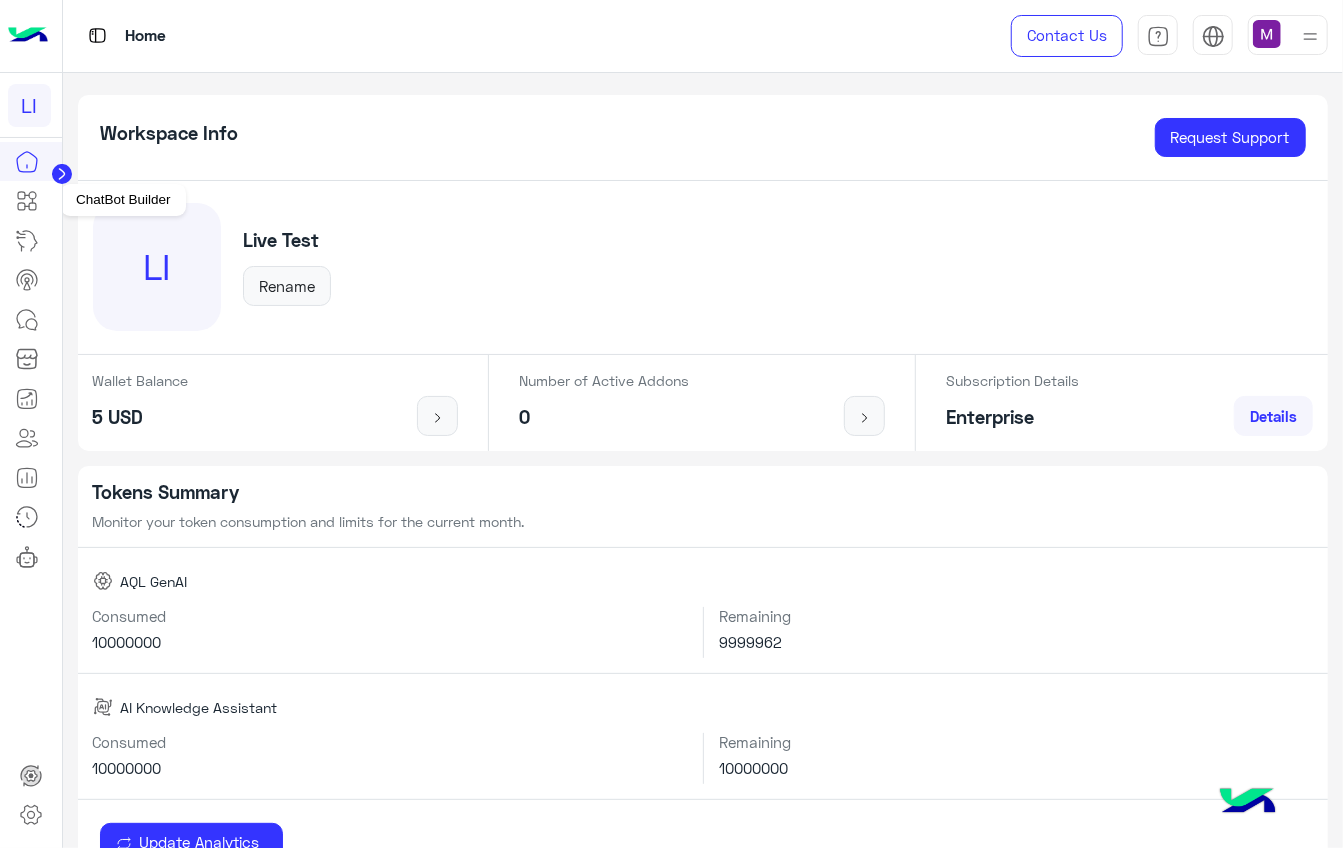 click 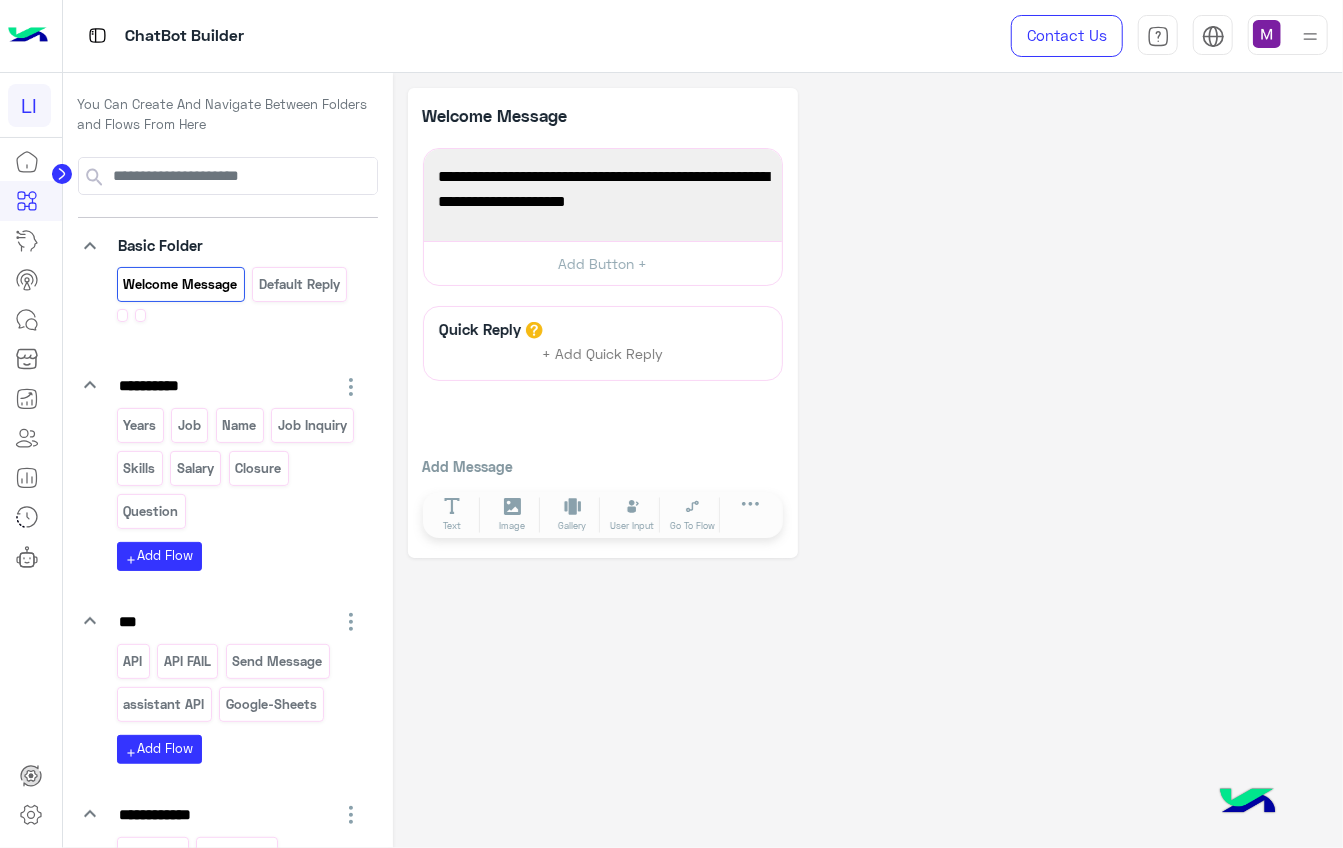 click on "Welcome Message   Default reply" at bounding box center (240, 301) 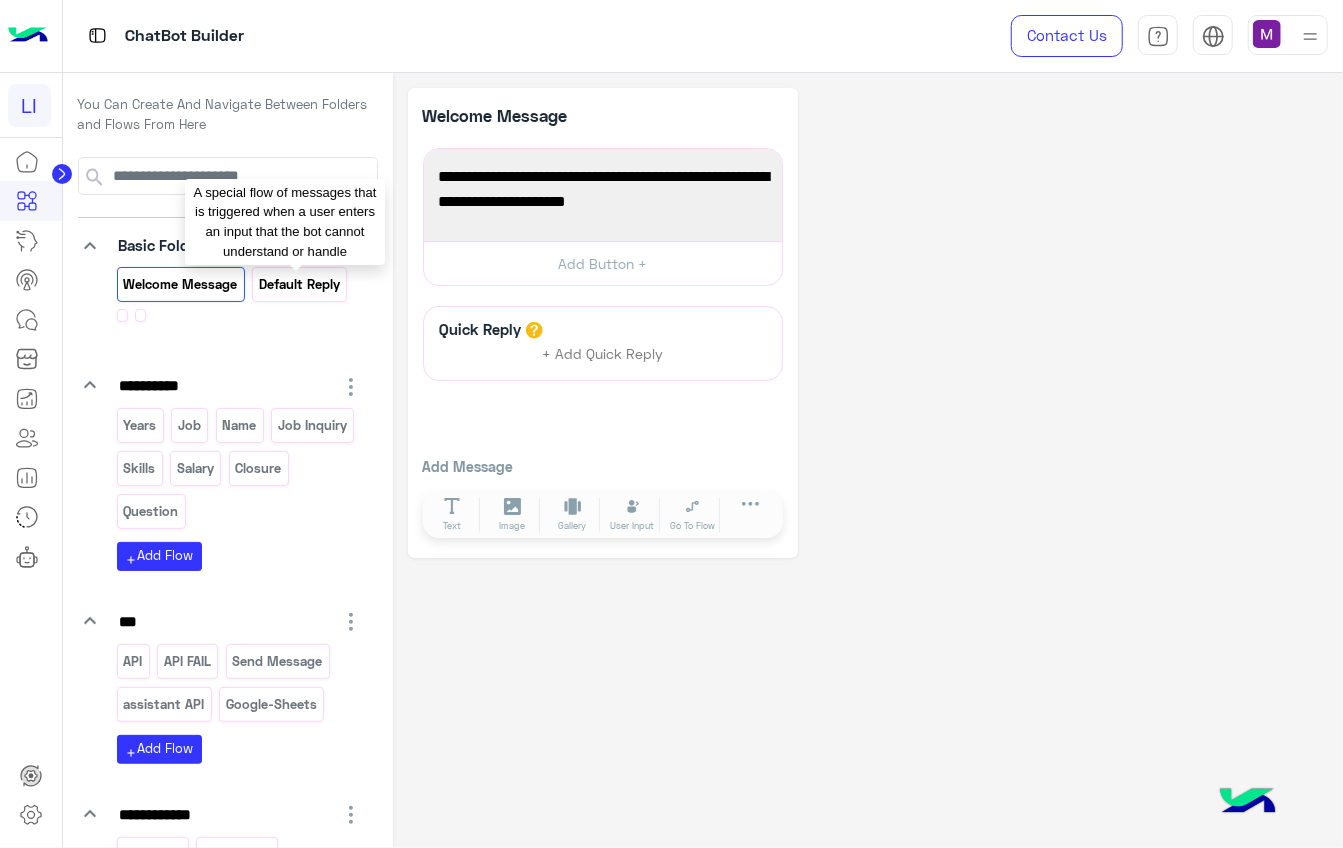click on "Default reply" at bounding box center (300, 284) 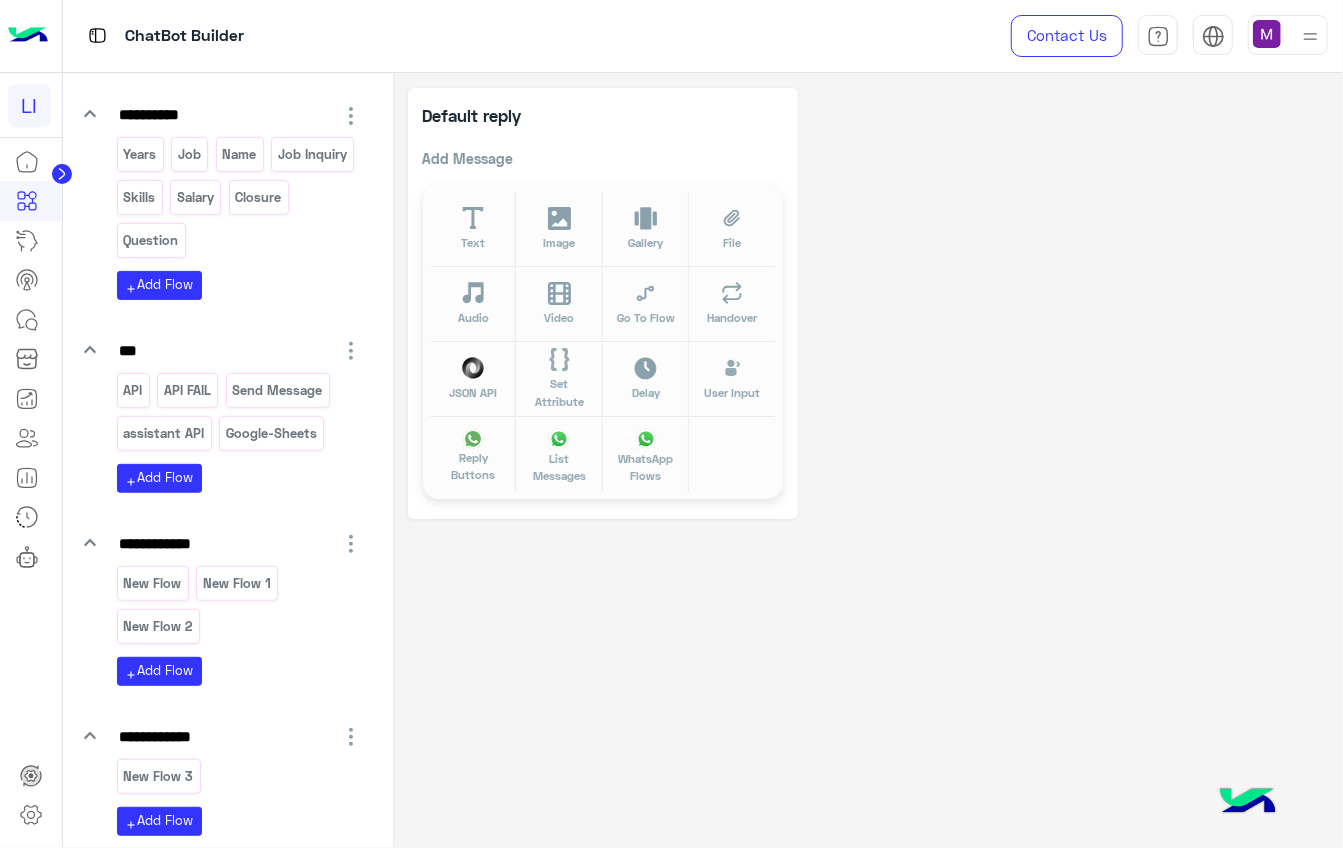 scroll, scrollTop: 243, scrollLeft: 0, axis: vertical 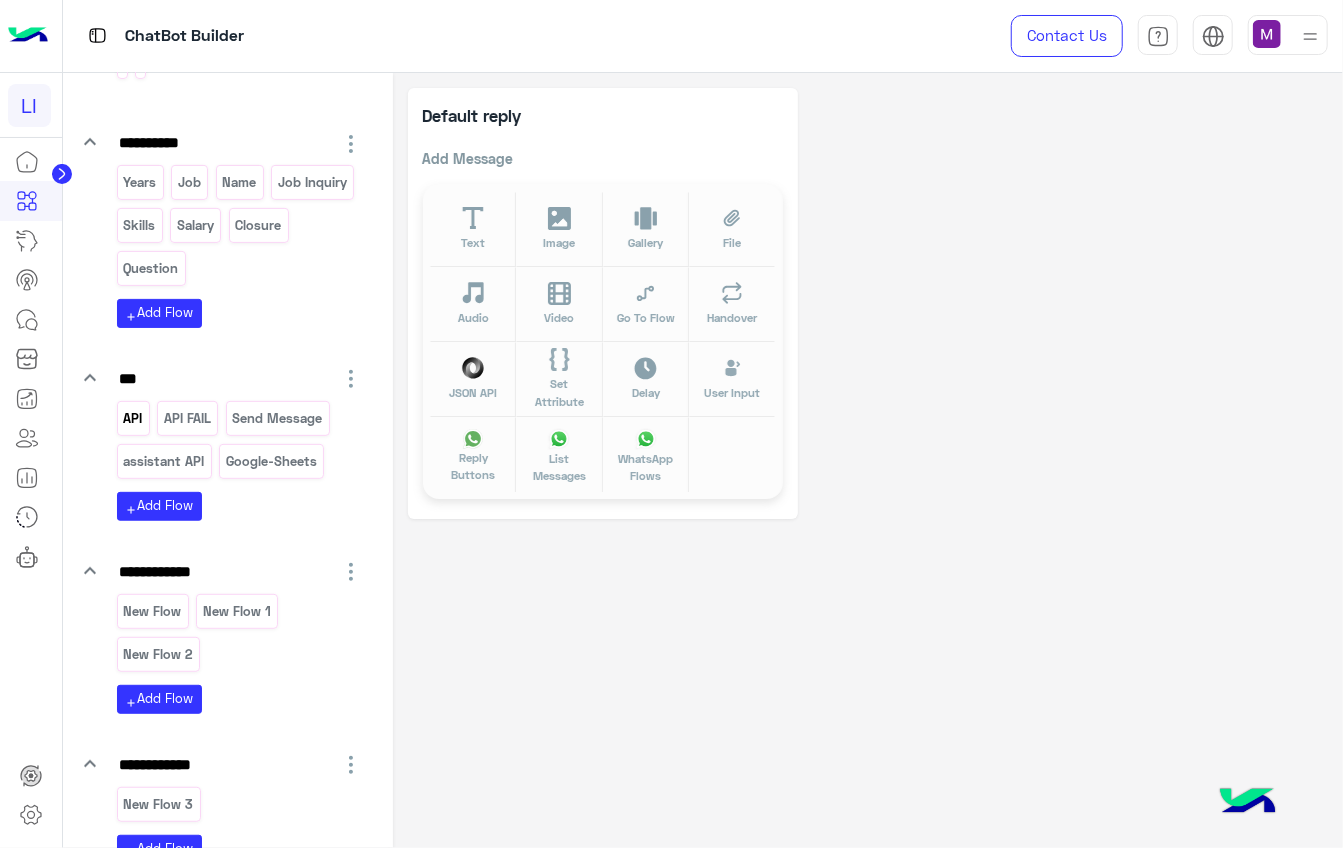 click on "API" at bounding box center [133, 418] 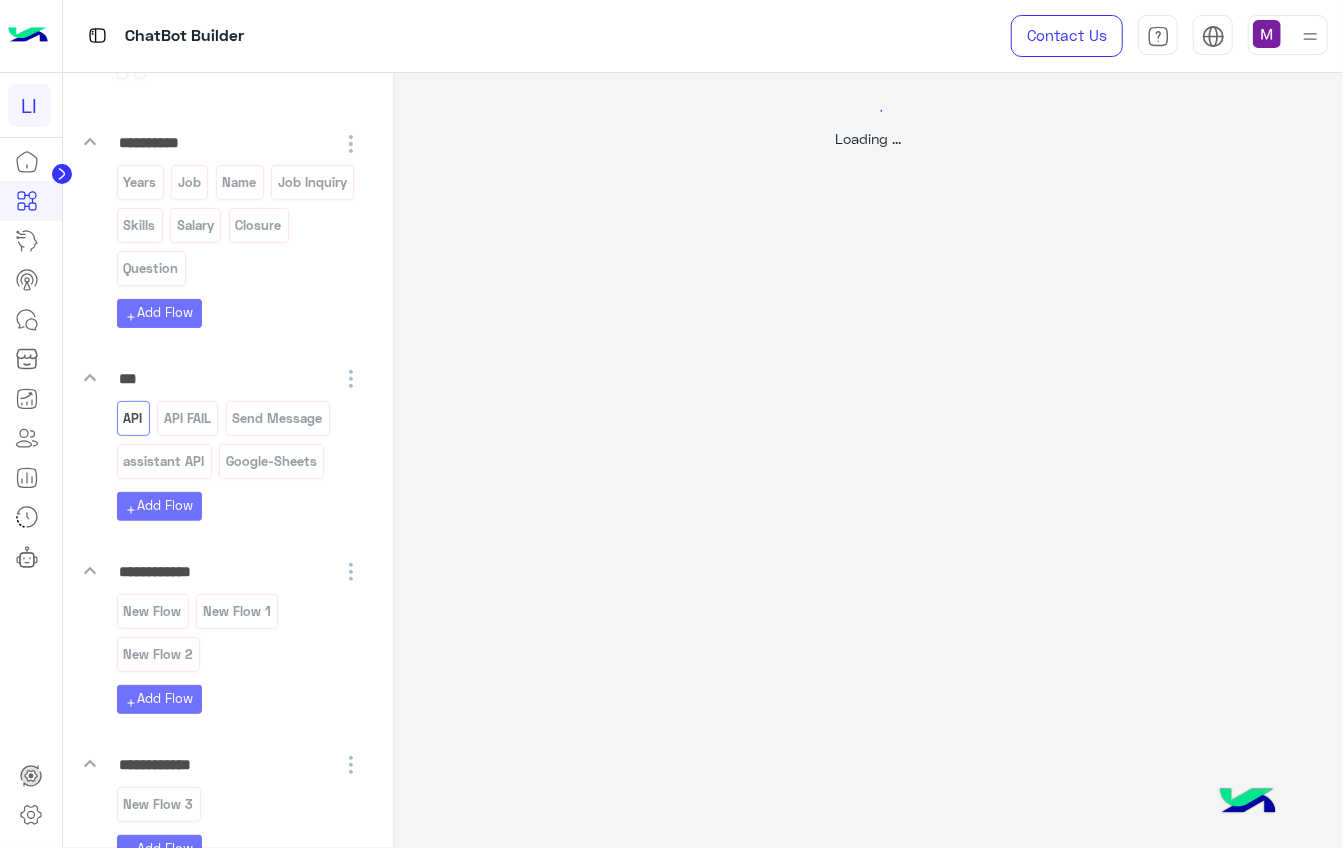 select on "****" 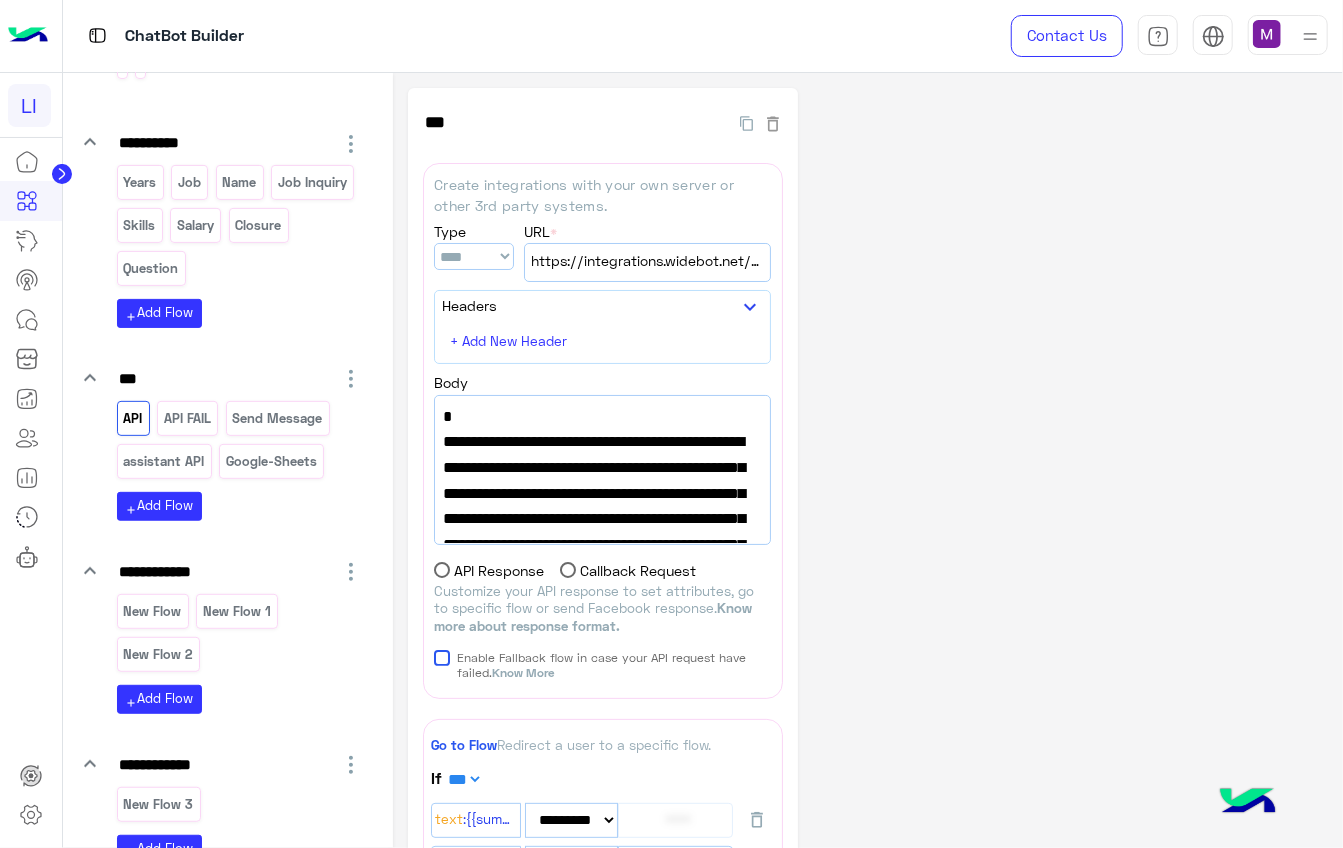 scroll, scrollTop: 0, scrollLeft: 0, axis: both 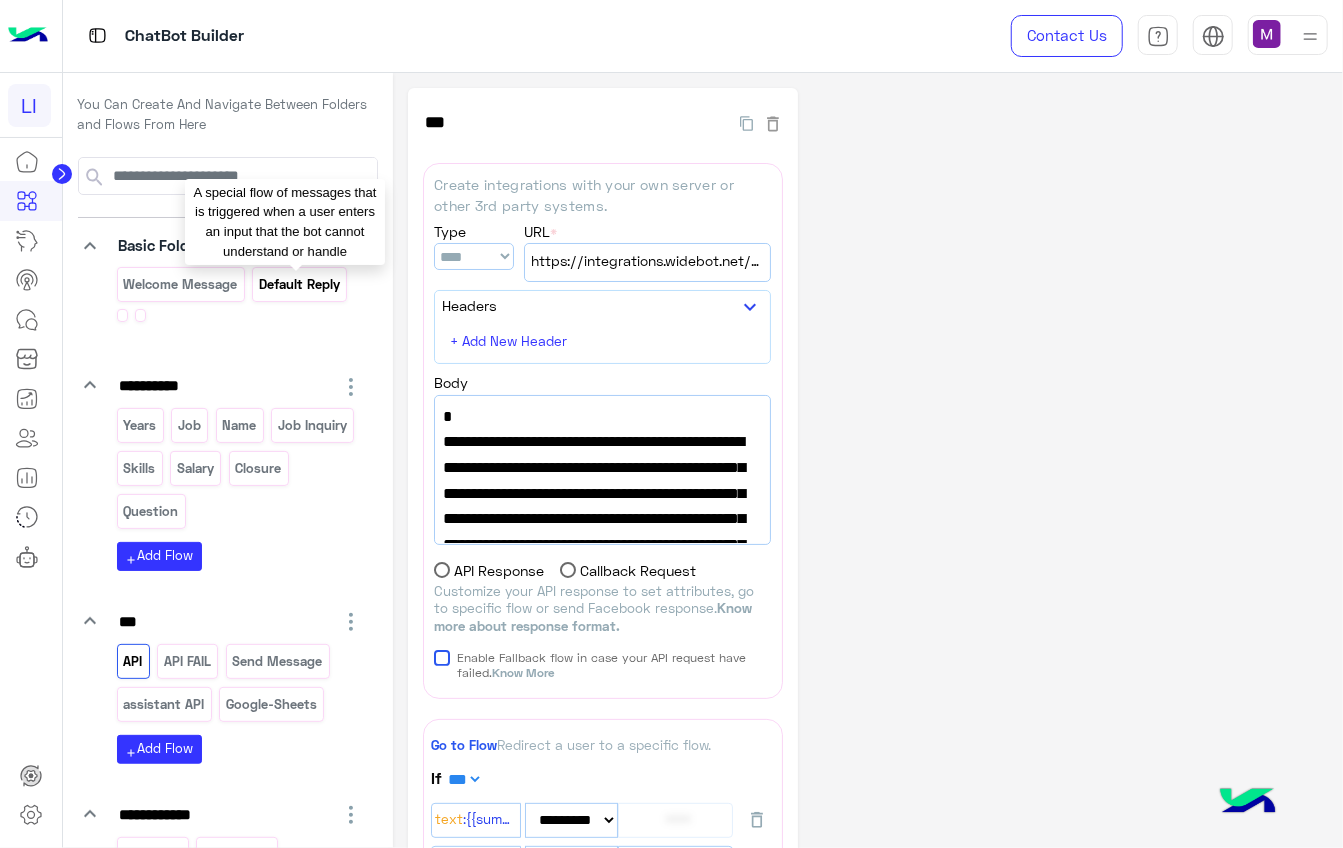 click on "Default reply" at bounding box center [300, 284] 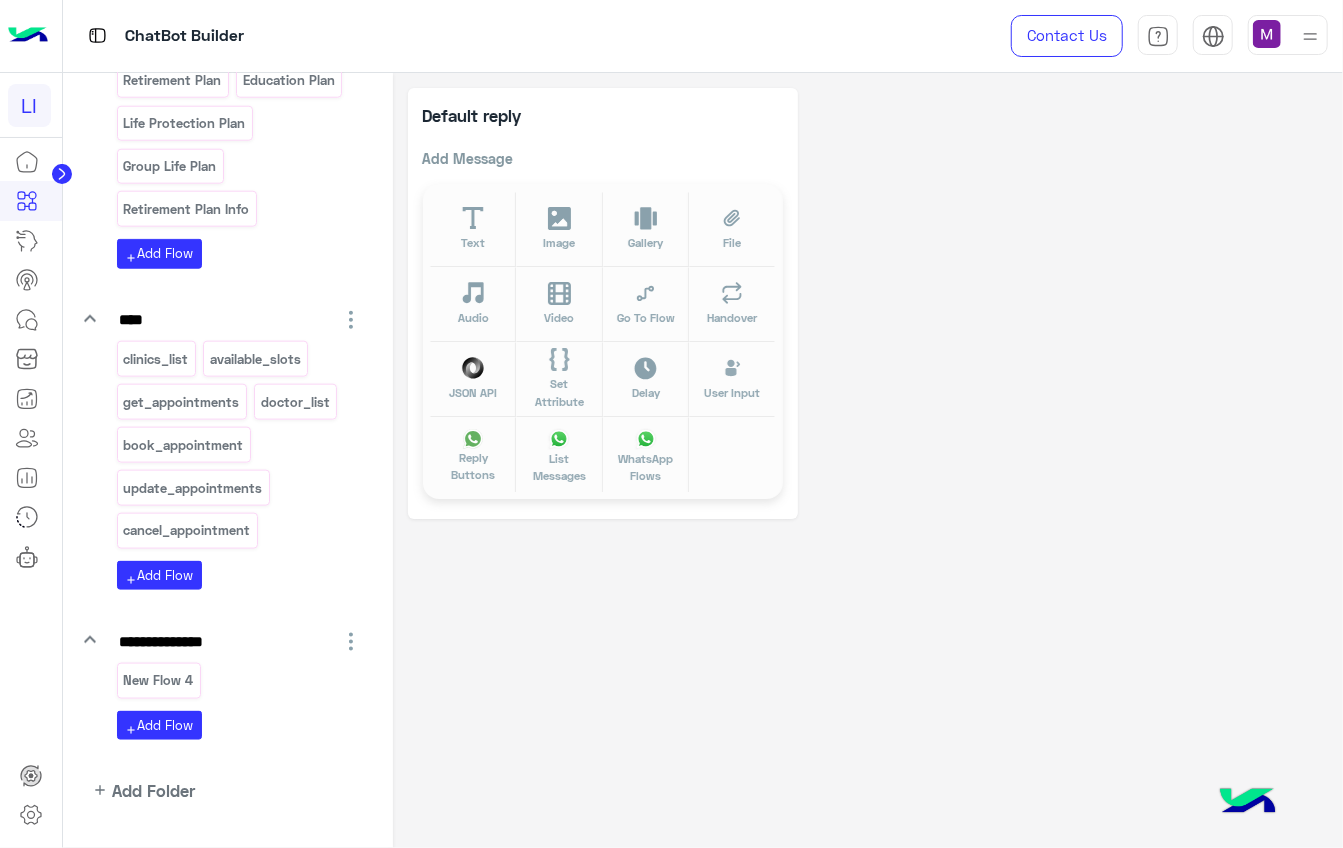 scroll, scrollTop: 1133, scrollLeft: 0, axis: vertical 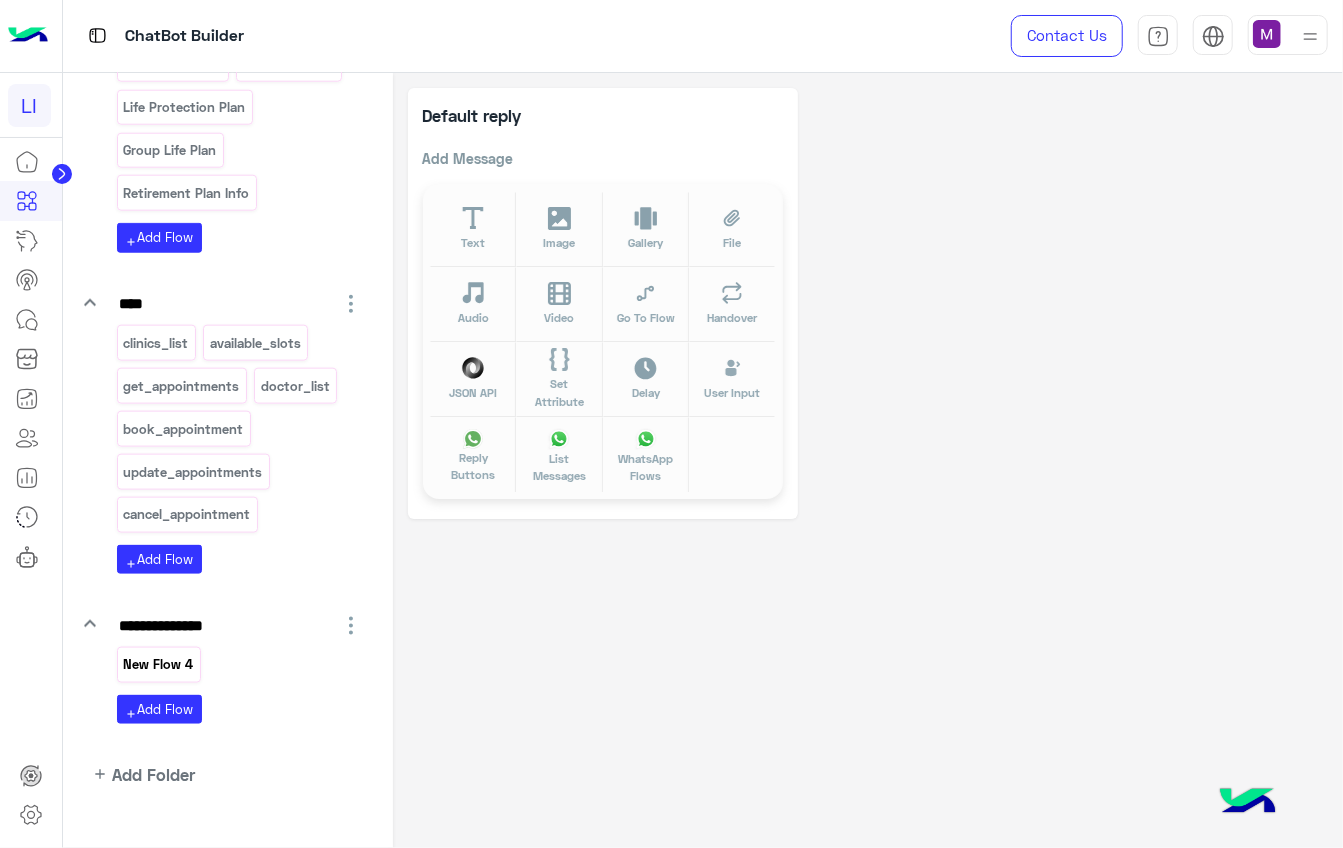click on "New Flow 4" at bounding box center [158, 664] 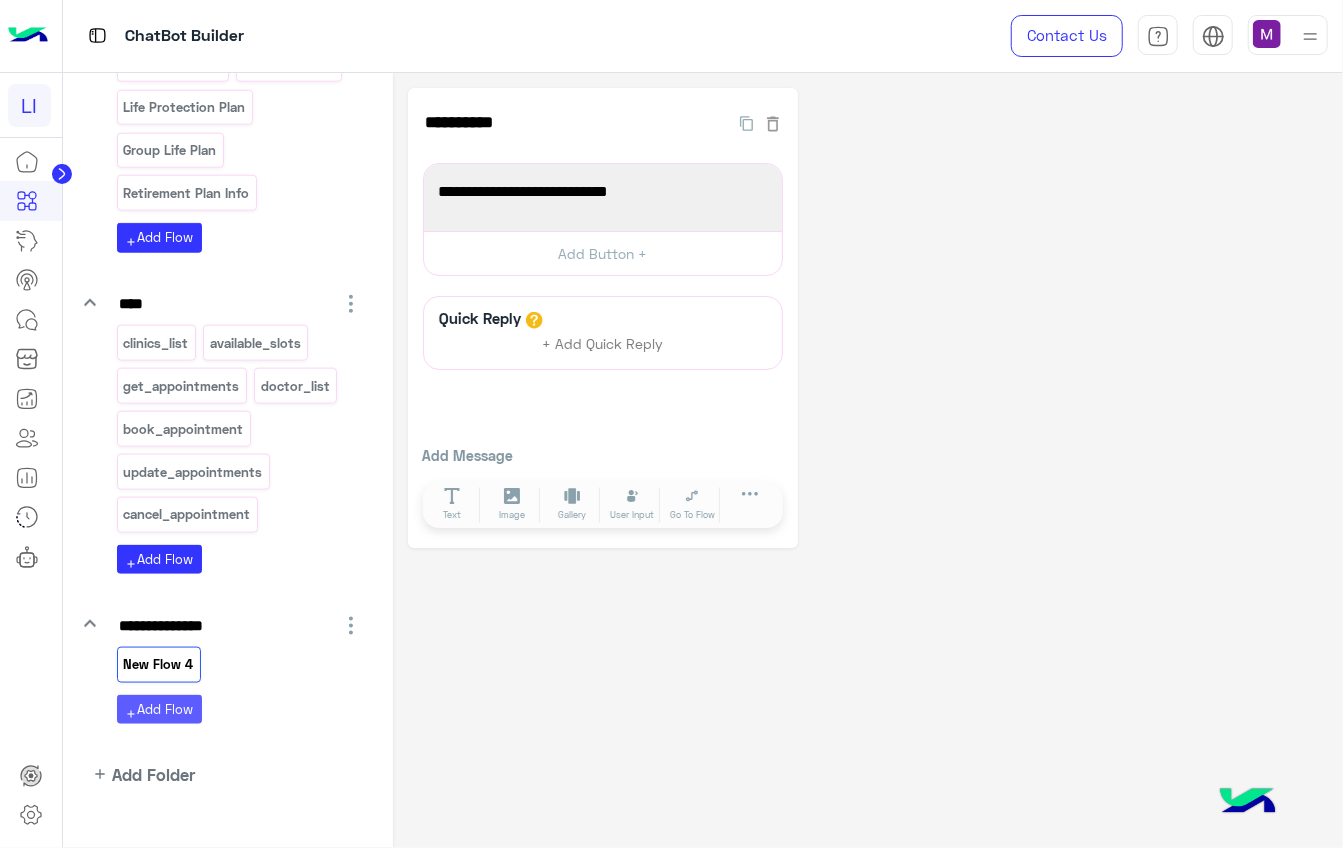 click on "add  Add Flow" at bounding box center (159, 709) 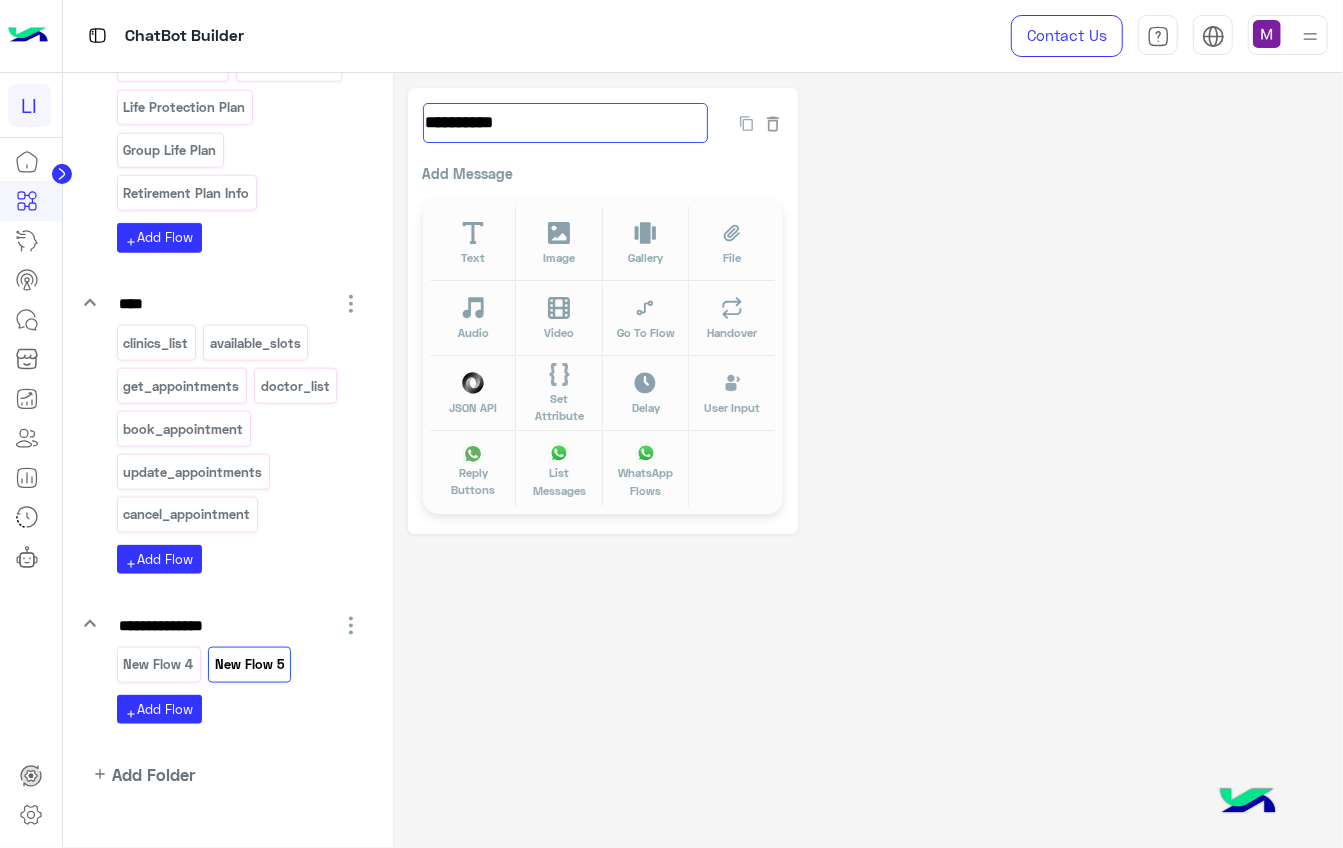 click on "**********" 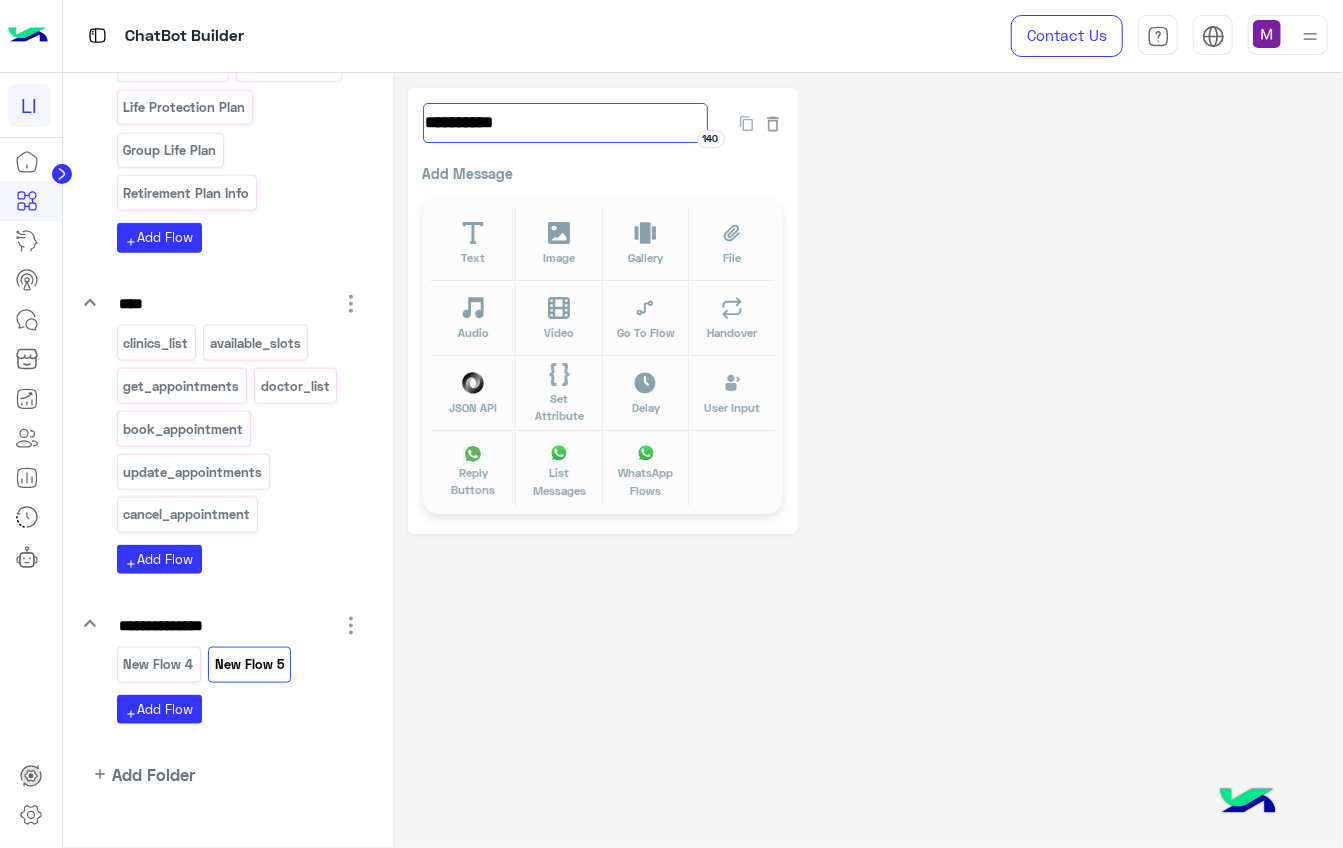 click on "**********" 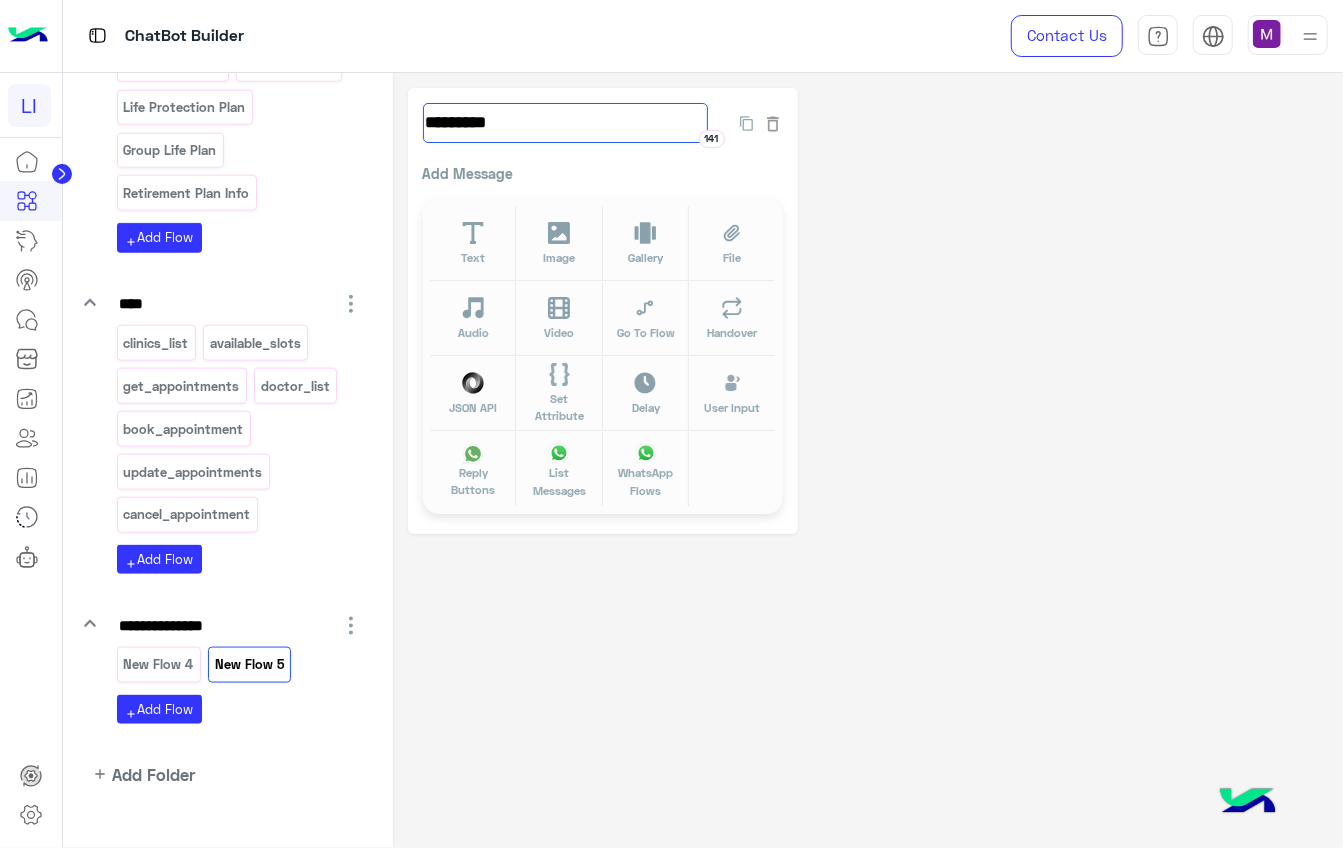 type on "*********" 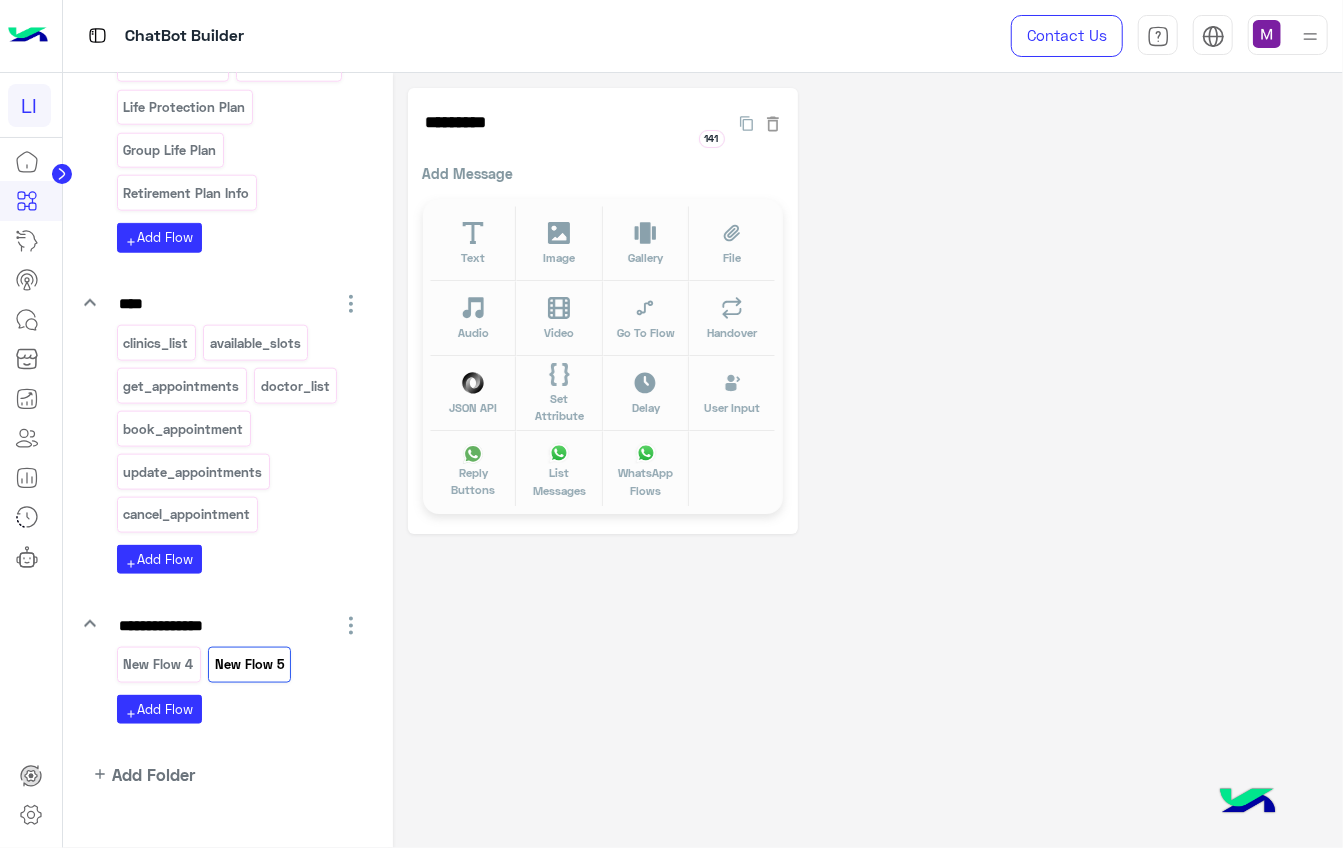click on "*********  141   Add Message  Text Image Gallery File Audio Video  Go To Flow Handover JSON API Set Attribute Delay User Input Reply Buttons List Messages  WhatsApp Flows" 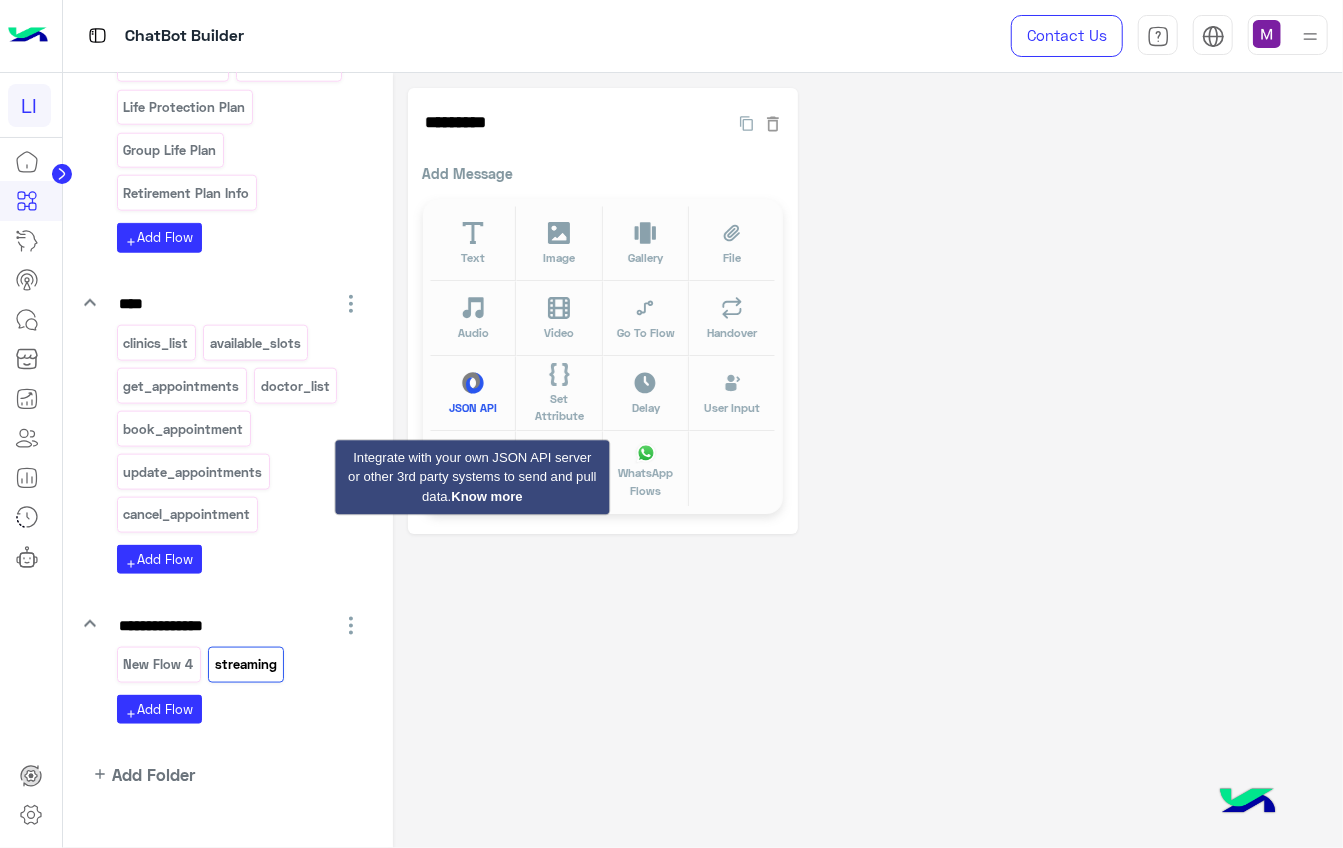 click 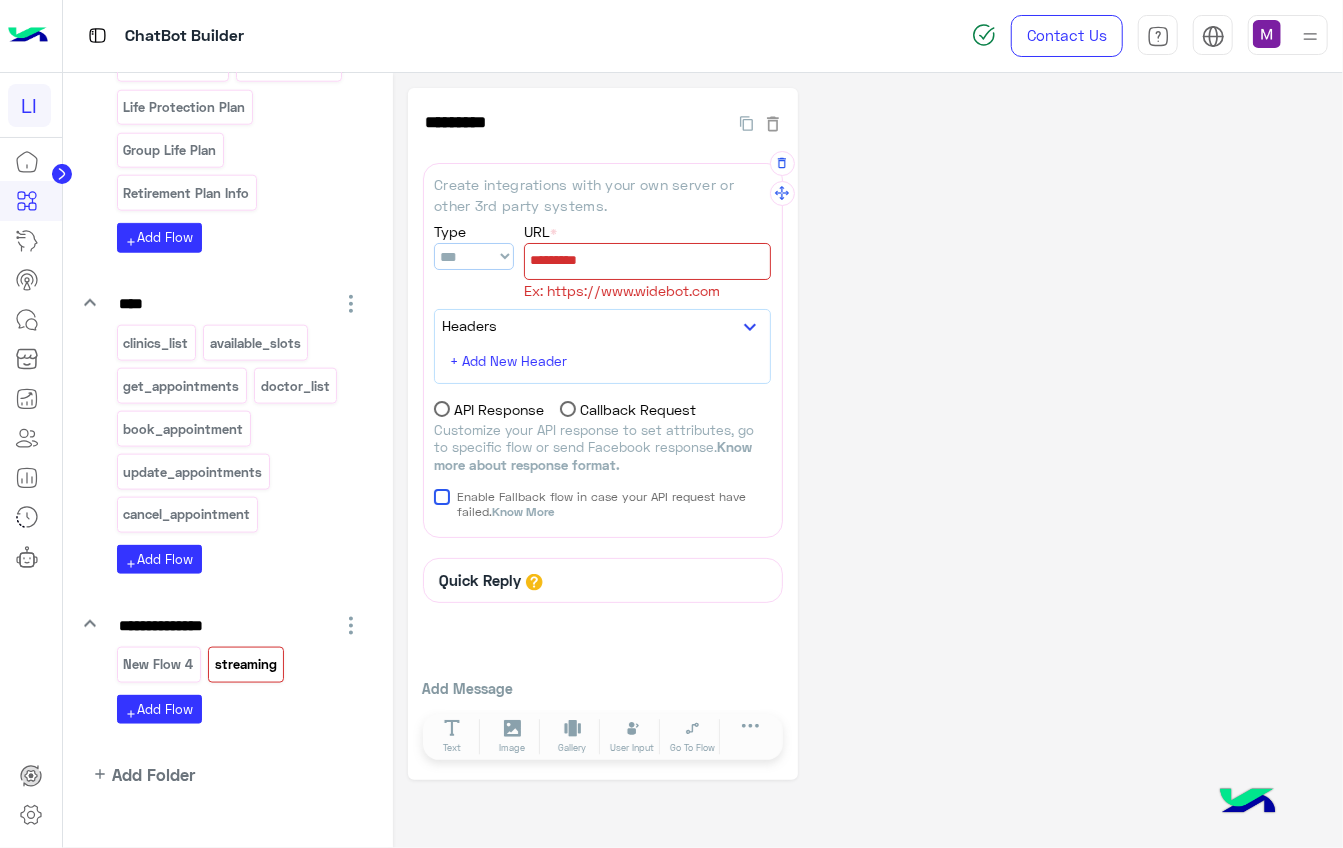 click at bounding box center (647, 261) 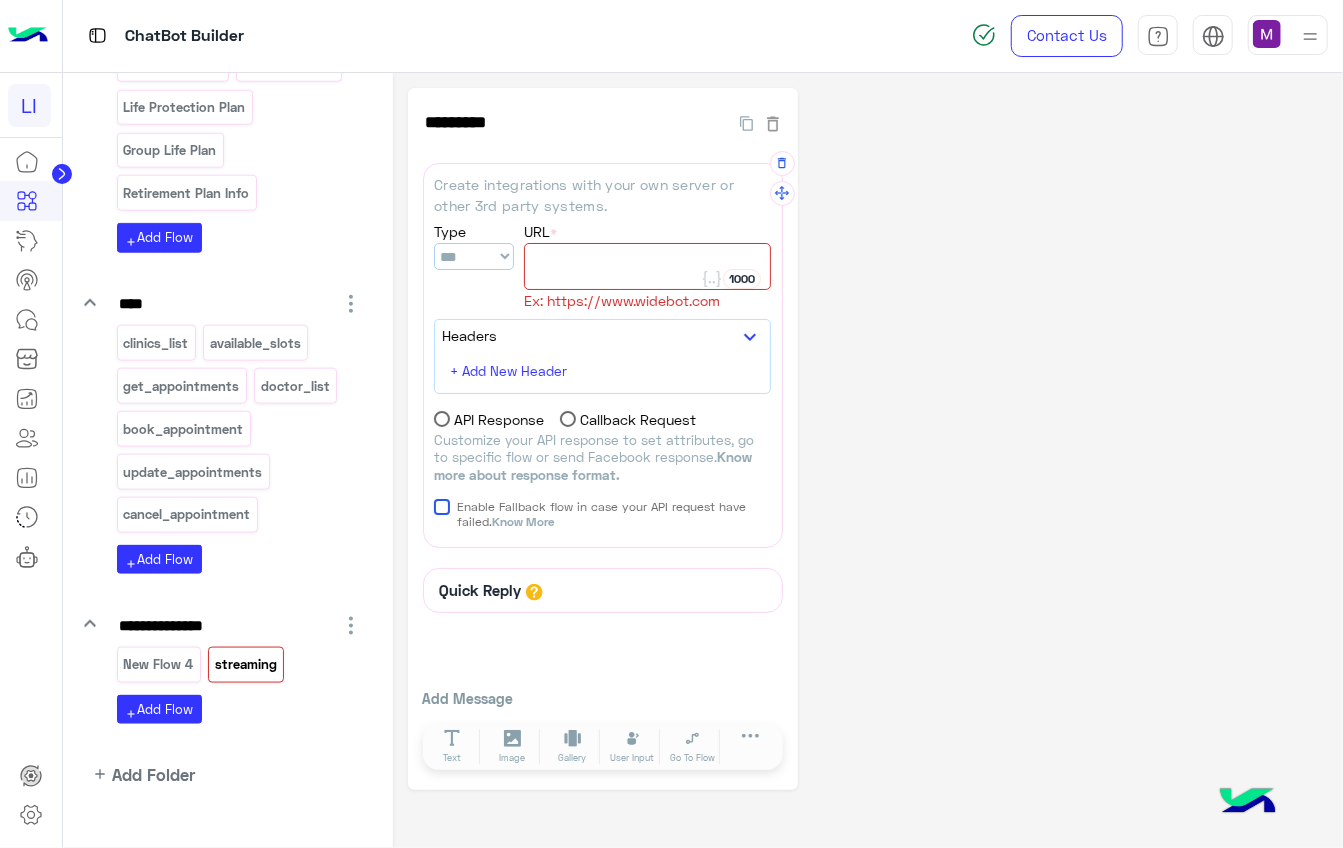 paste on "**********" 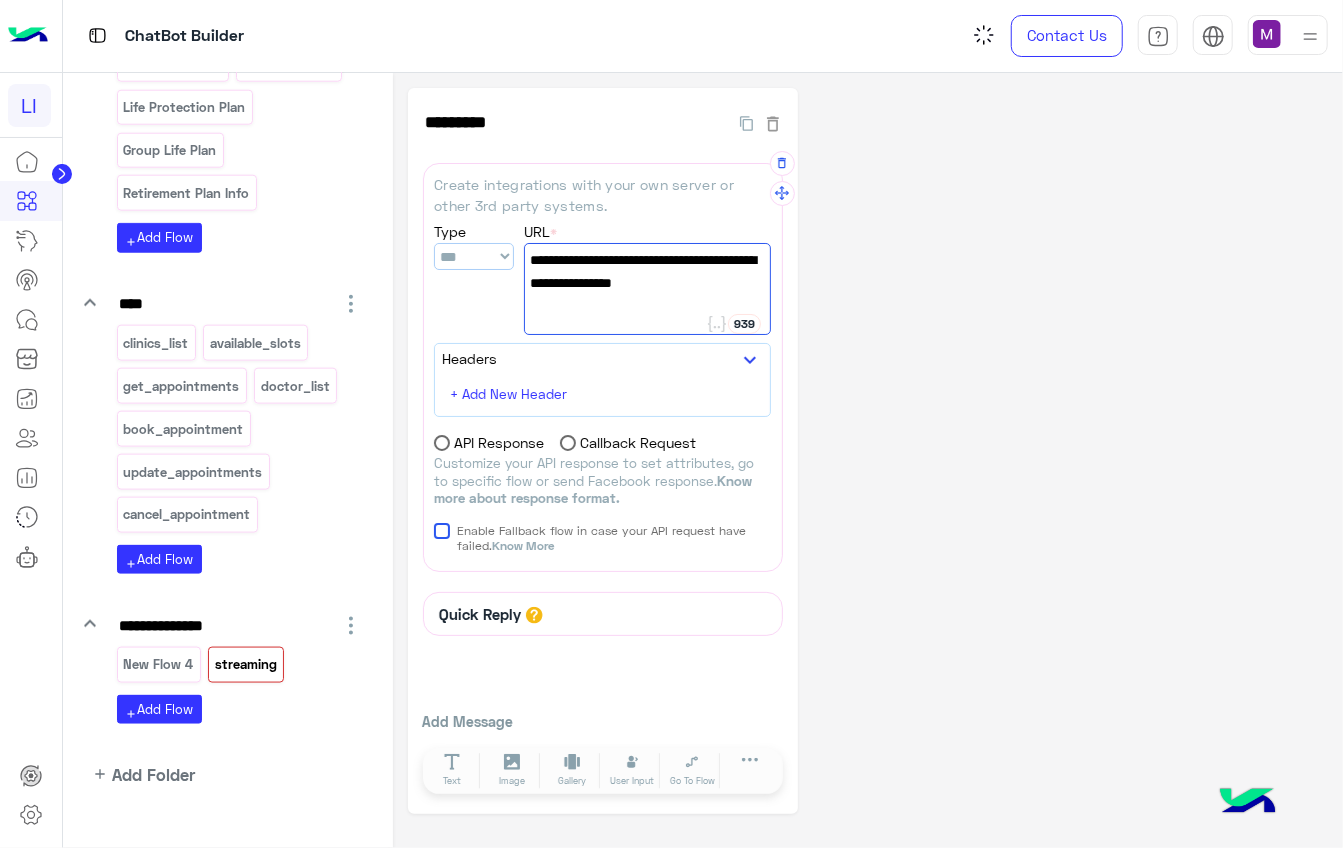 type on "**********" 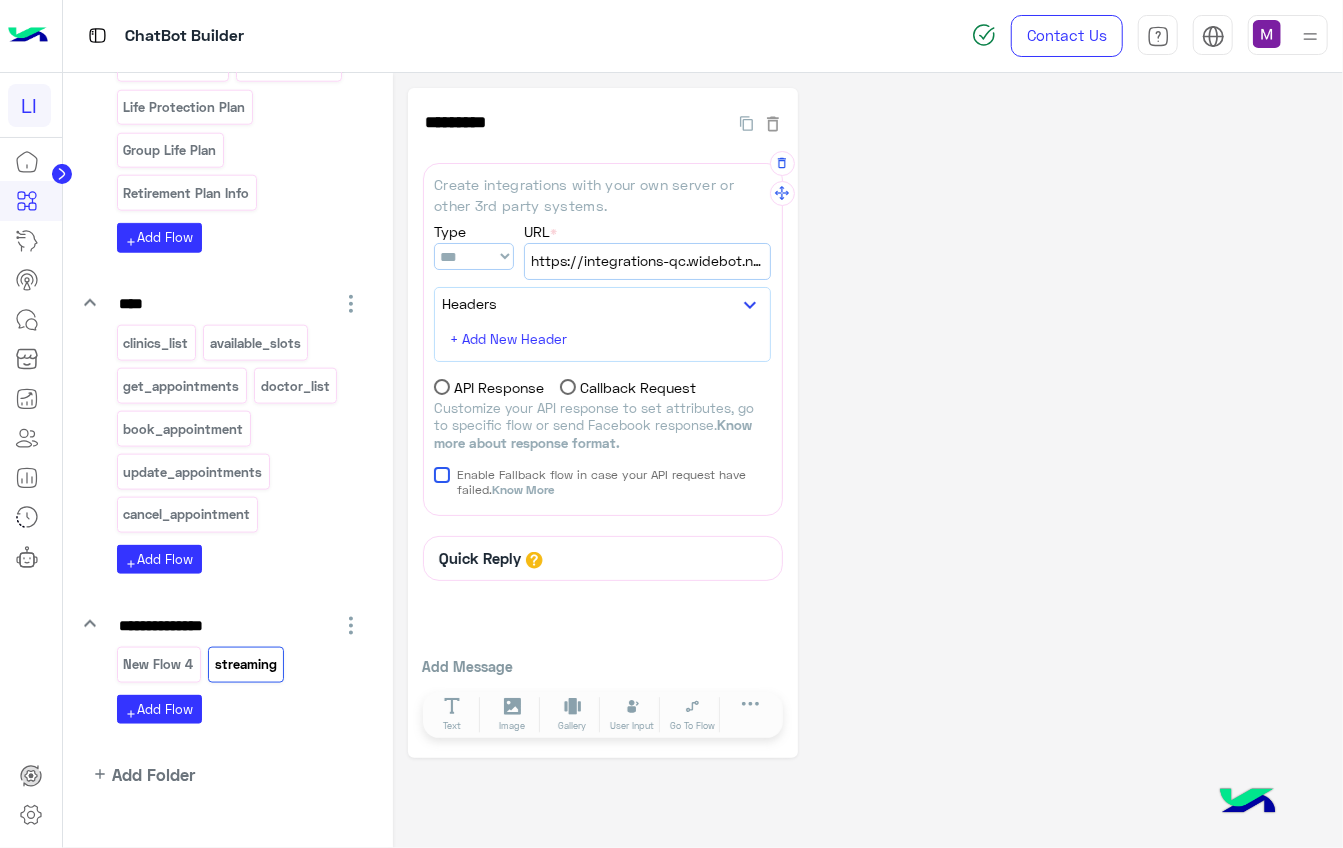 select on "****" 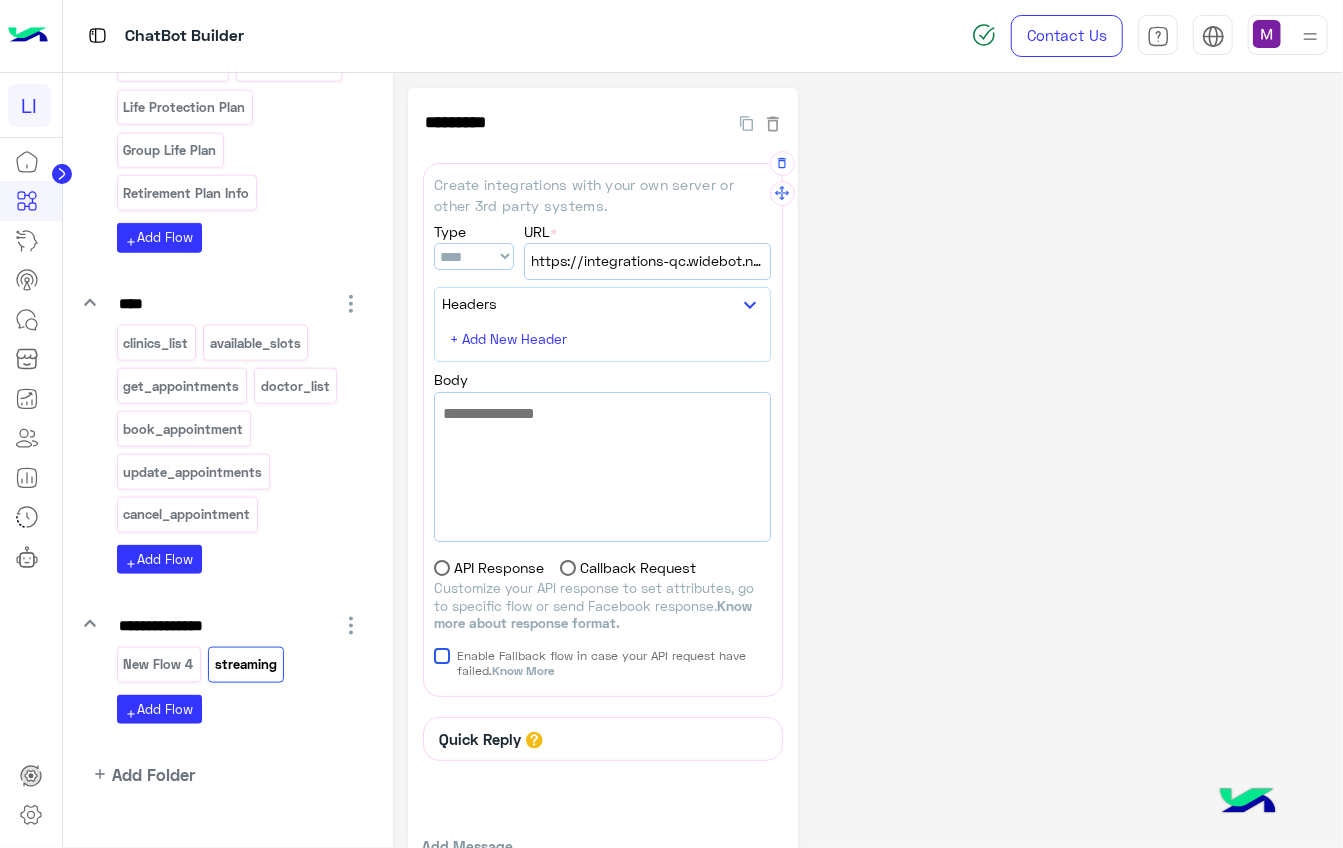 click at bounding box center [602, 467] 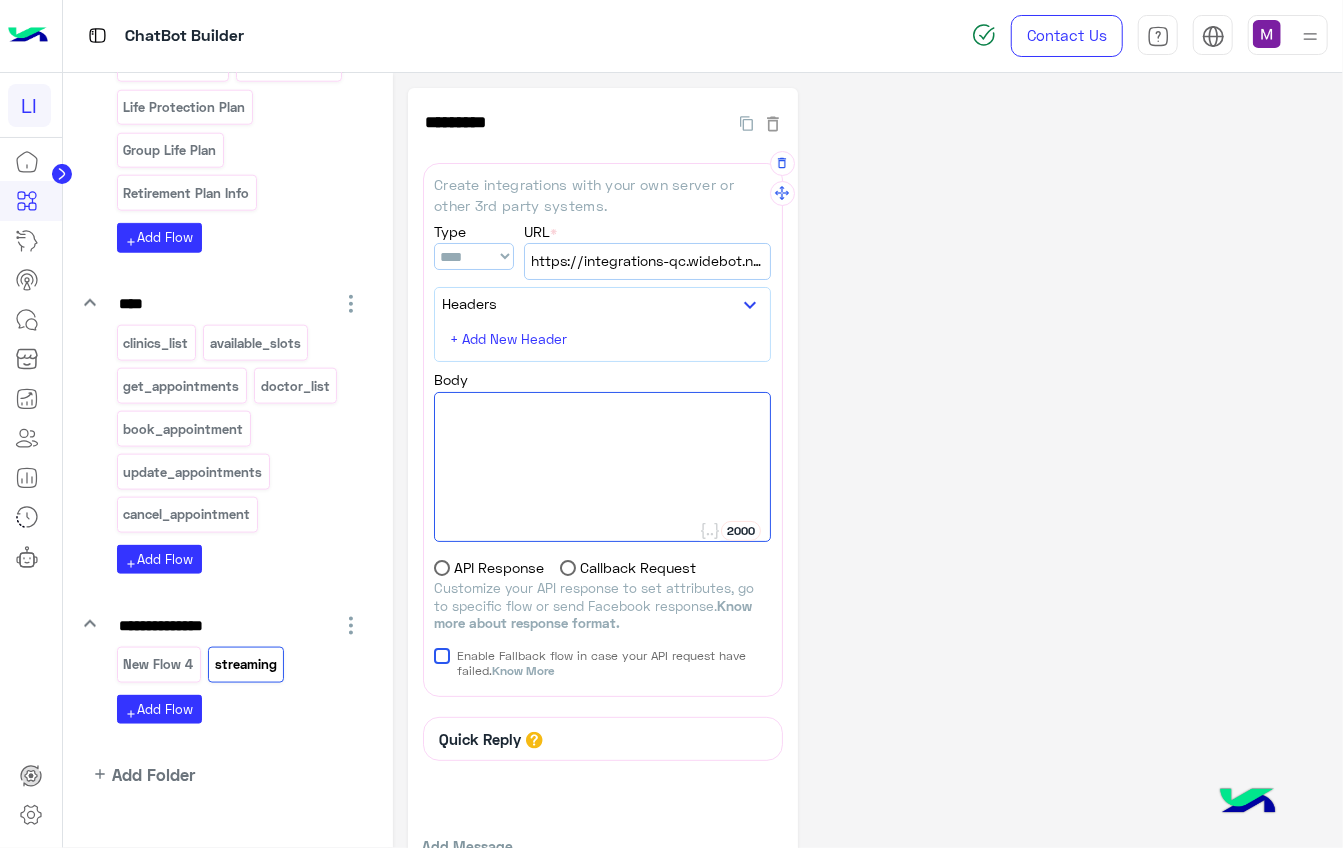 paste on "**********" 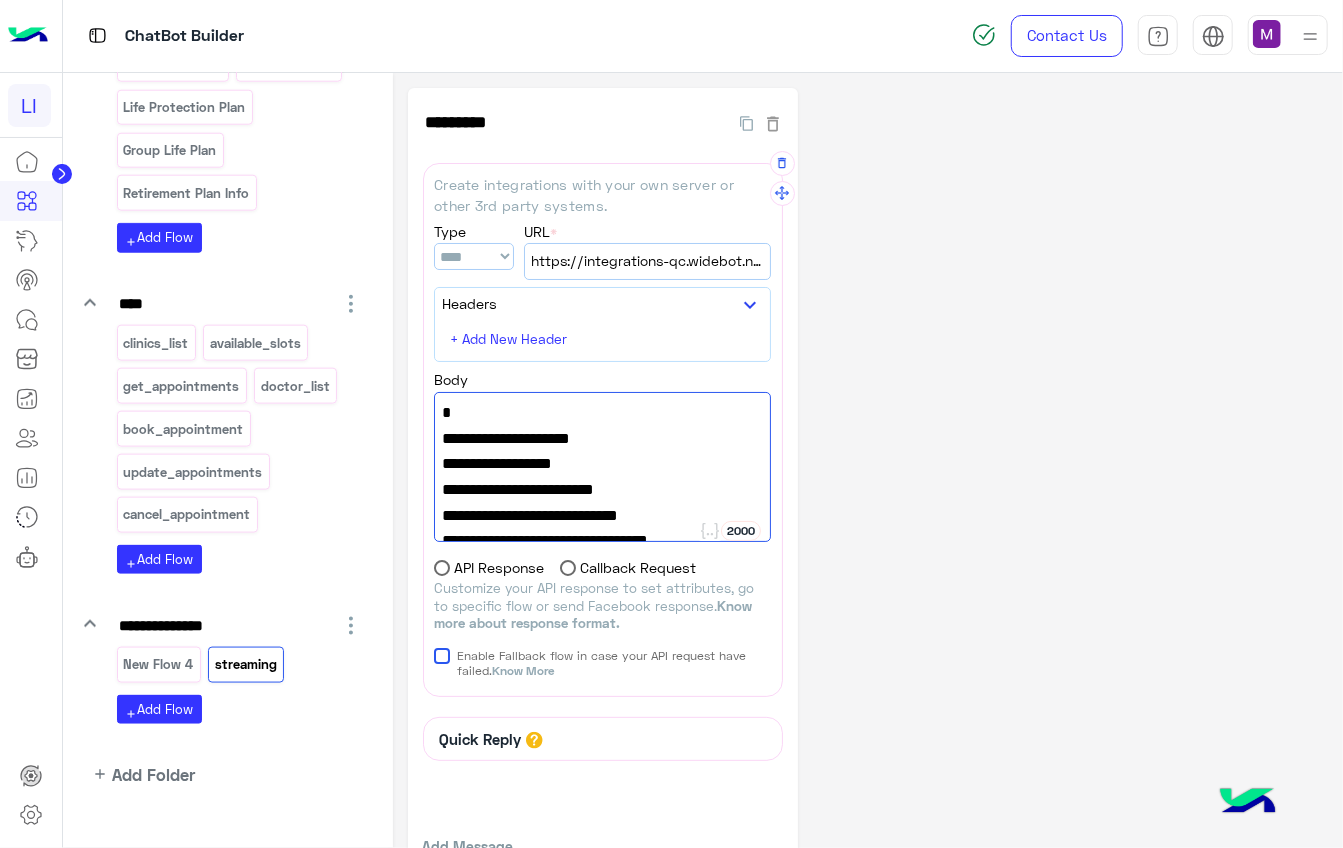 scroll, scrollTop: 187, scrollLeft: 0, axis: vertical 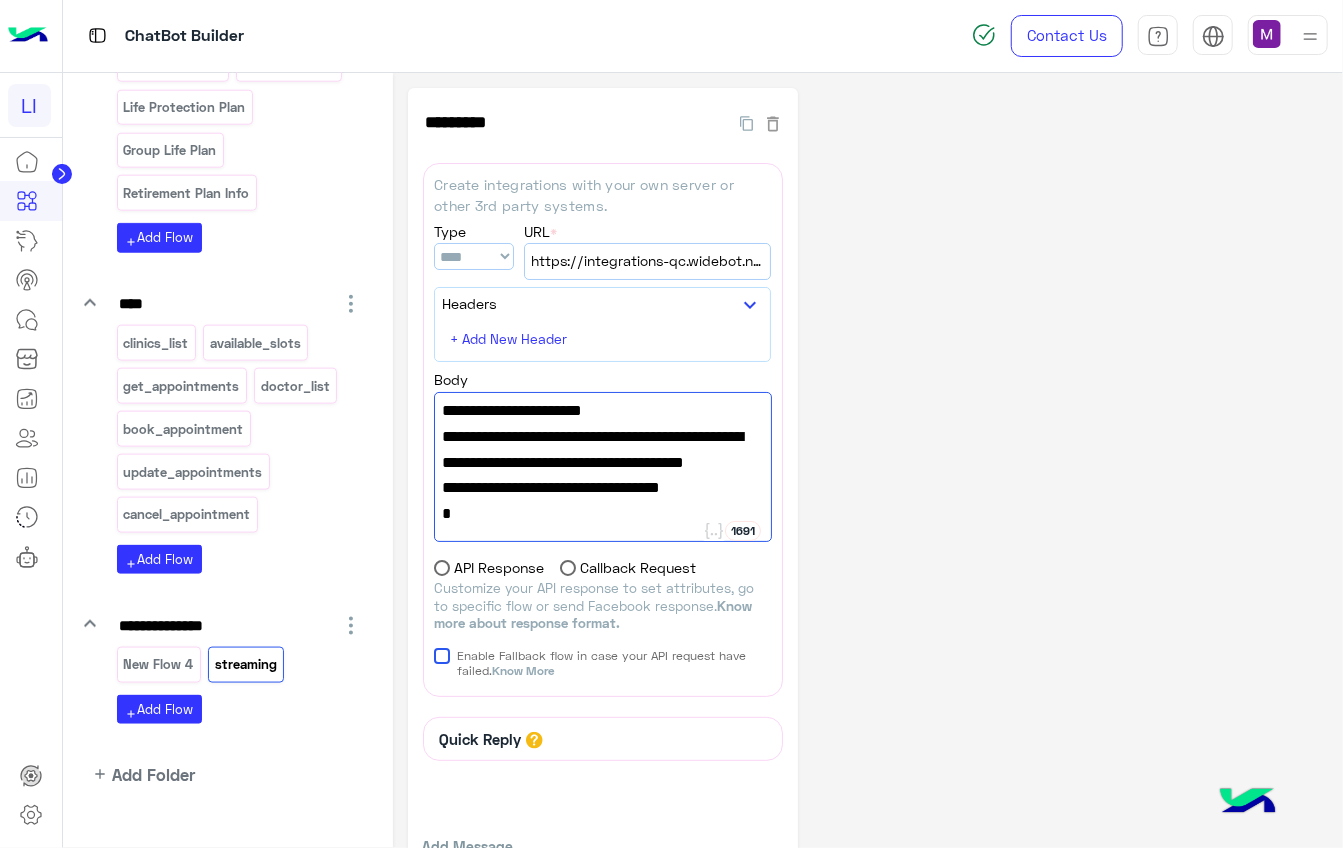 type on "**********" 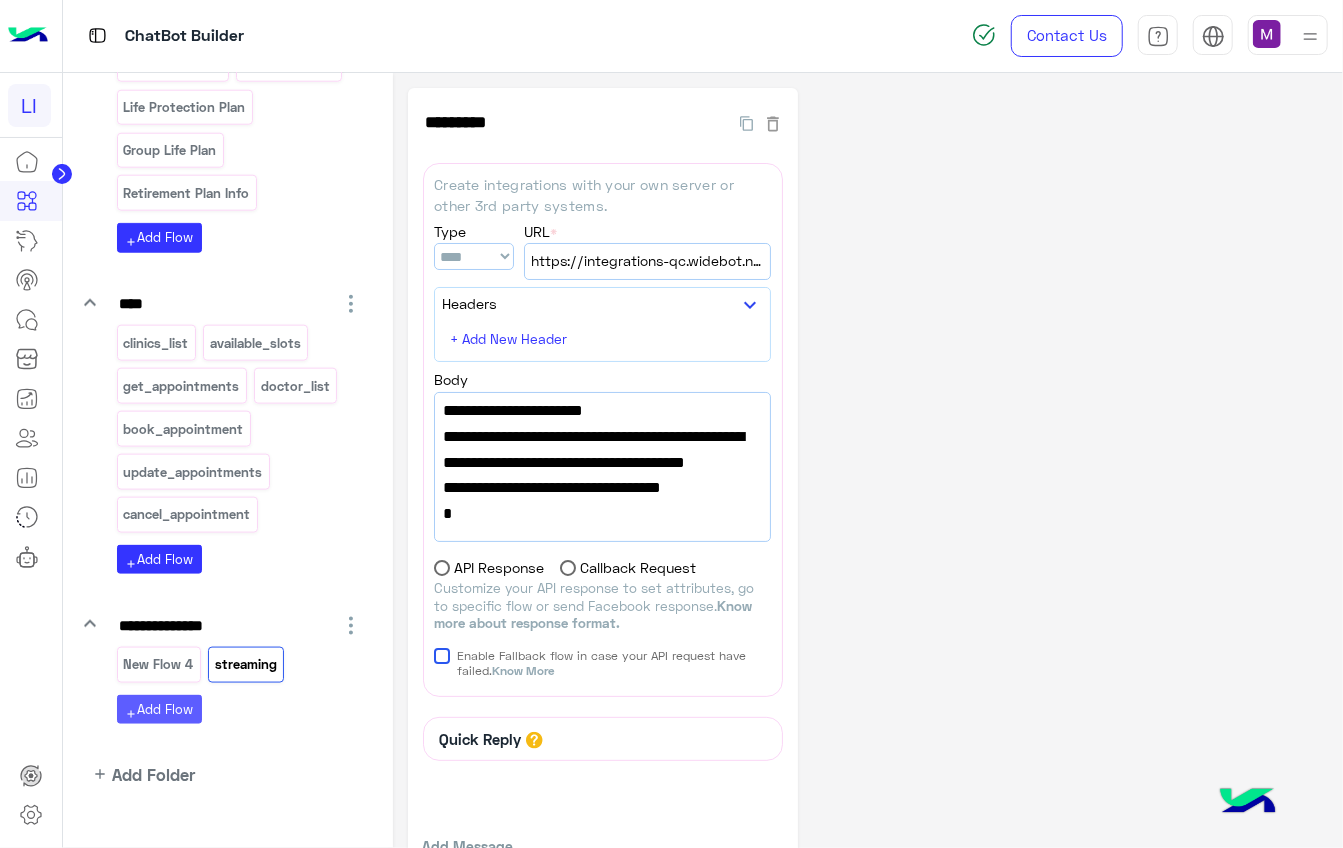 click on "add  Add Flow" at bounding box center [159, 709] 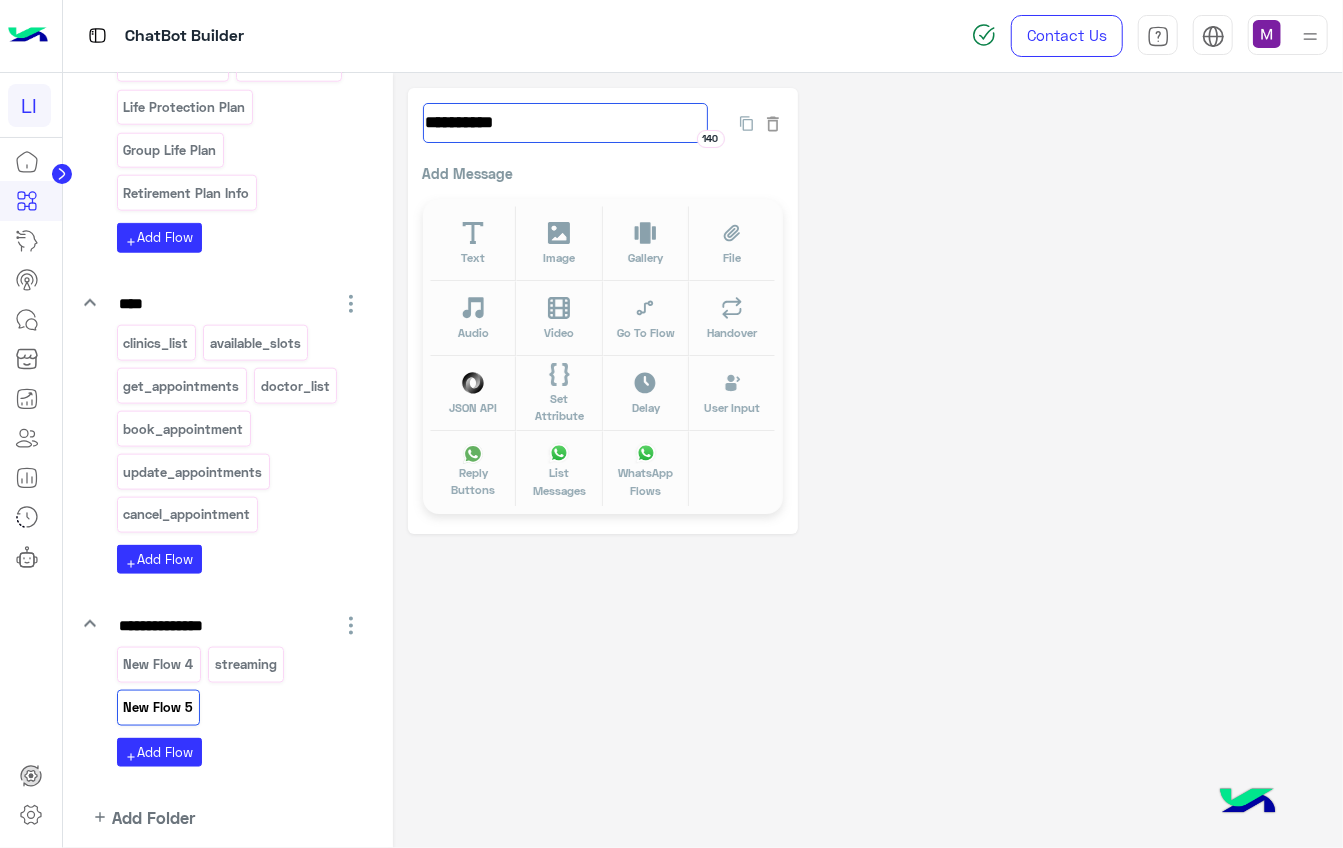 click on "**********" 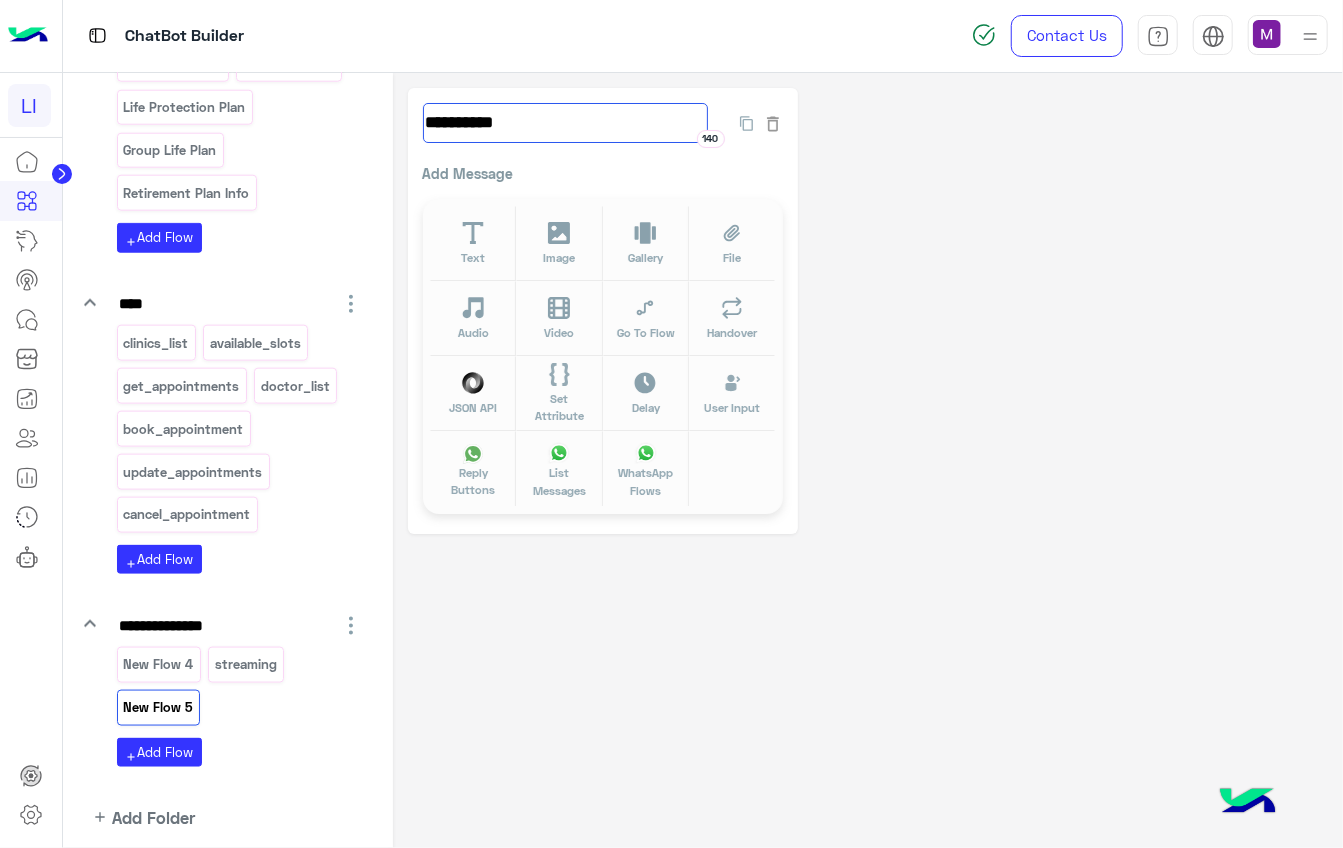 drag, startPoint x: 567, startPoint y: 117, endPoint x: 404, endPoint y: 117, distance: 163 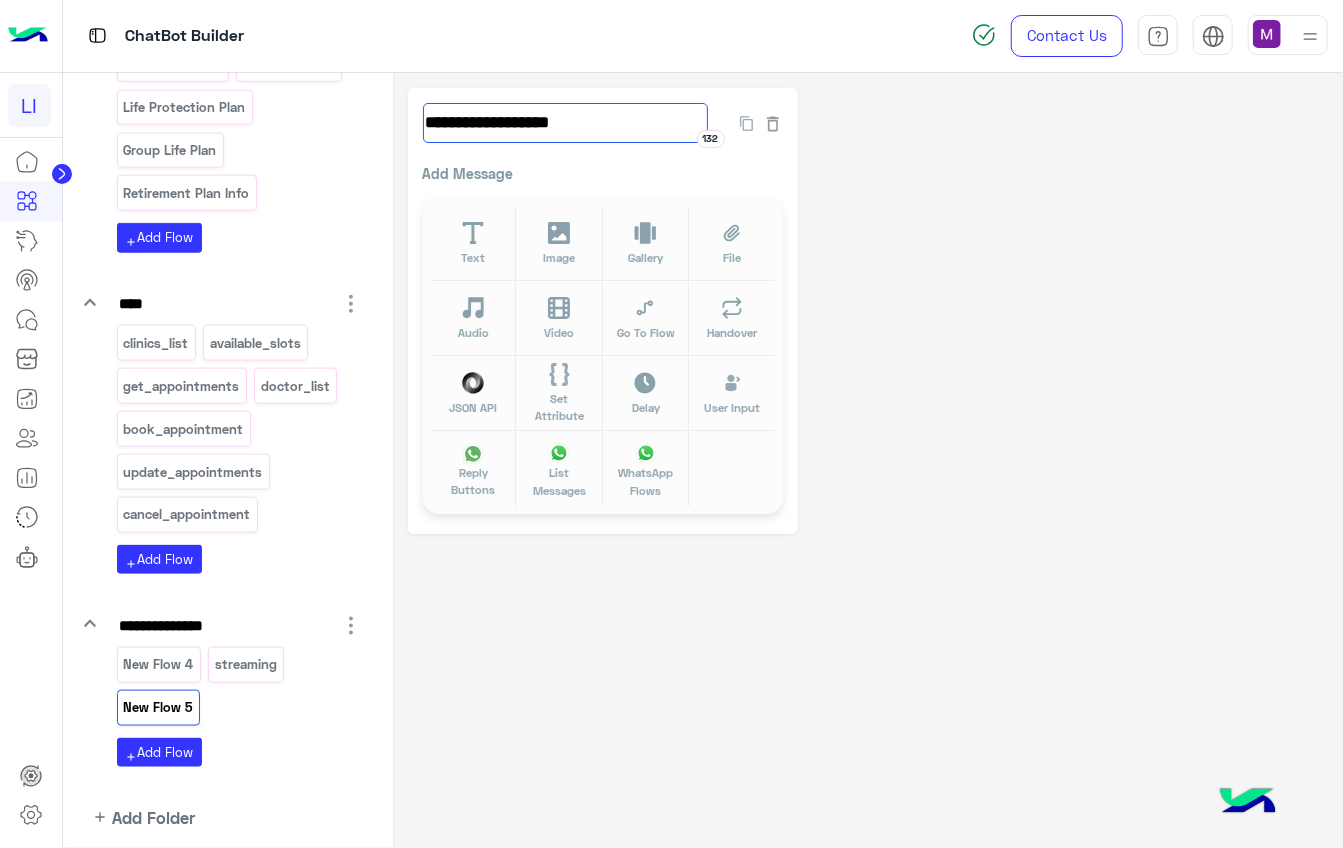 type on "**********" 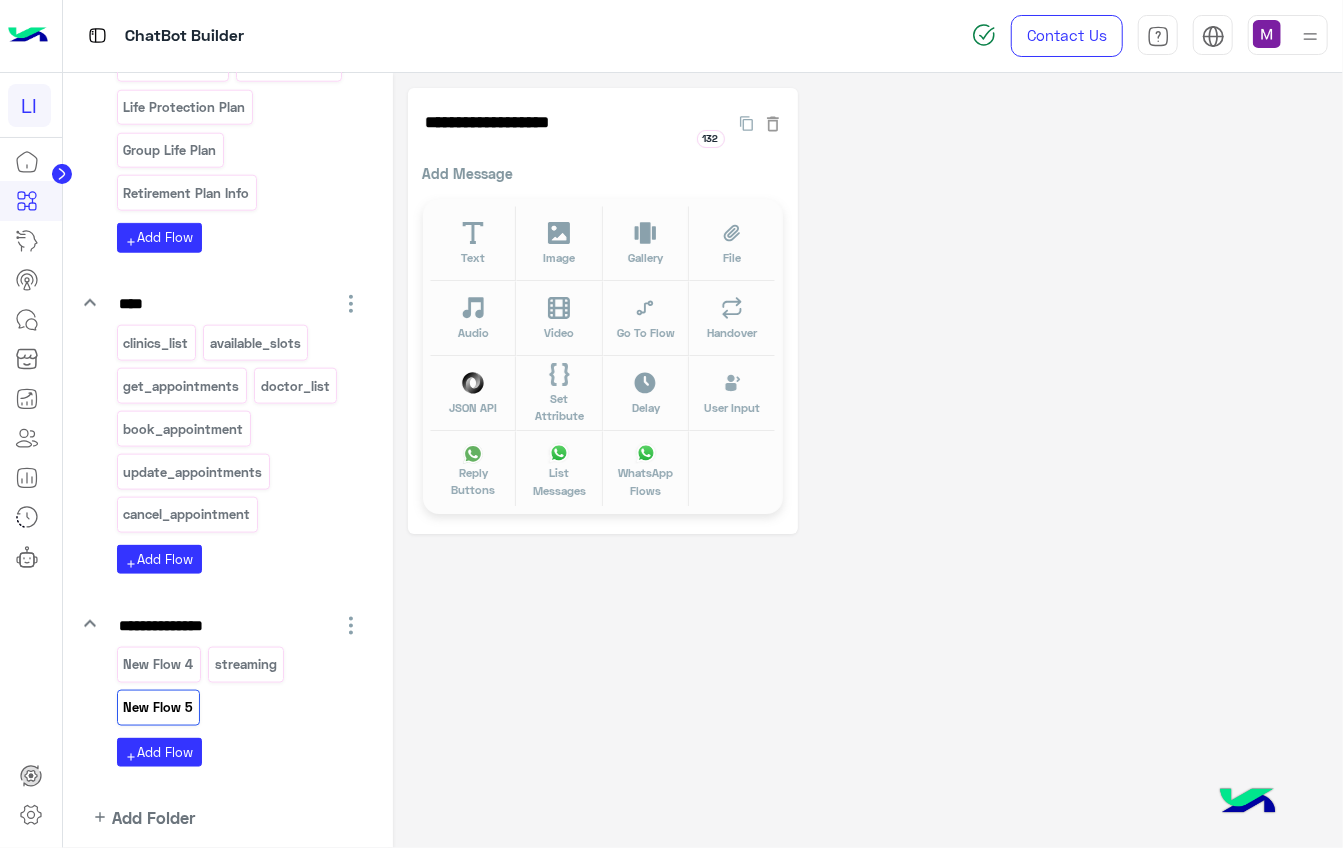 click on "**********" 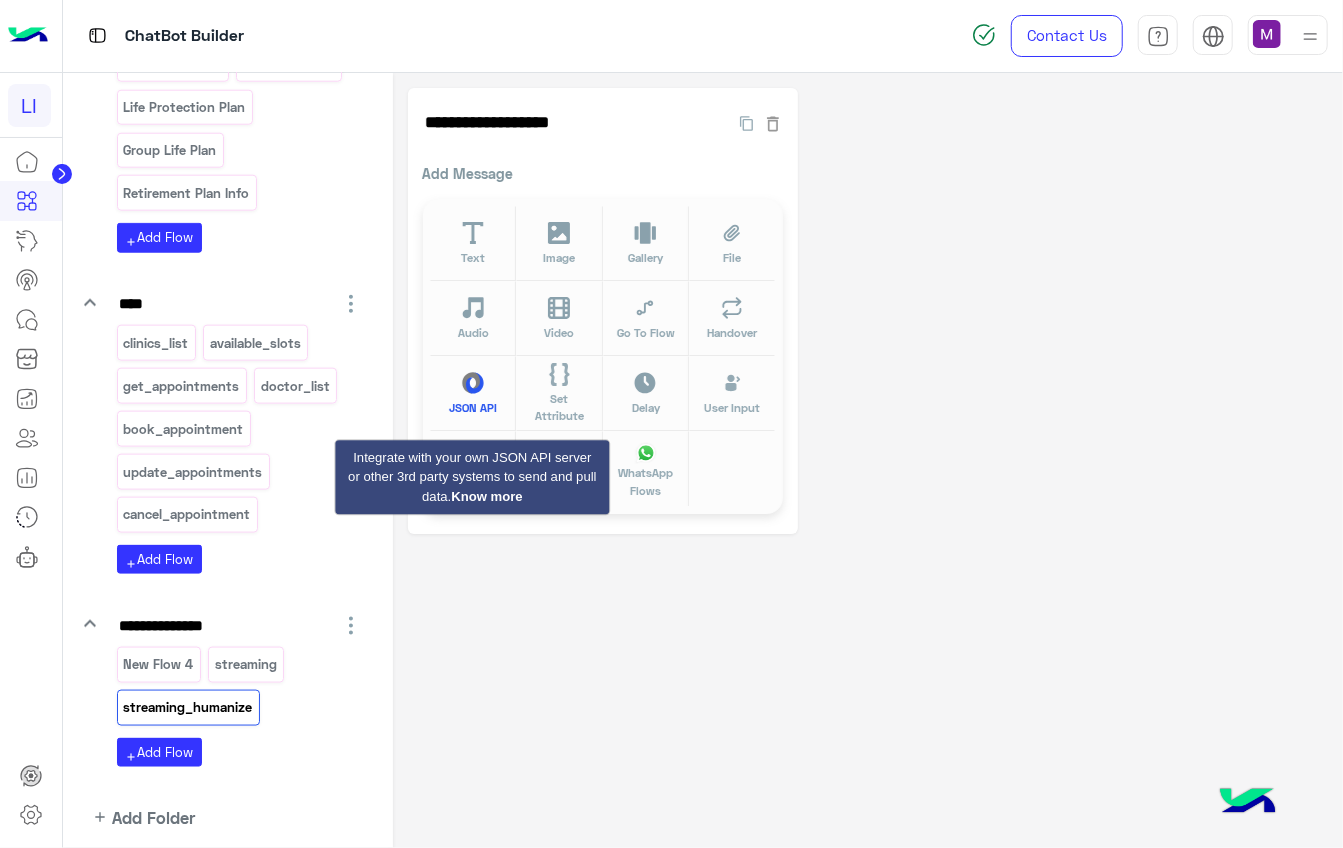 click on "JSON API" at bounding box center [473, 393] 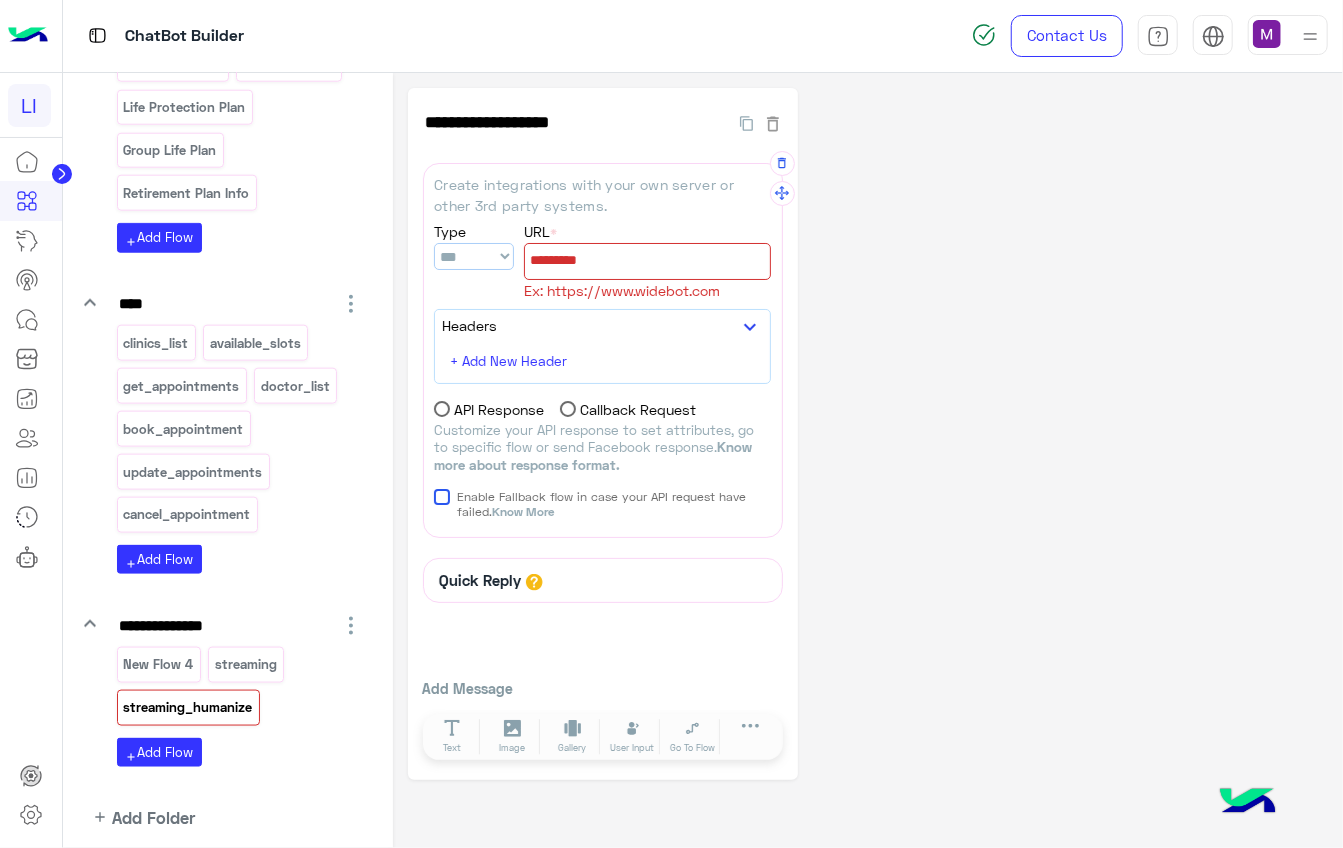 click at bounding box center (647, 261) 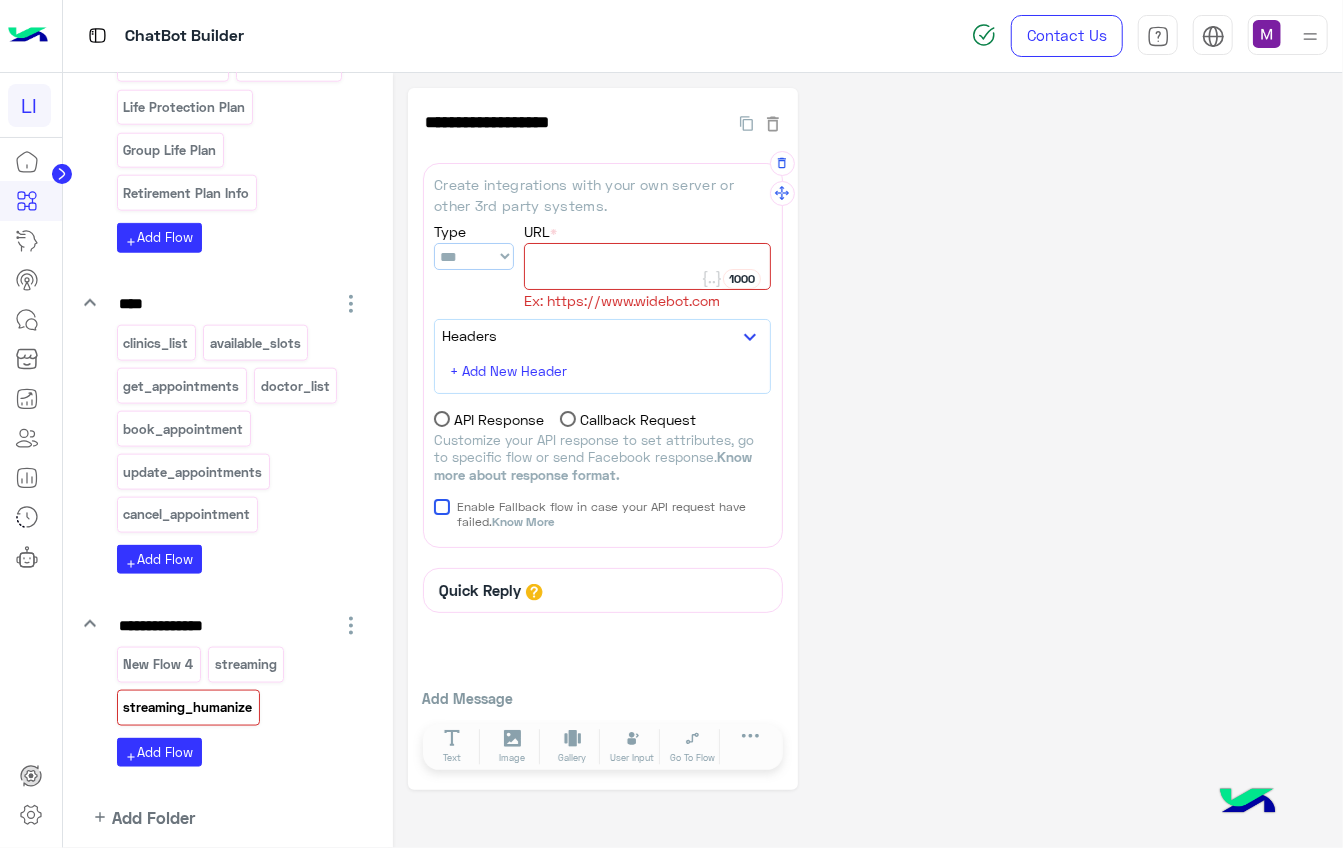 paste on "**********" 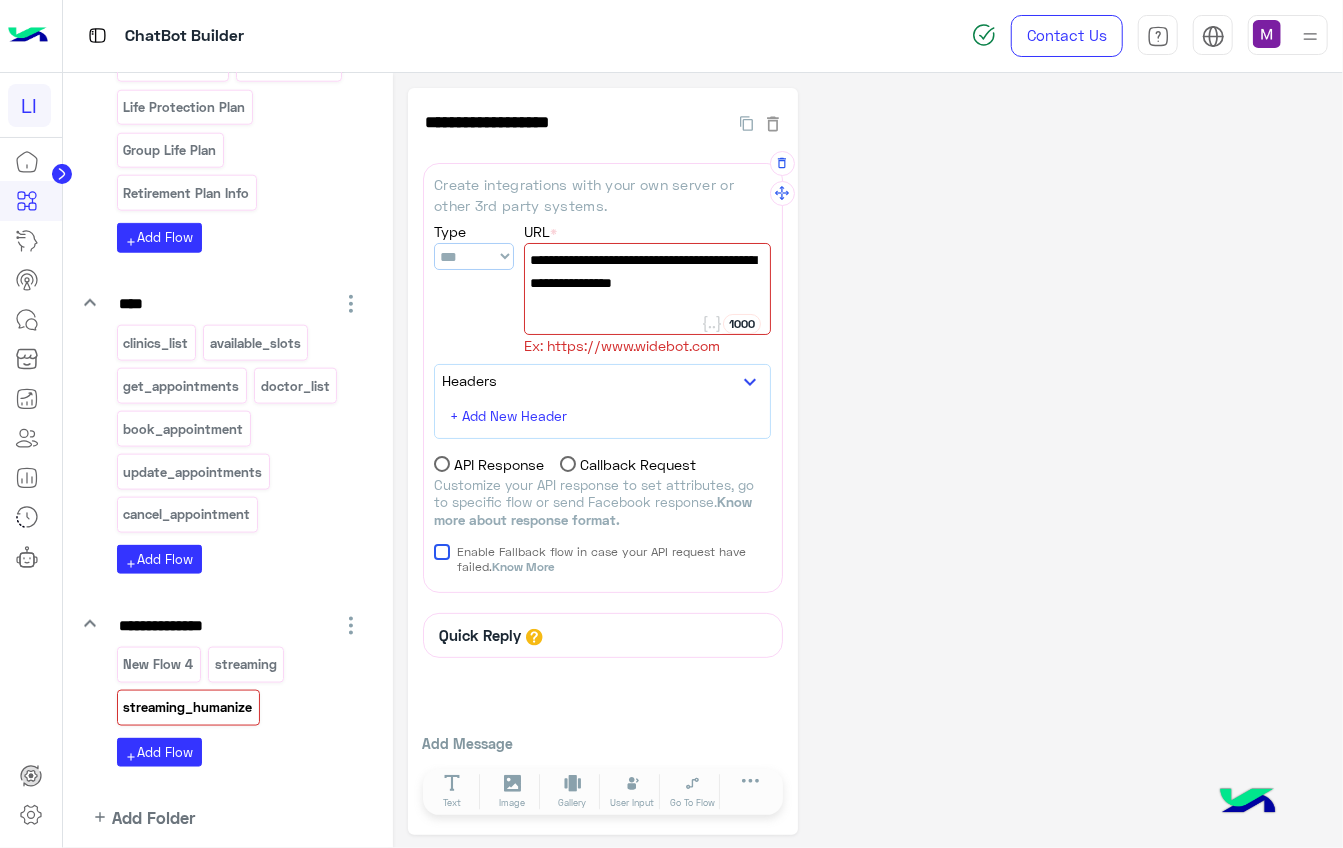 type on "**********" 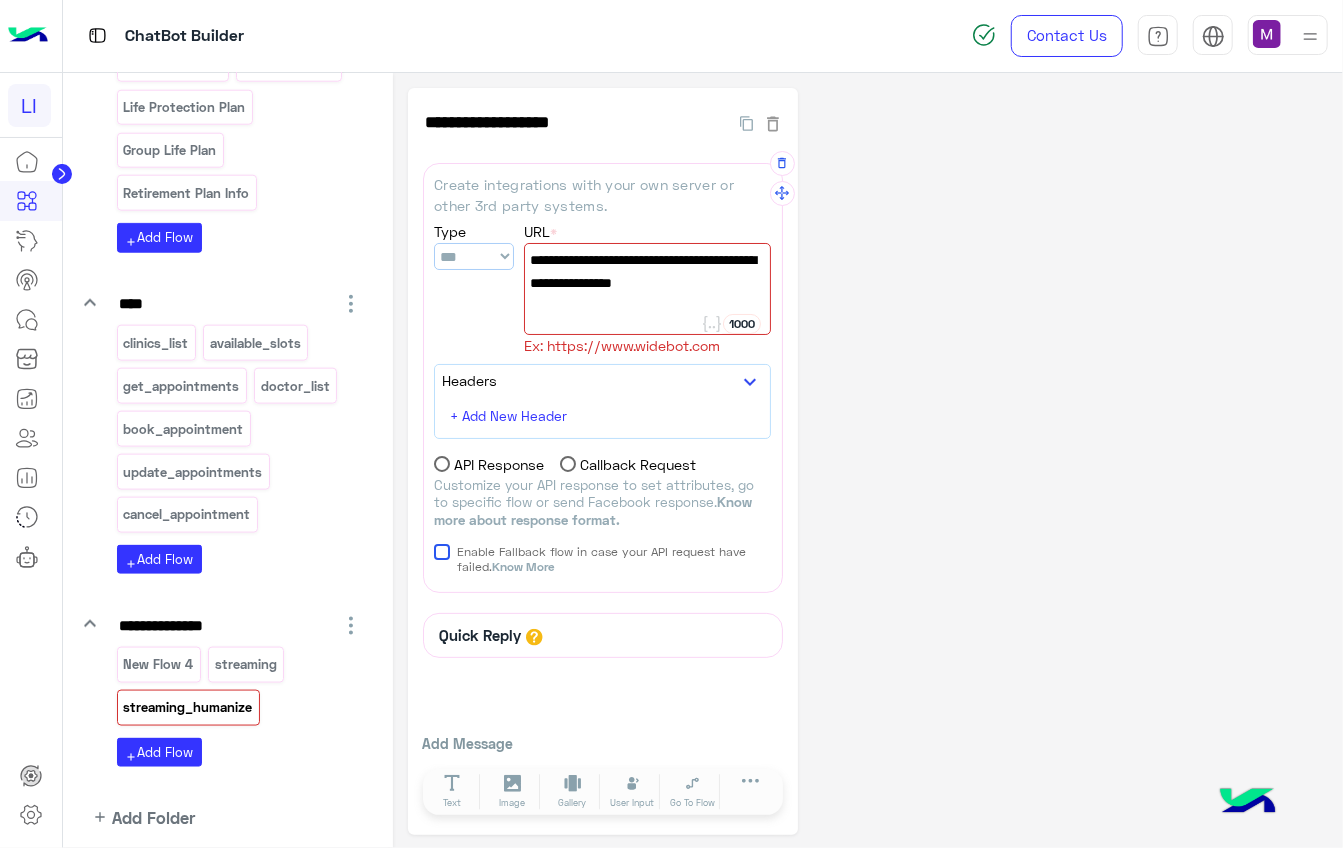 click on "*** **** *** ******" at bounding box center (474, 256) 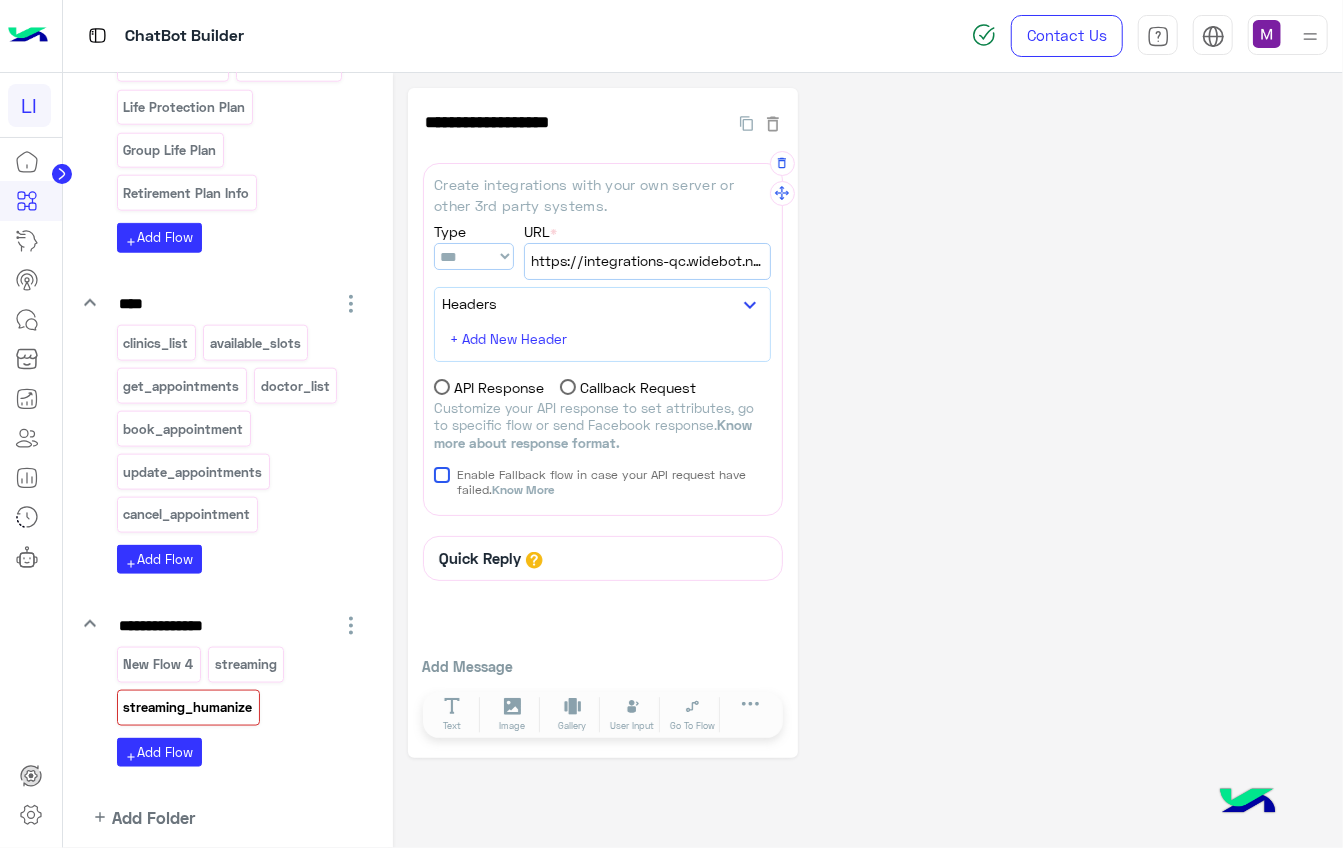 select on "****" 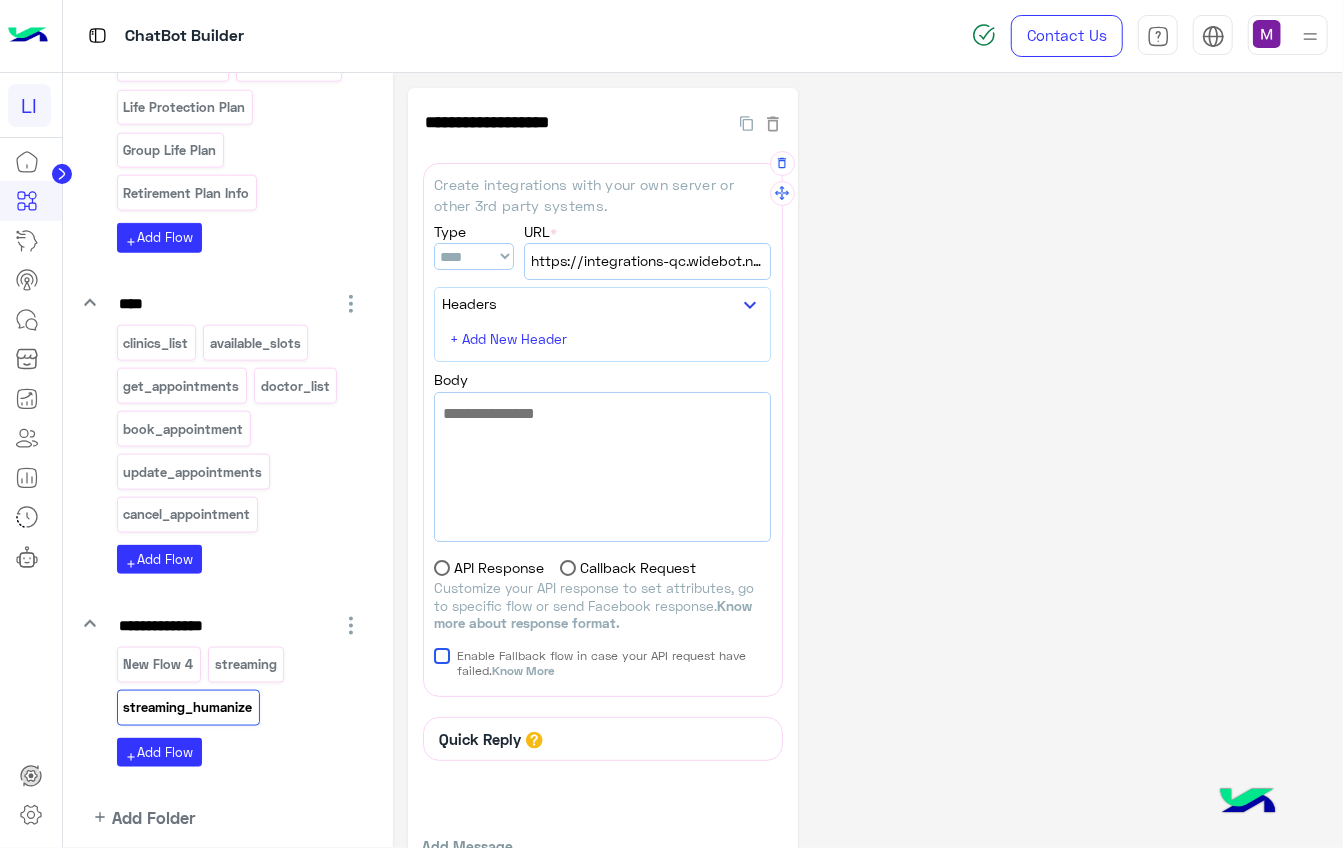 click at bounding box center (602, 467) 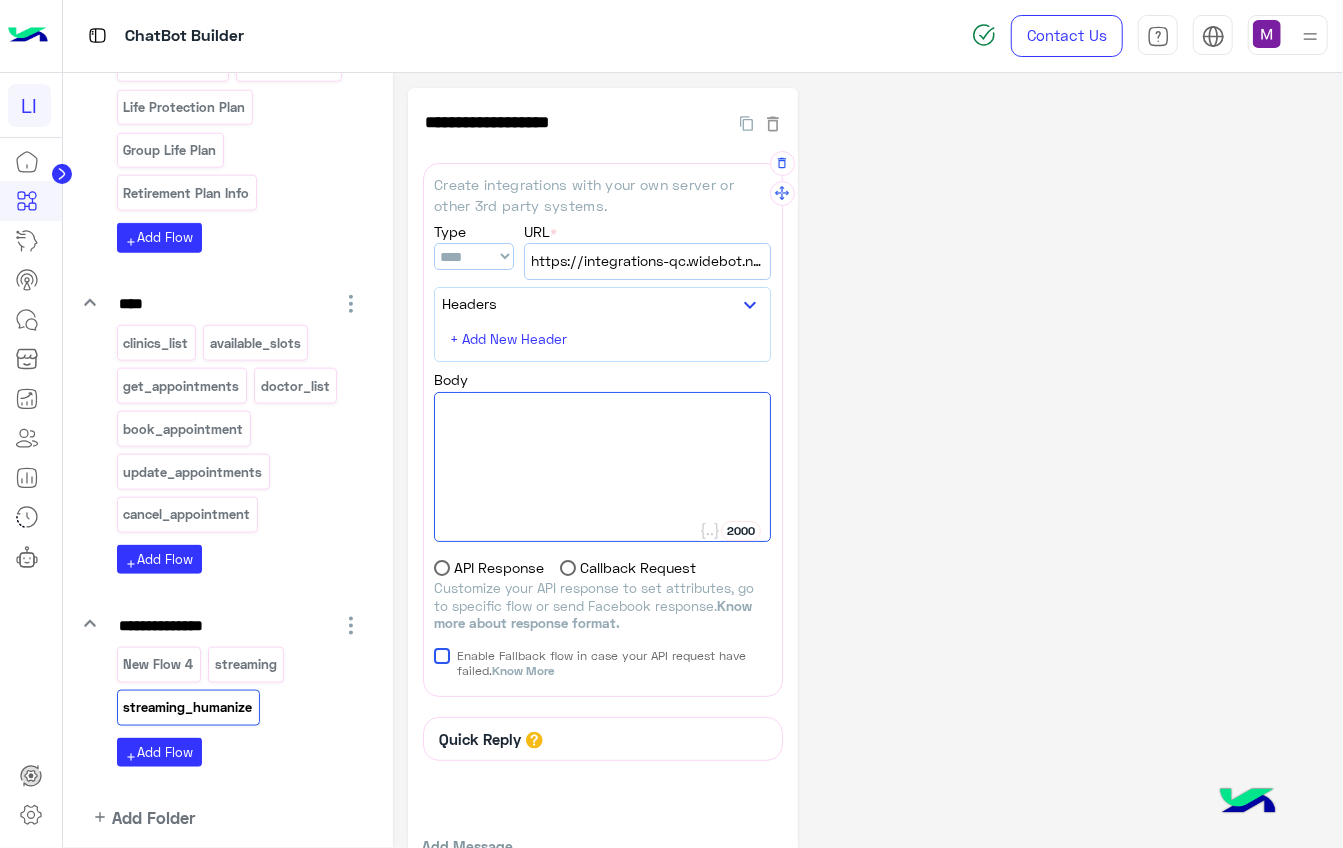 paste on "**********" 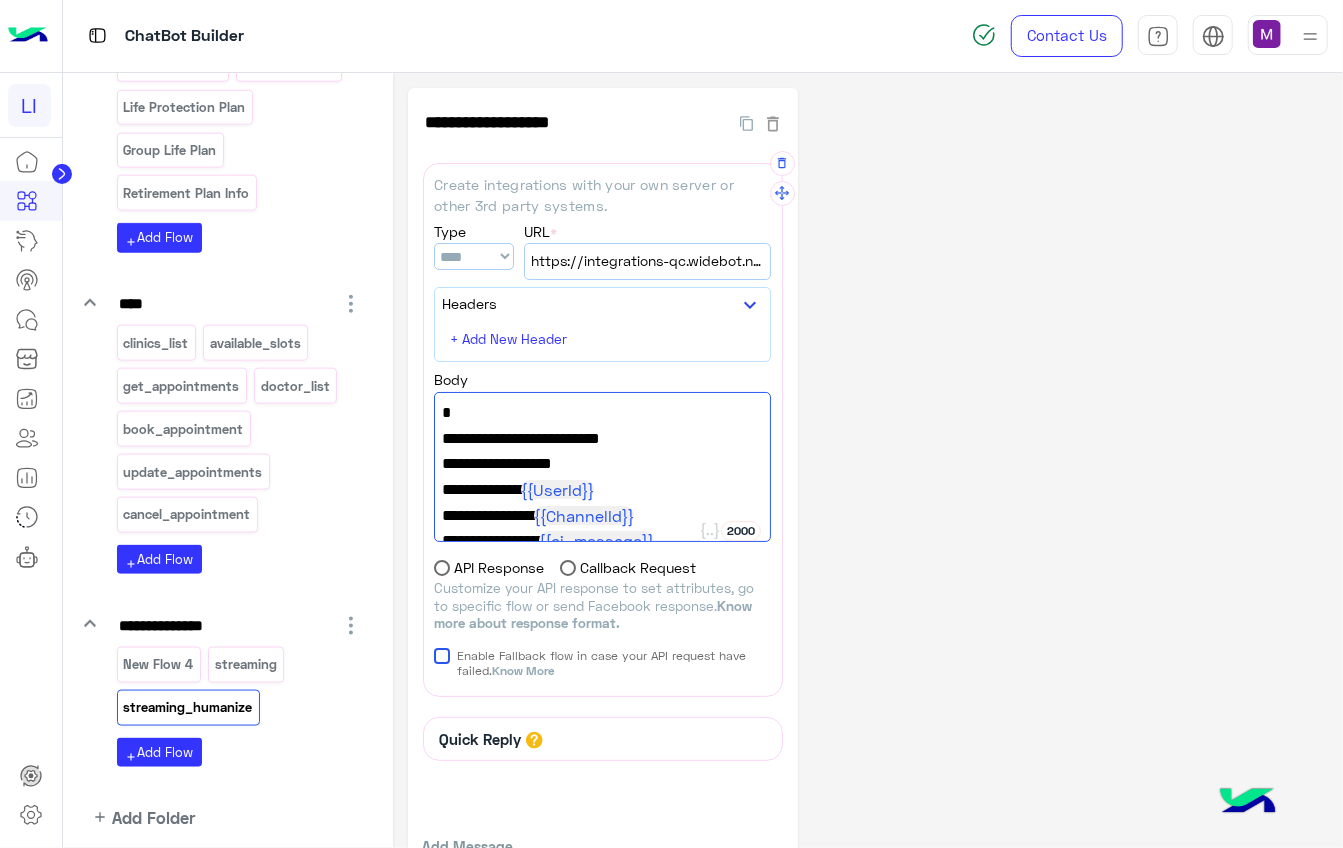 scroll, scrollTop: 213, scrollLeft: 0, axis: vertical 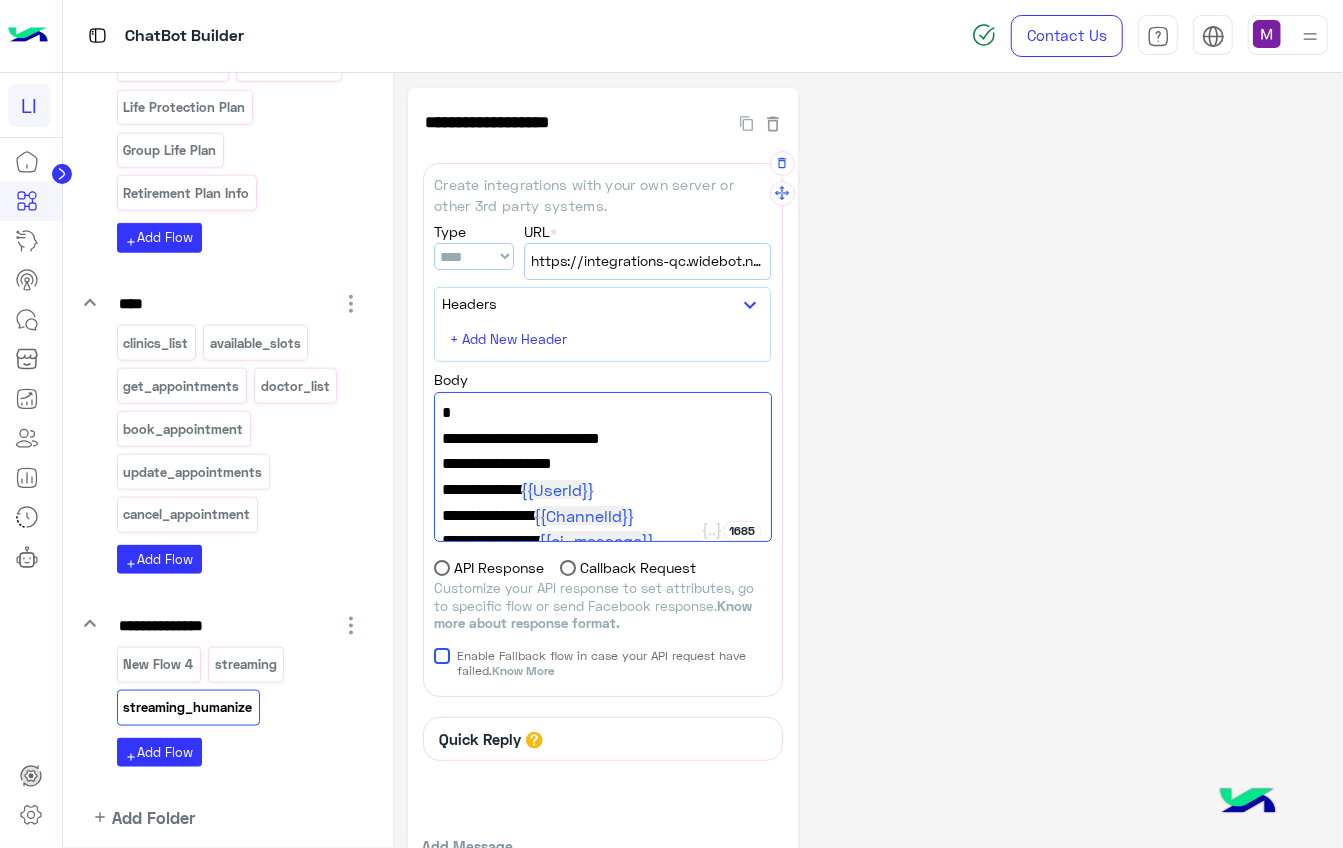 type on "**********" 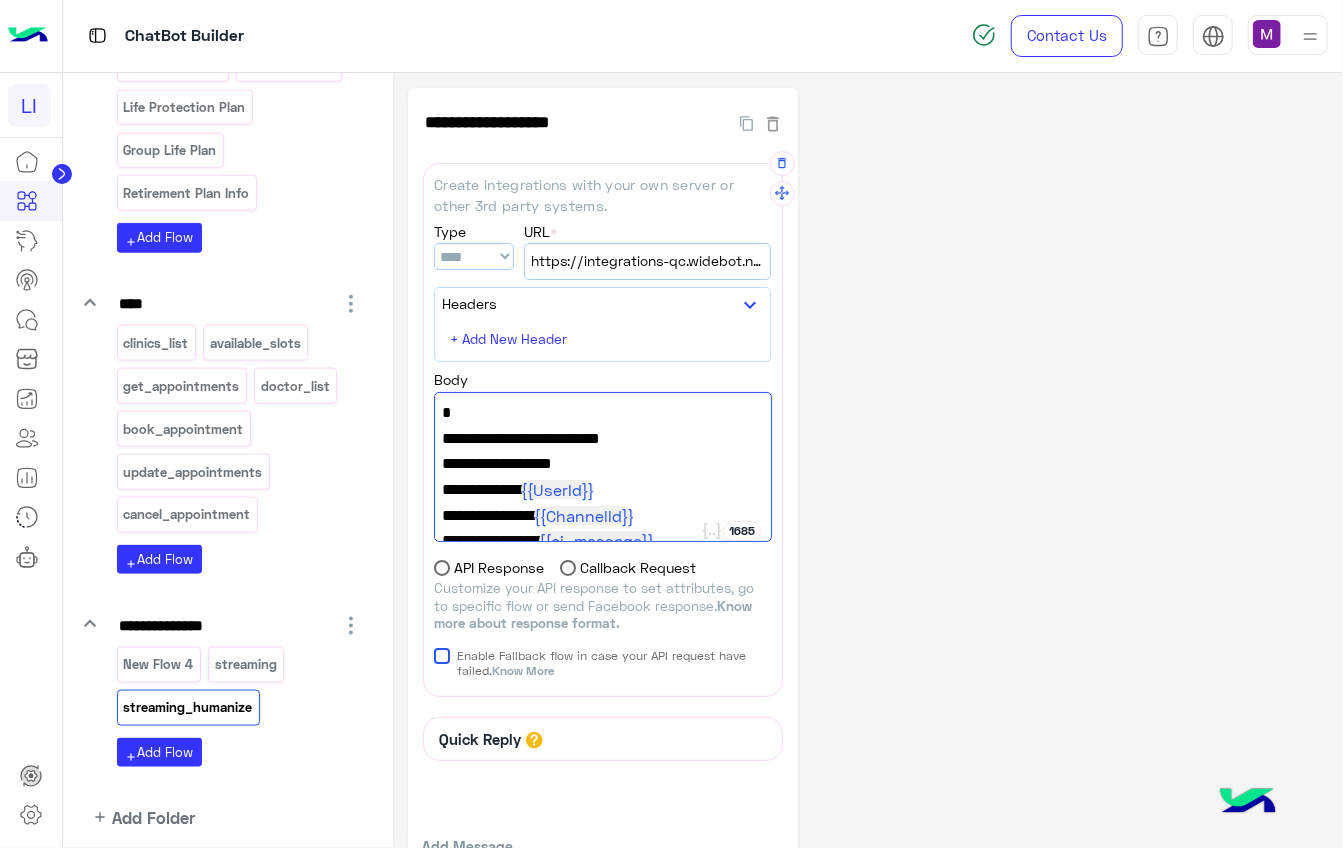 click on ""Lang": "ar-eg"," at bounding box center [602, 464] 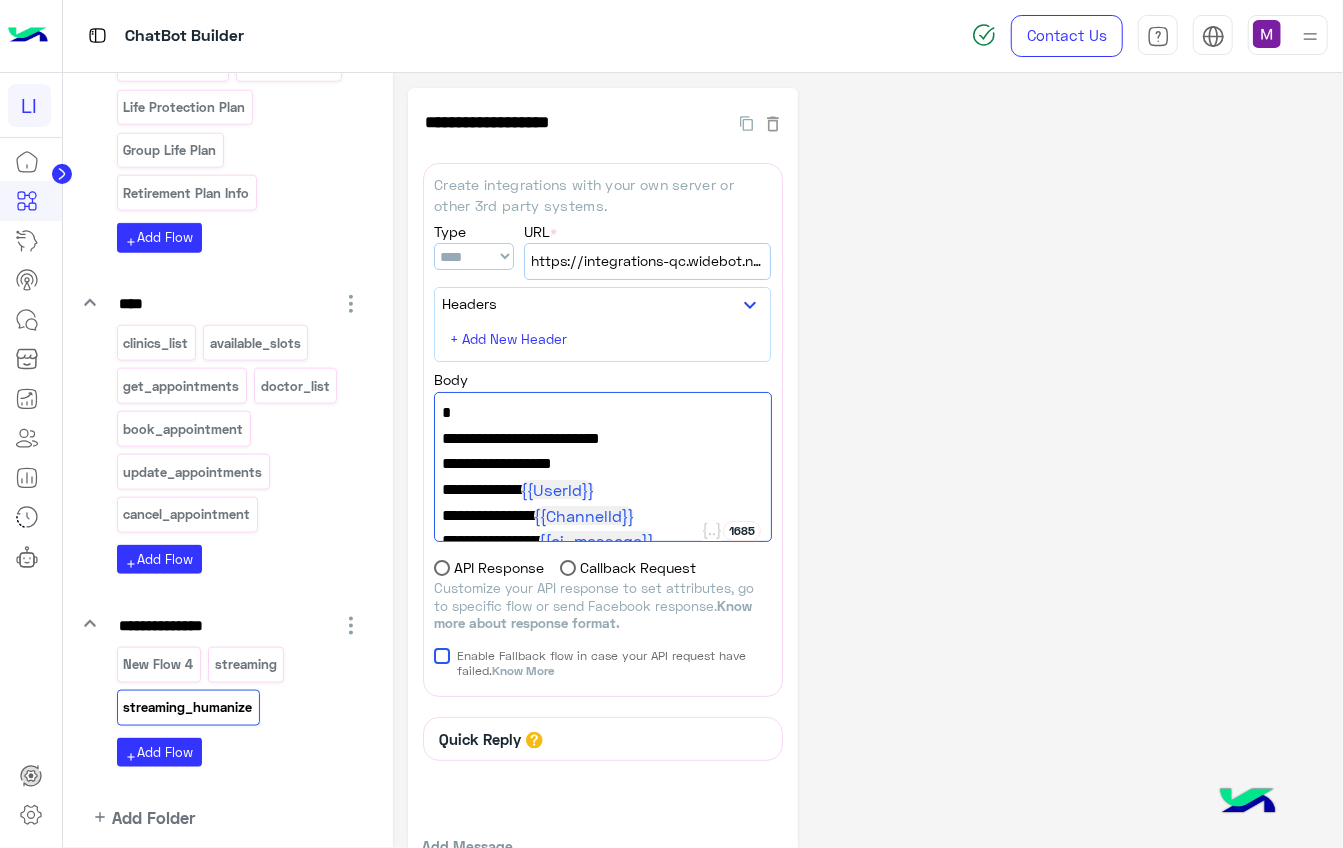 click on "**********" 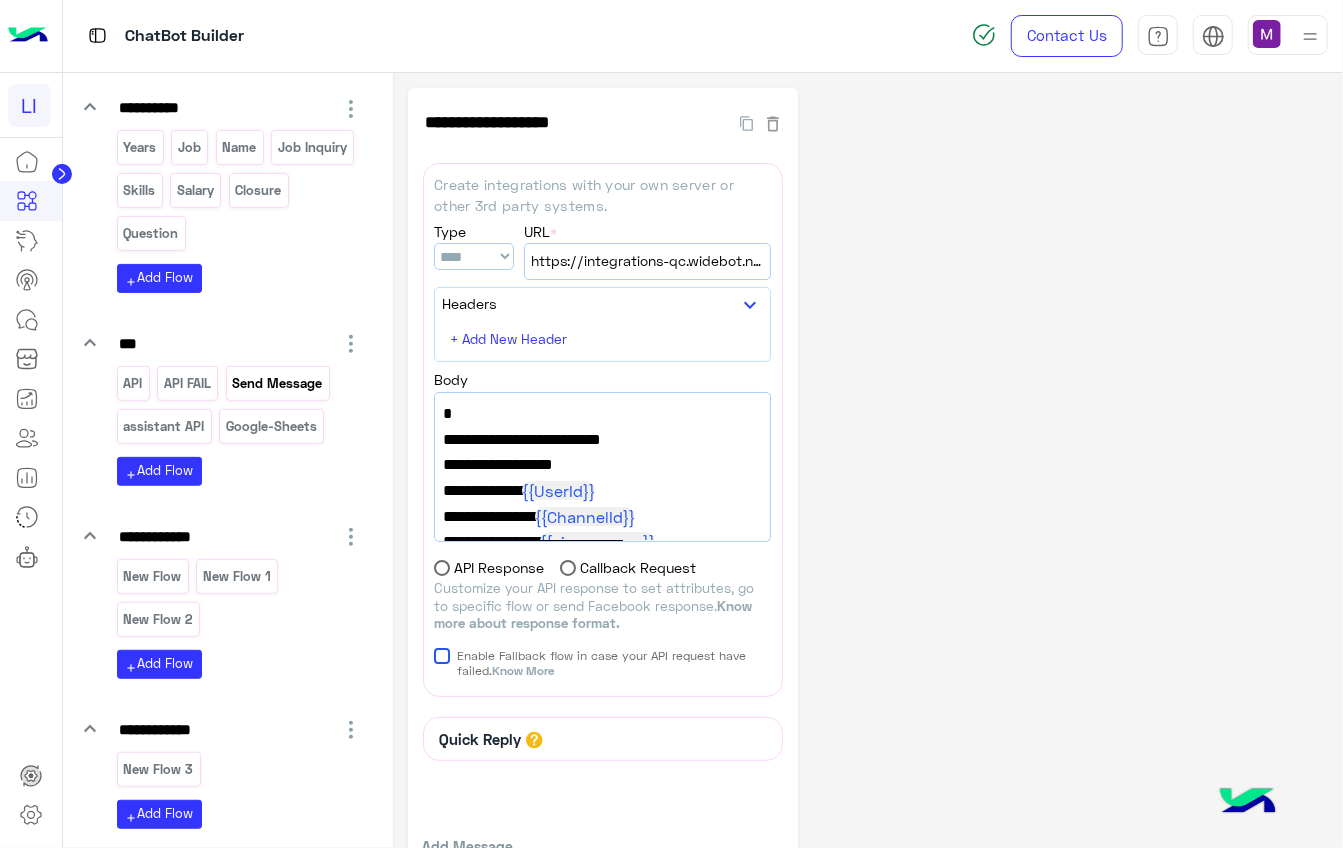 scroll, scrollTop: 0, scrollLeft: 0, axis: both 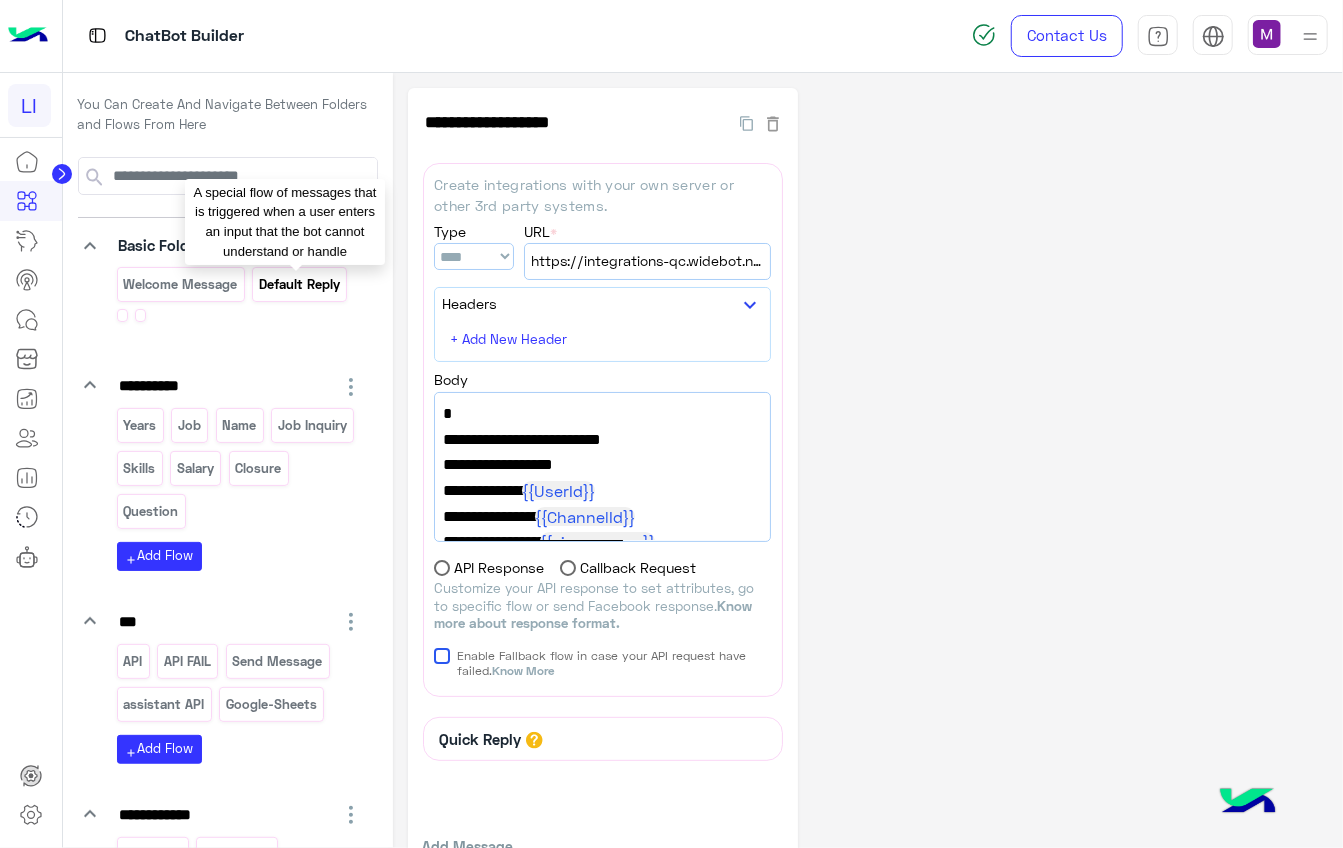 click on "Default reply" at bounding box center [300, 284] 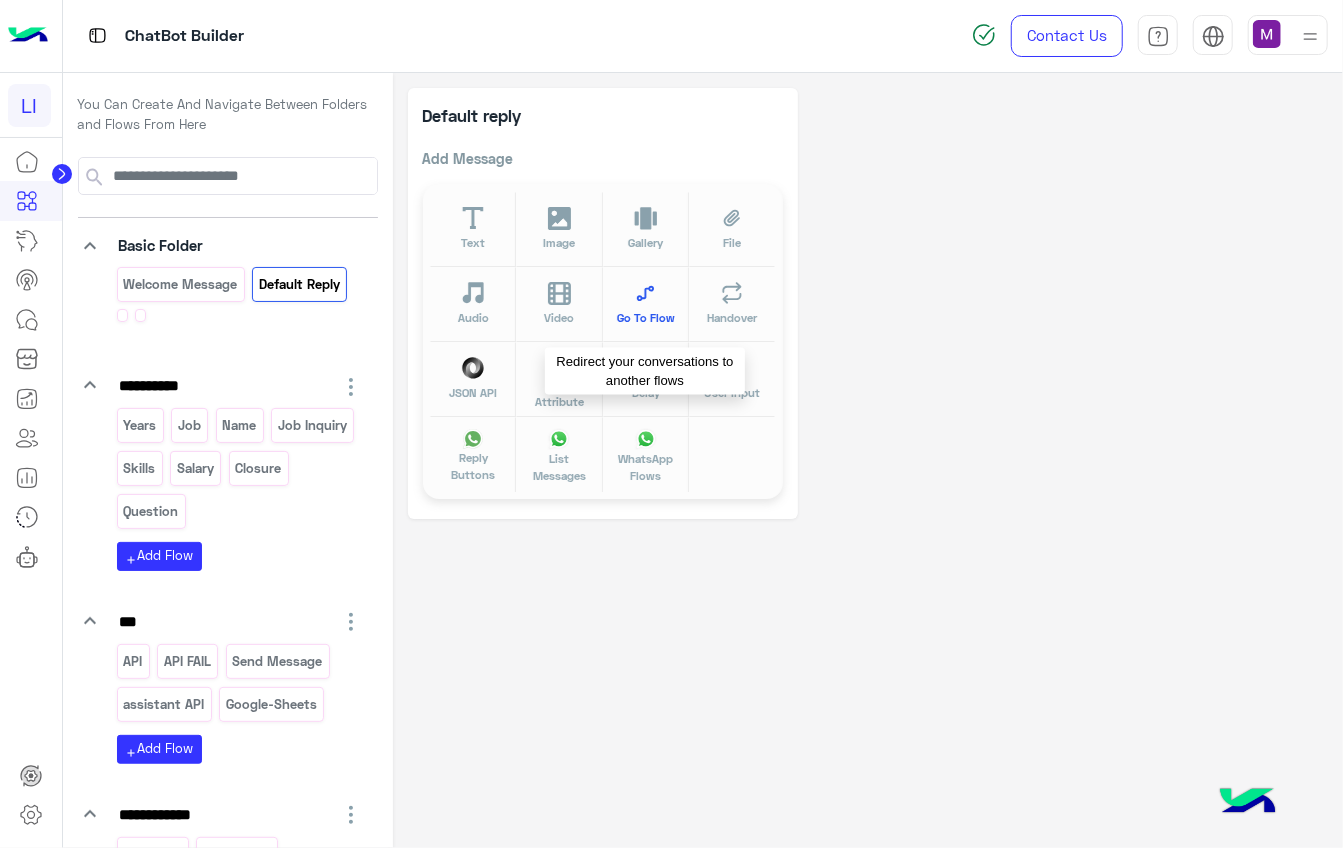 click on "Go To Flow" at bounding box center (646, 317) 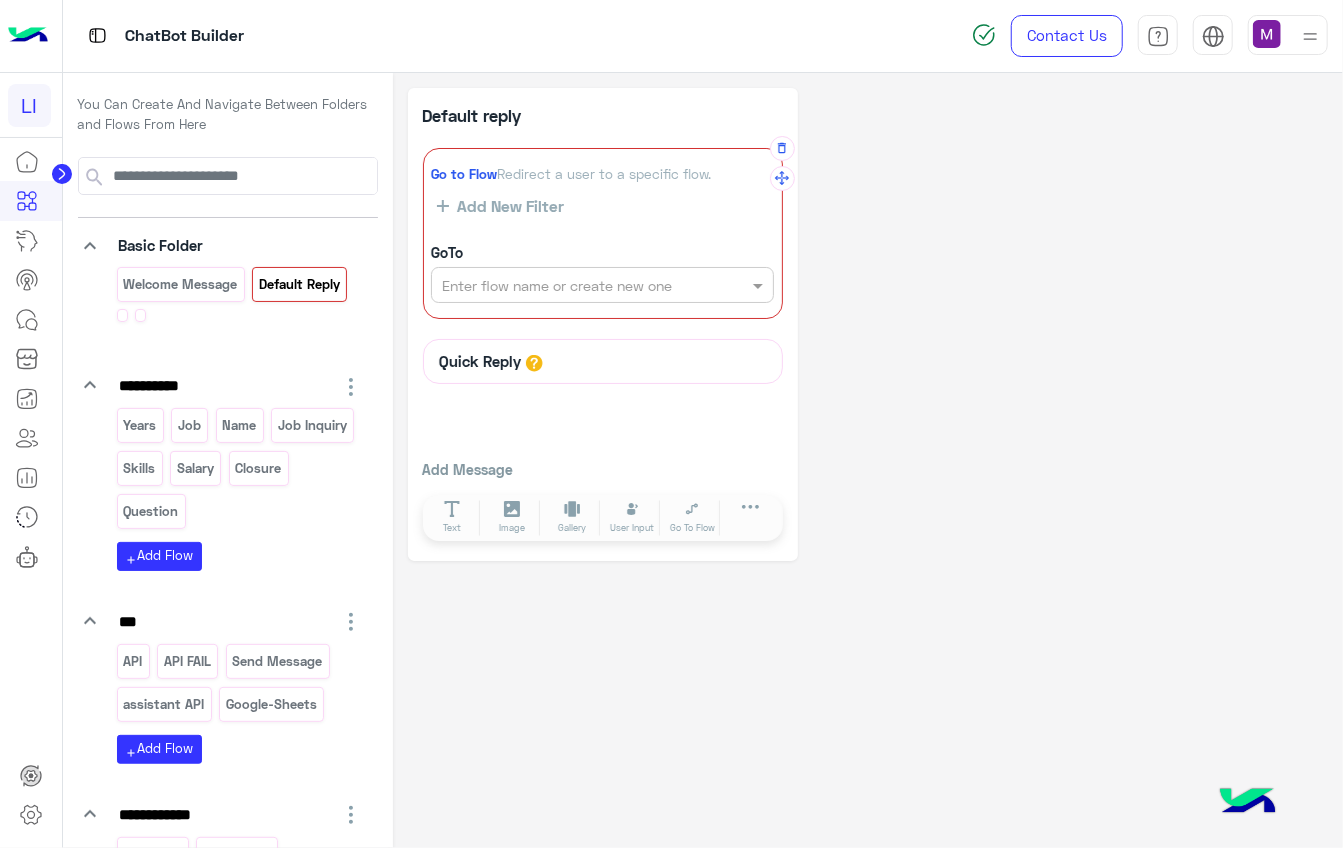 click at bounding box center [568, 285] 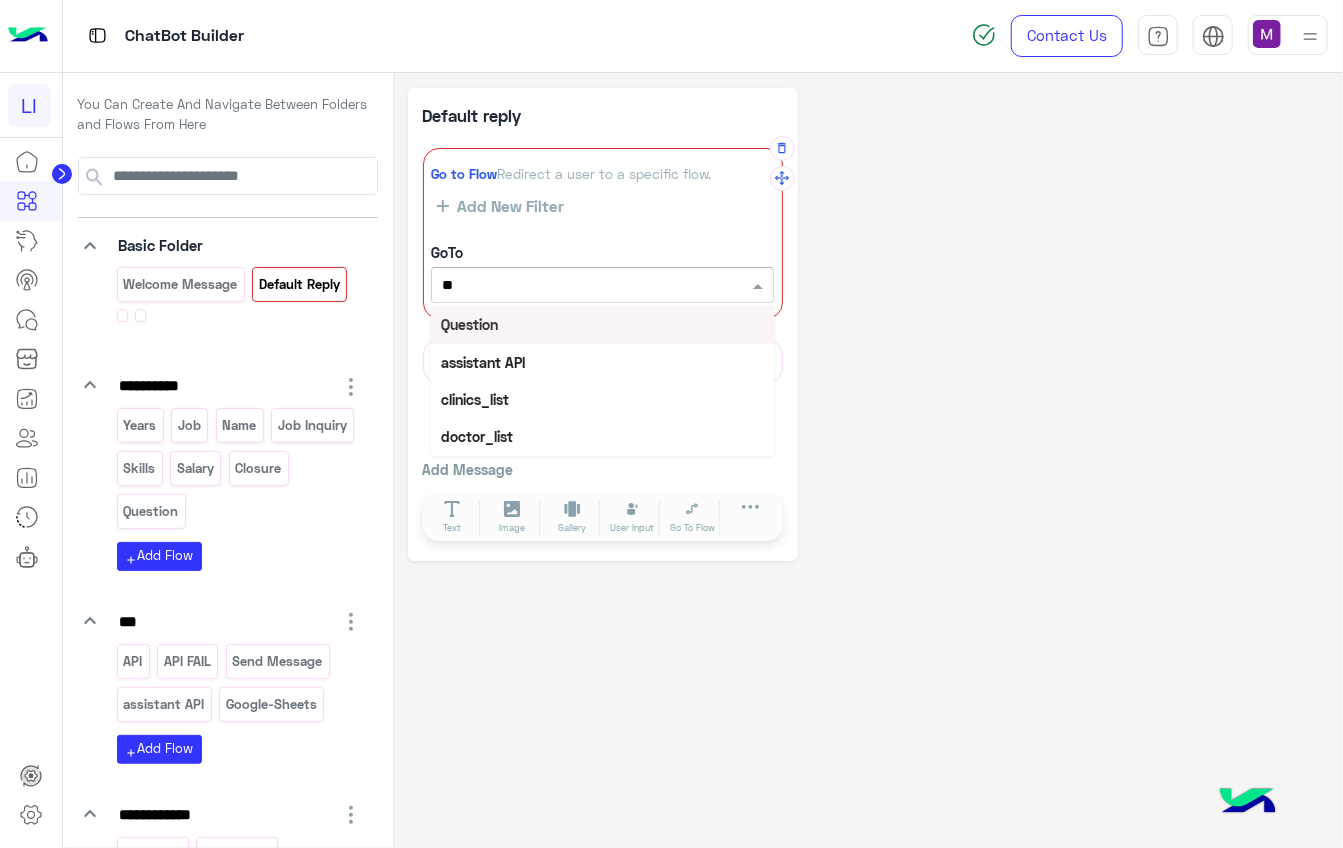 type on "***" 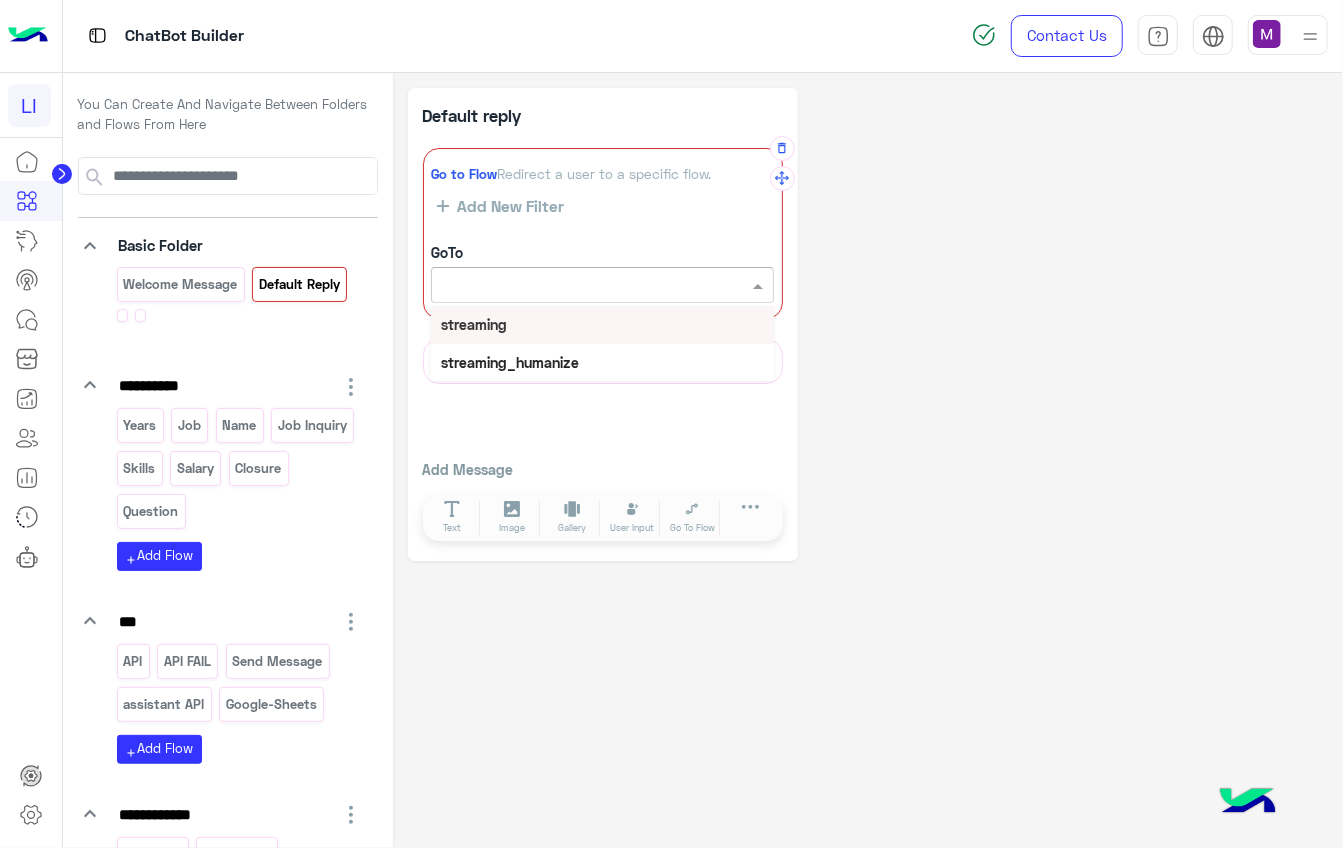 click on "Go to Flow  Redirect a user to a specific flow. Add New Filter GoTo Enter flow name or create new one streaming streaming_humanize" at bounding box center [603, 233] 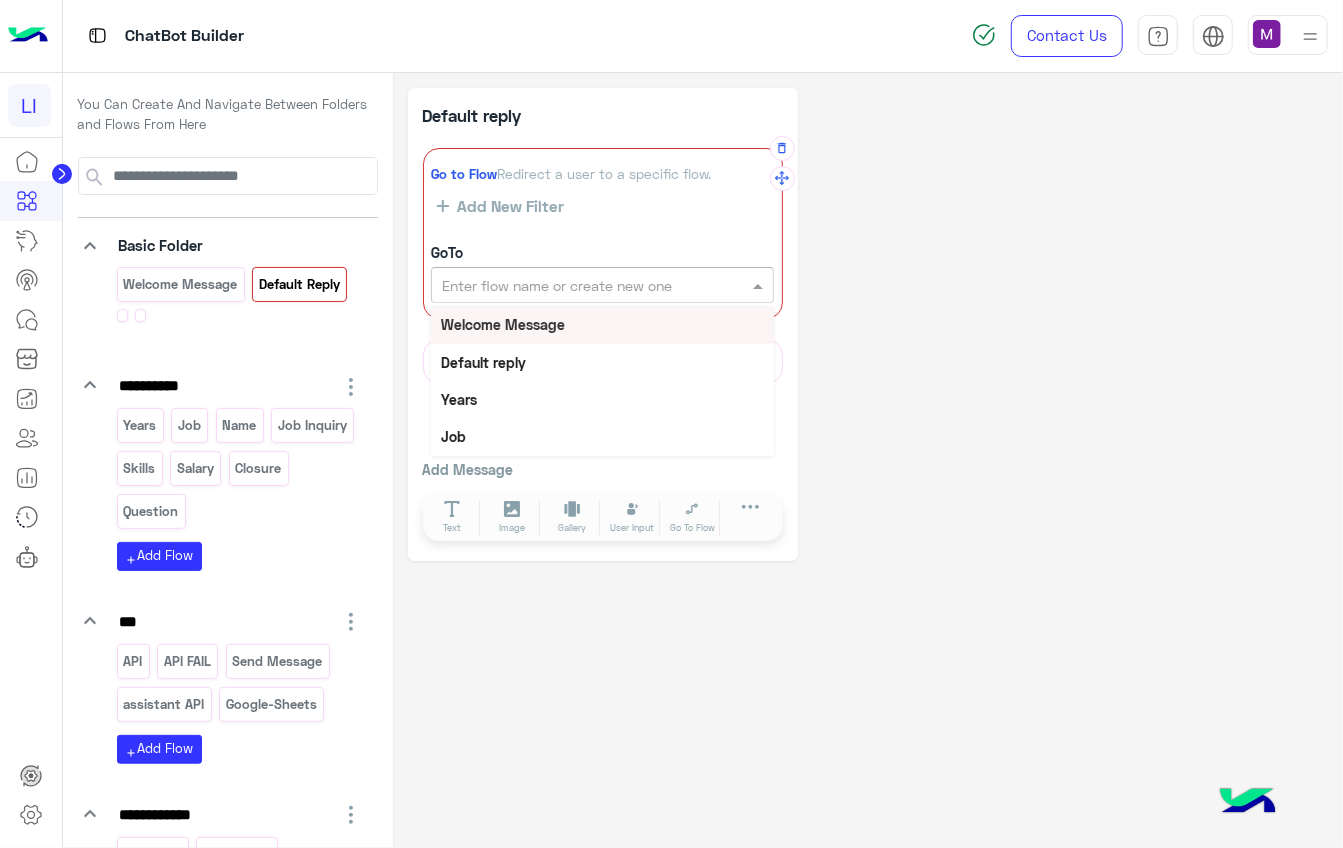 click at bounding box center (568, 285) 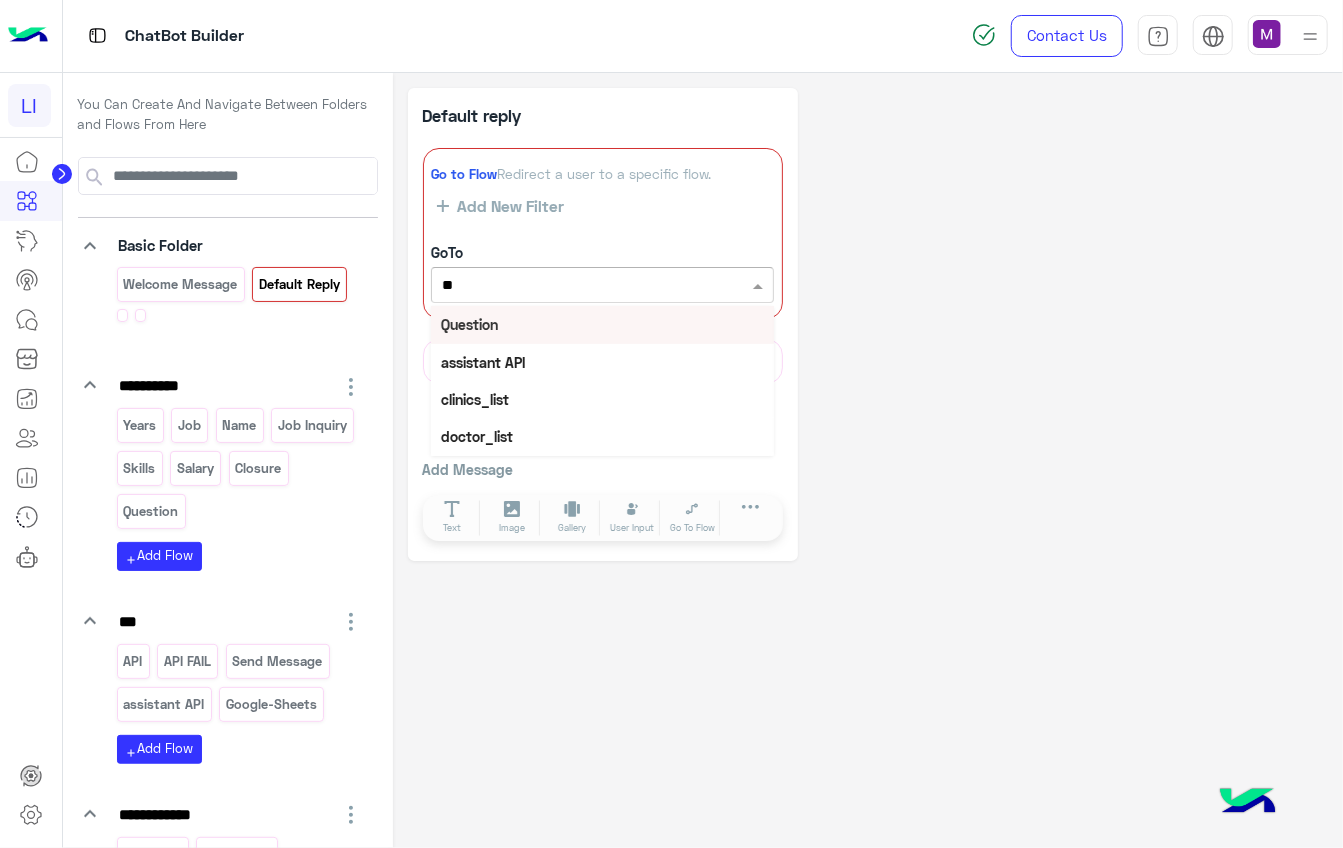 type on "***" 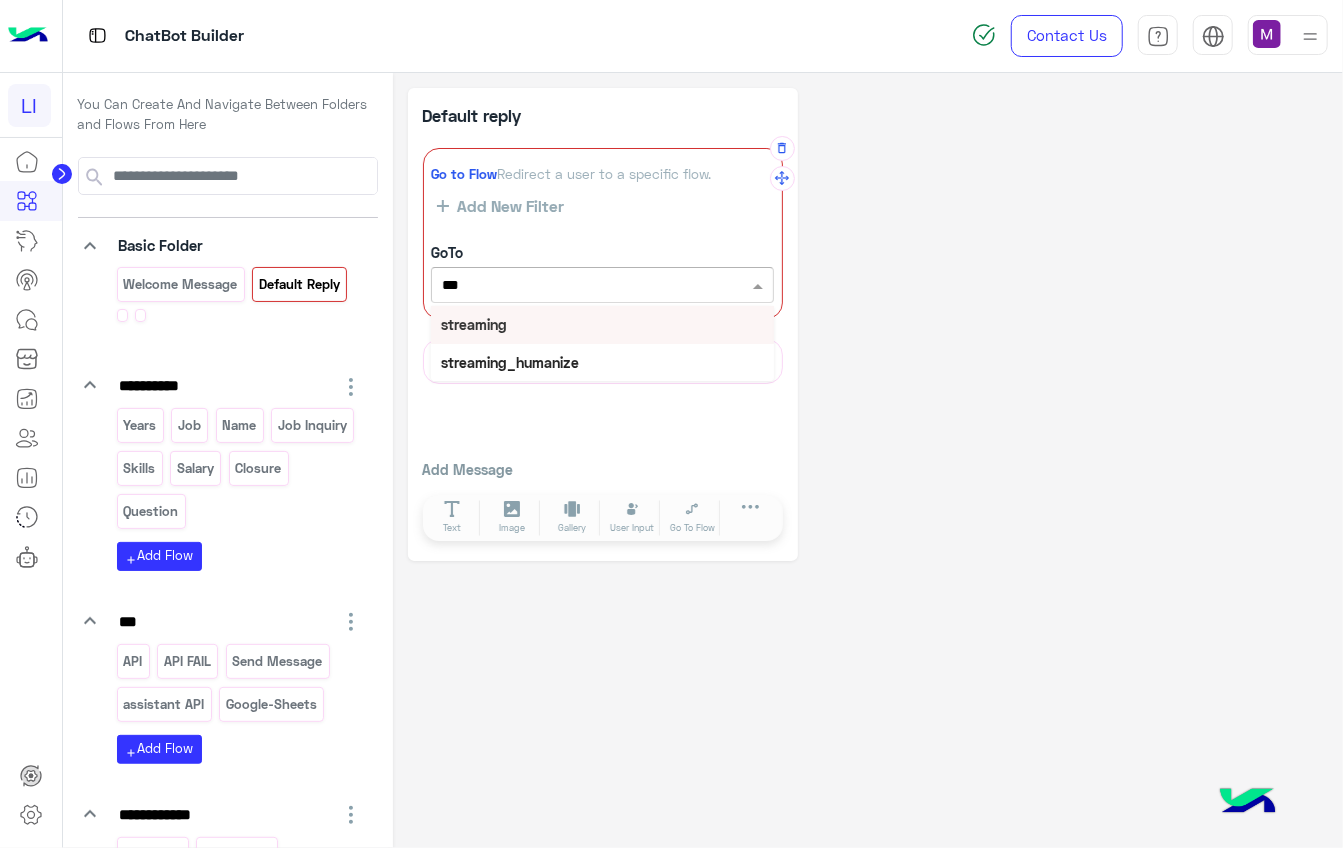 click on "streaming" at bounding box center (602, 324) 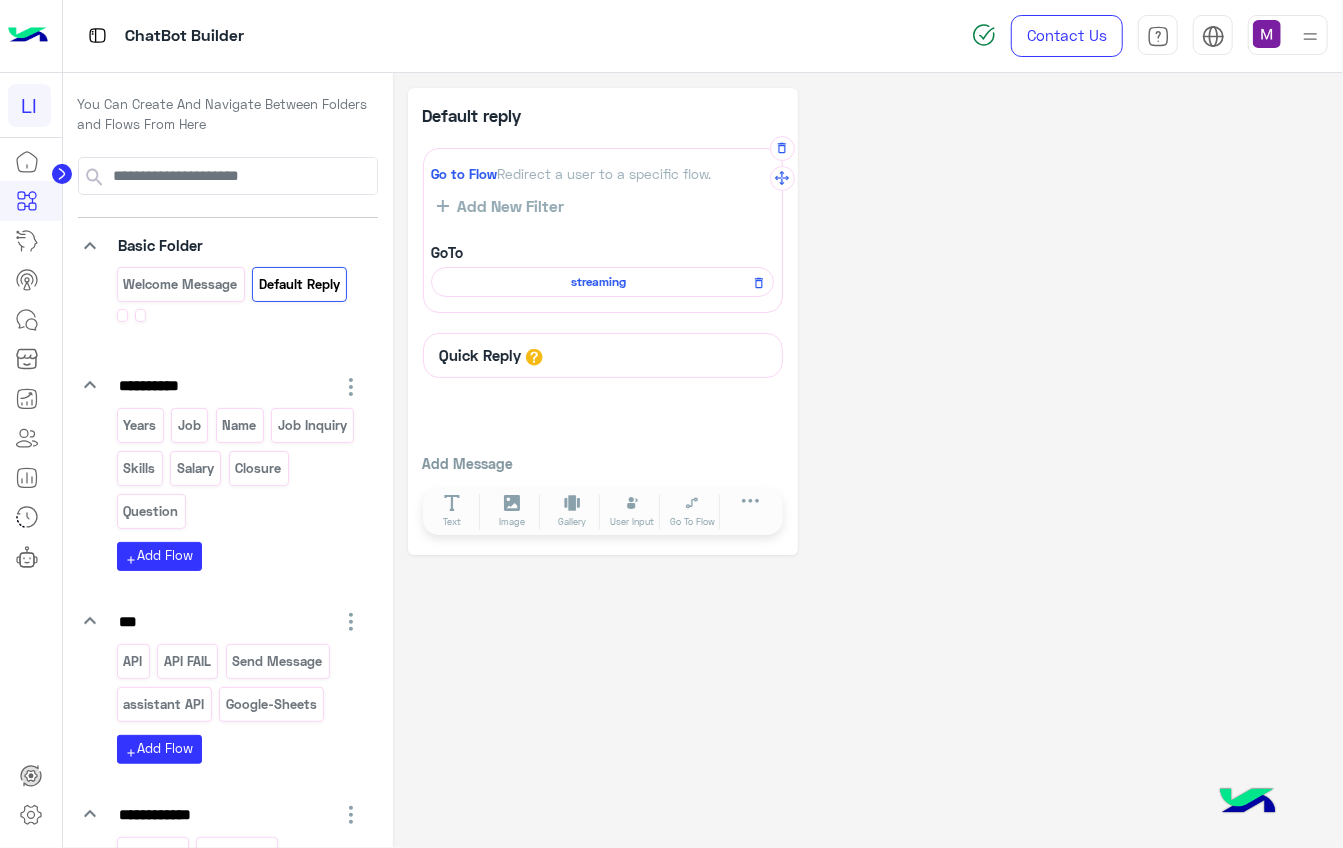 click on "Default reply  Go to Flow  Redirect a user to a specific flow. Add New Filter GoTo  streaming  Quick Reply  Add Message  Text Image Gallery File Audio Video  Go To Flow Handover JSON API Set Attribute Delay User Input Reply Buttons List Messages  WhatsApp Flows   Add Message  Text Image Gallery User Input Go To Flow Handover JSON API Set Attribute File Video  Audio Delay Reply Buttons List Messages WhatsApp Flows" 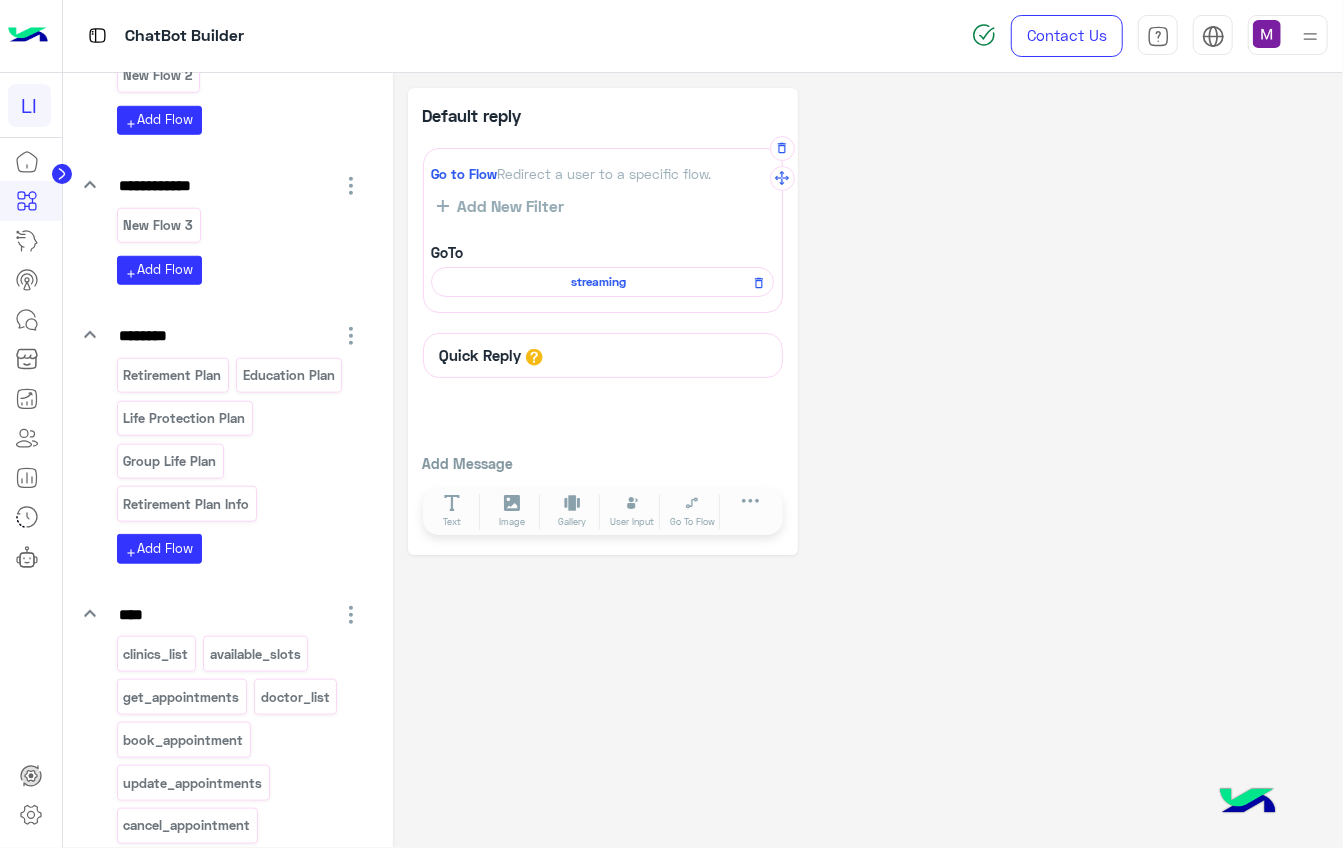 scroll, scrollTop: 867, scrollLeft: 0, axis: vertical 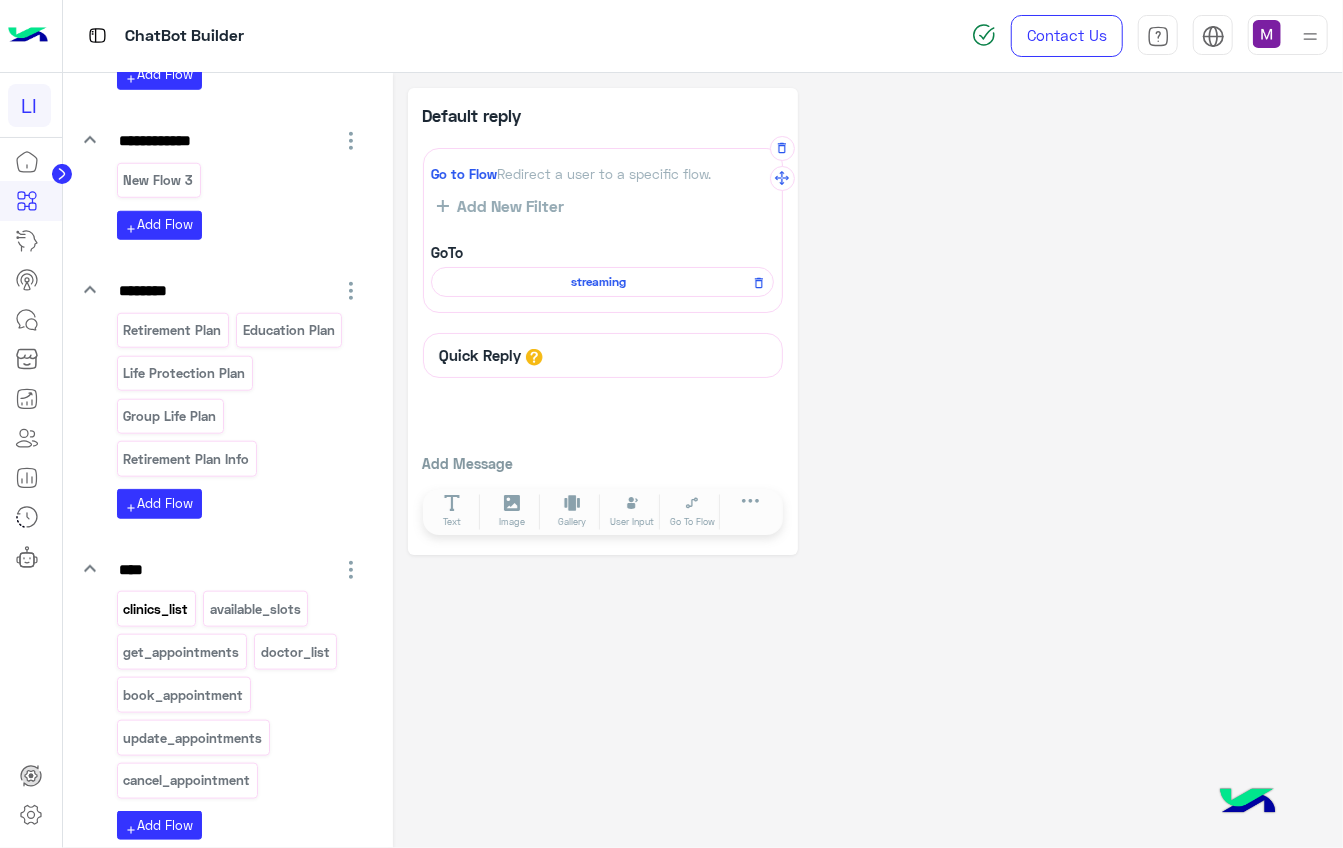 click on "clinics_list" at bounding box center [156, 609] 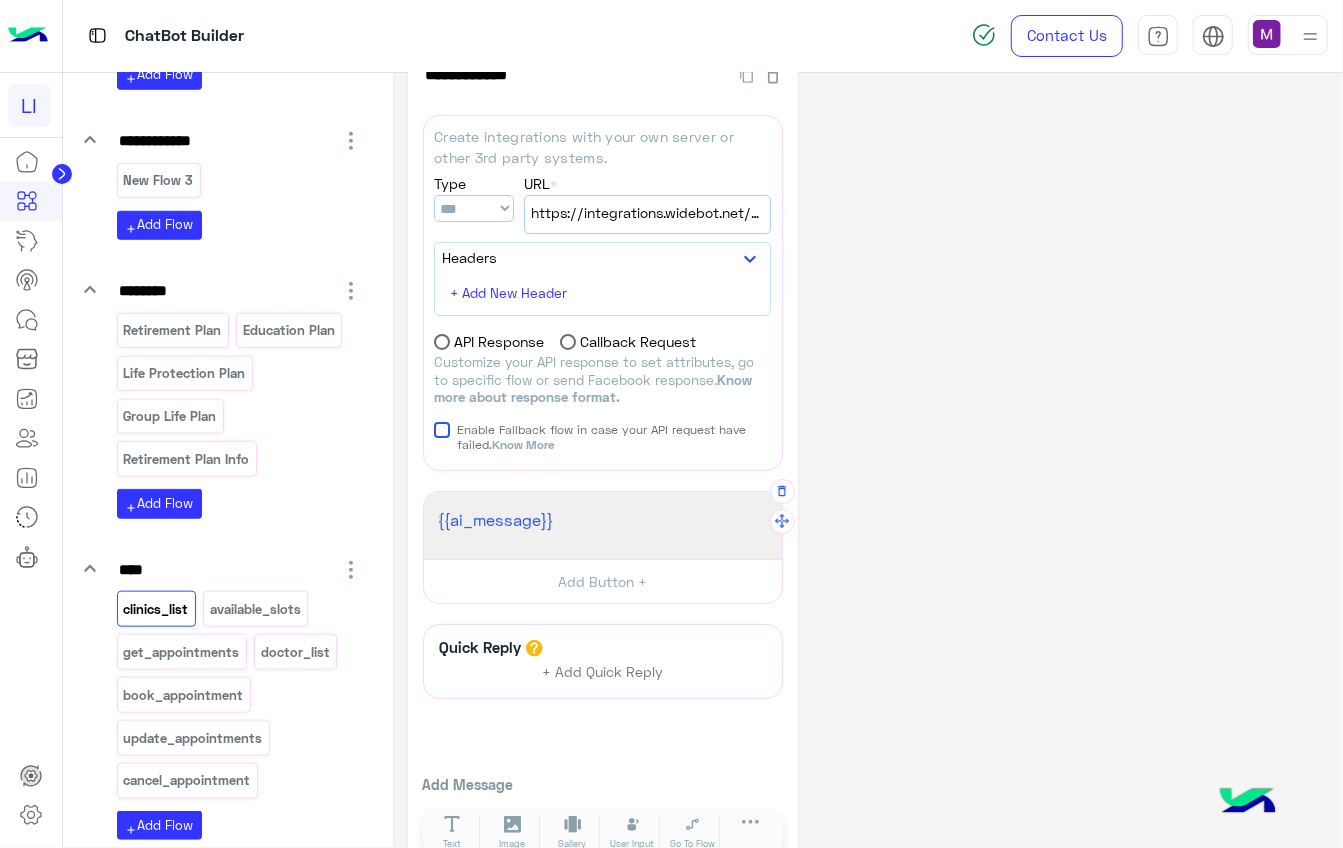 scroll, scrollTop: 87, scrollLeft: 0, axis: vertical 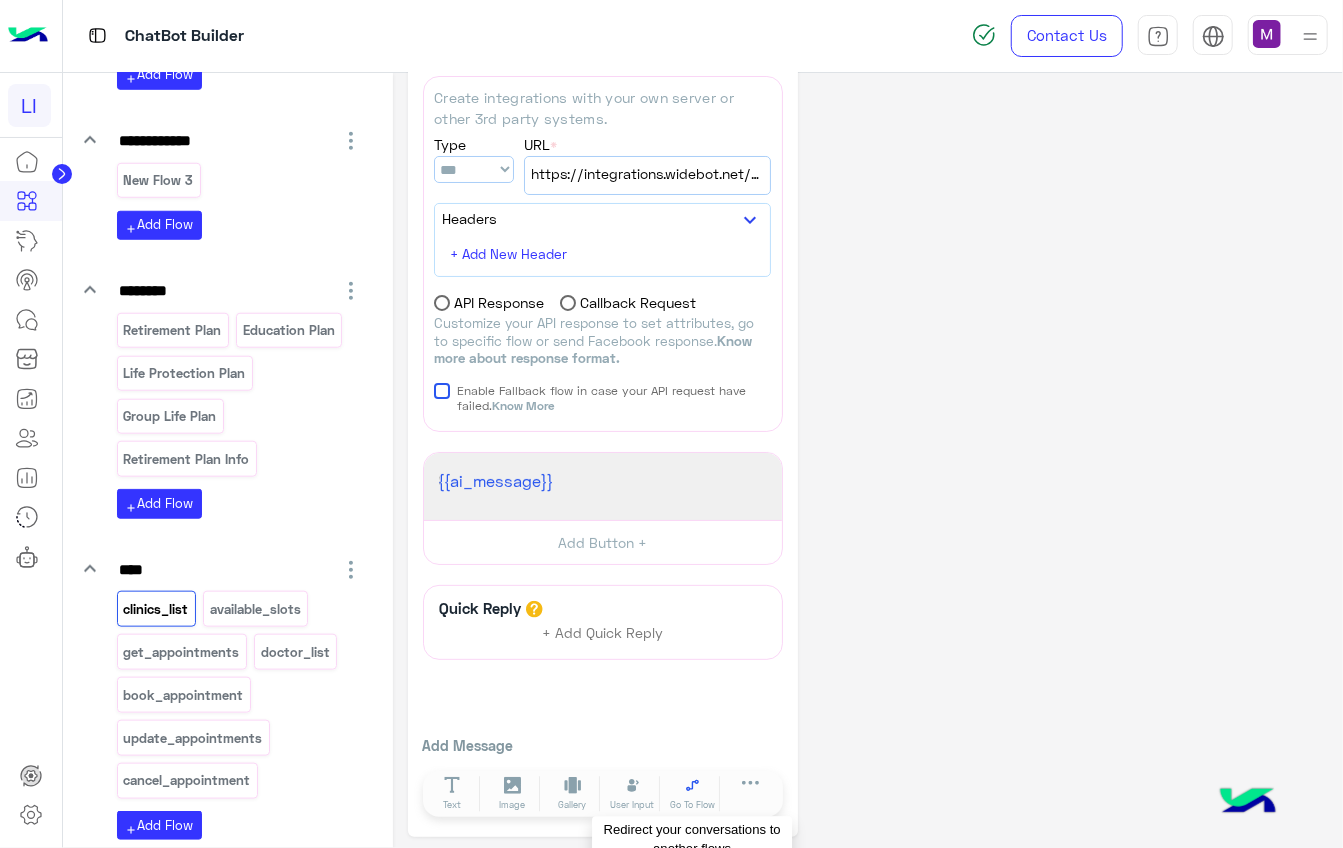 click 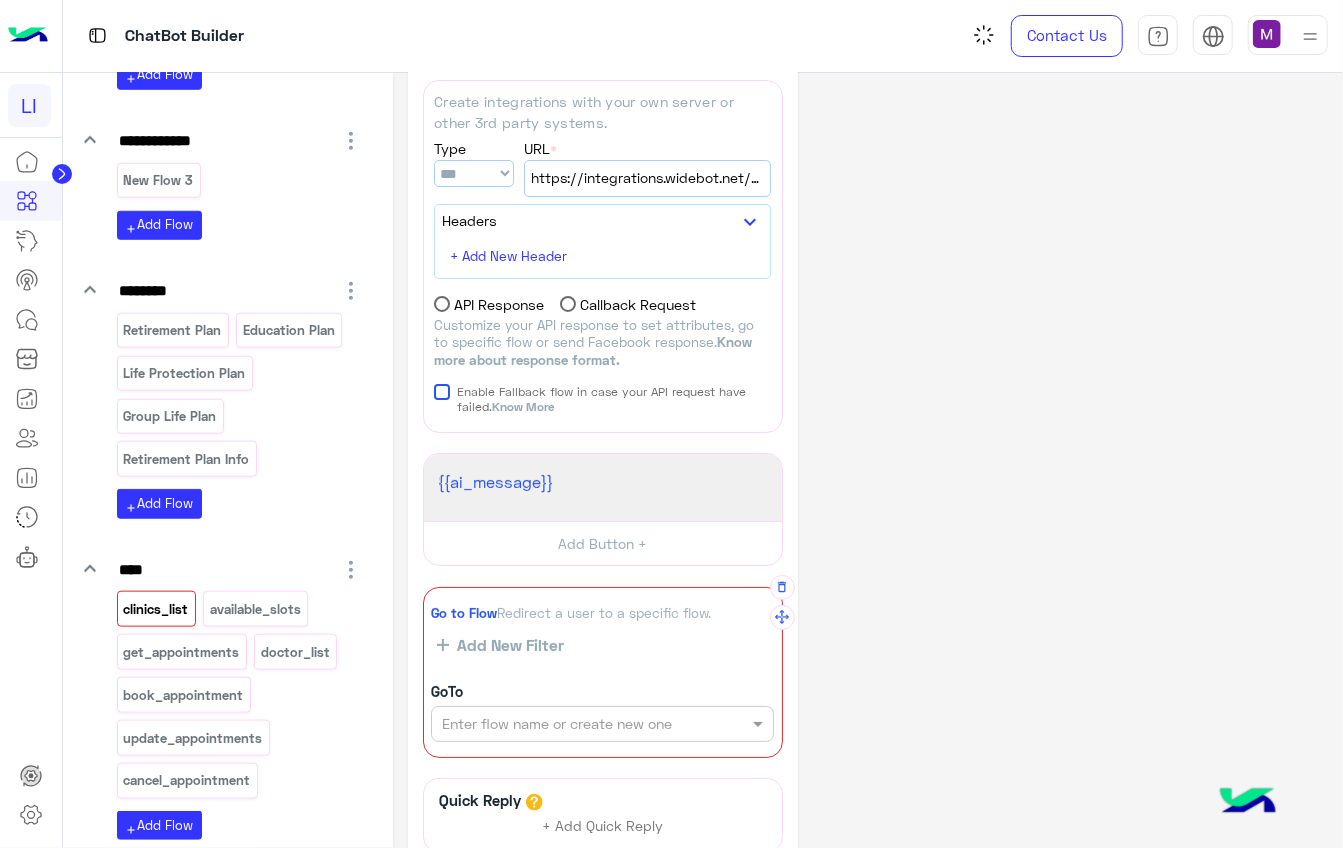 scroll, scrollTop: 87, scrollLeft: 0, axis: vertical 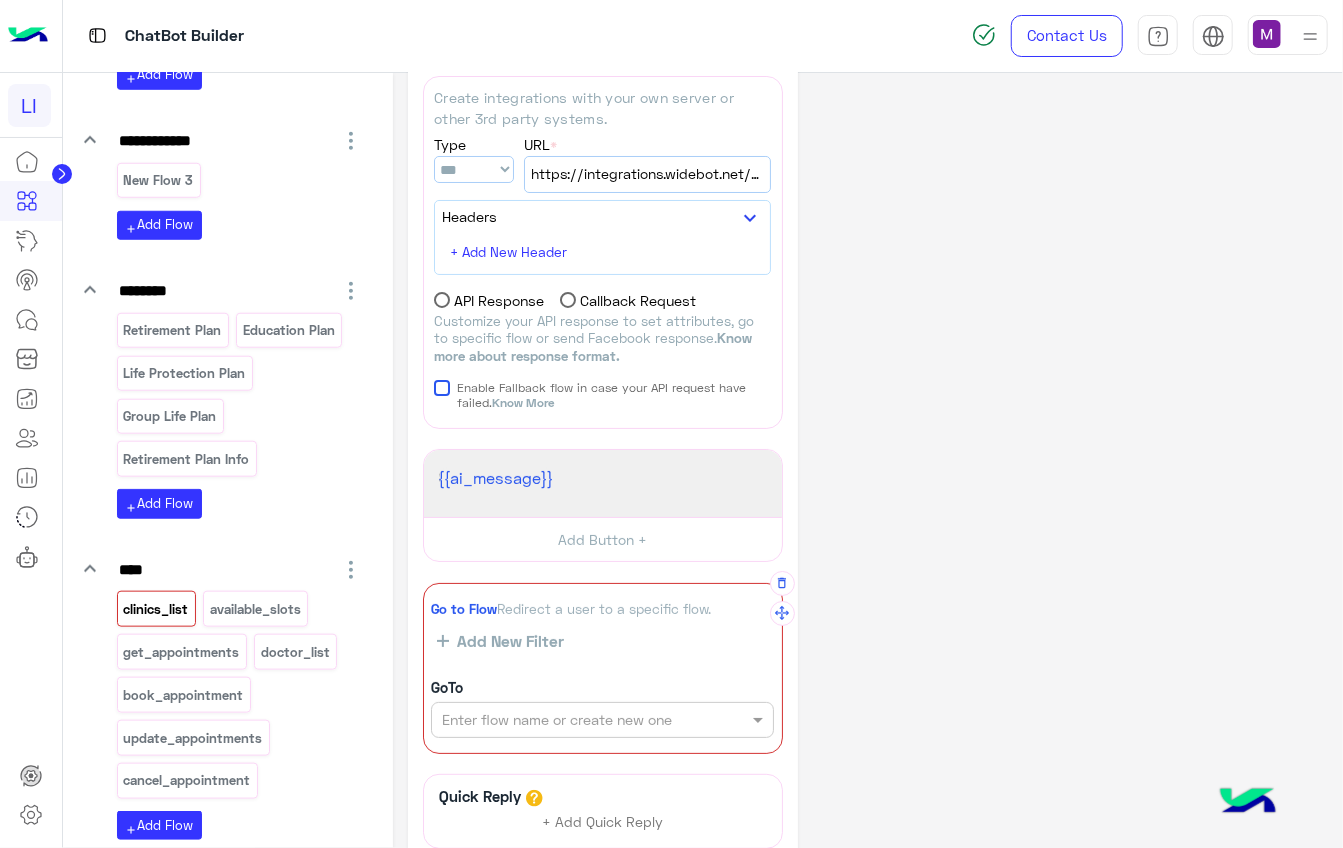 click at bounding box center (568, 720) 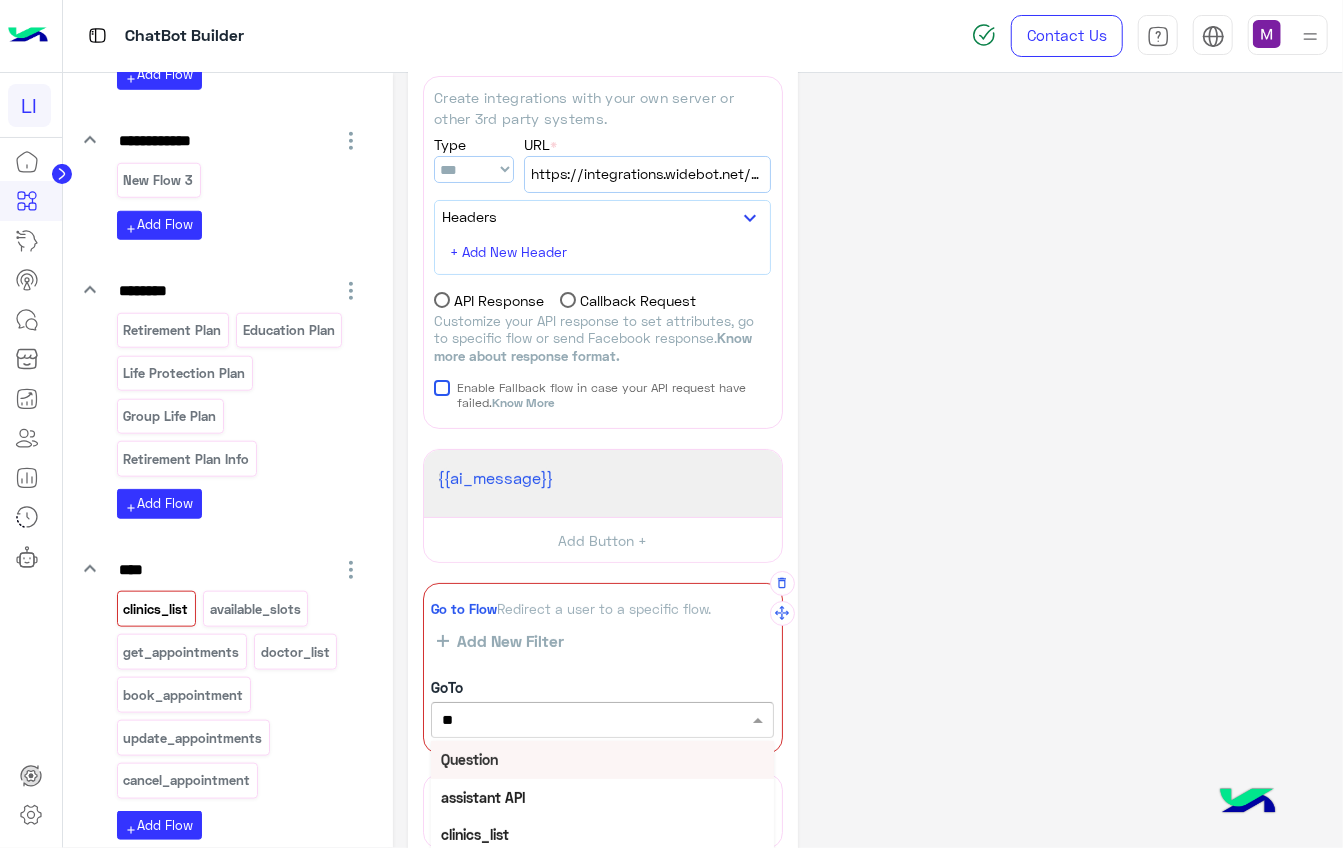 type on "***" 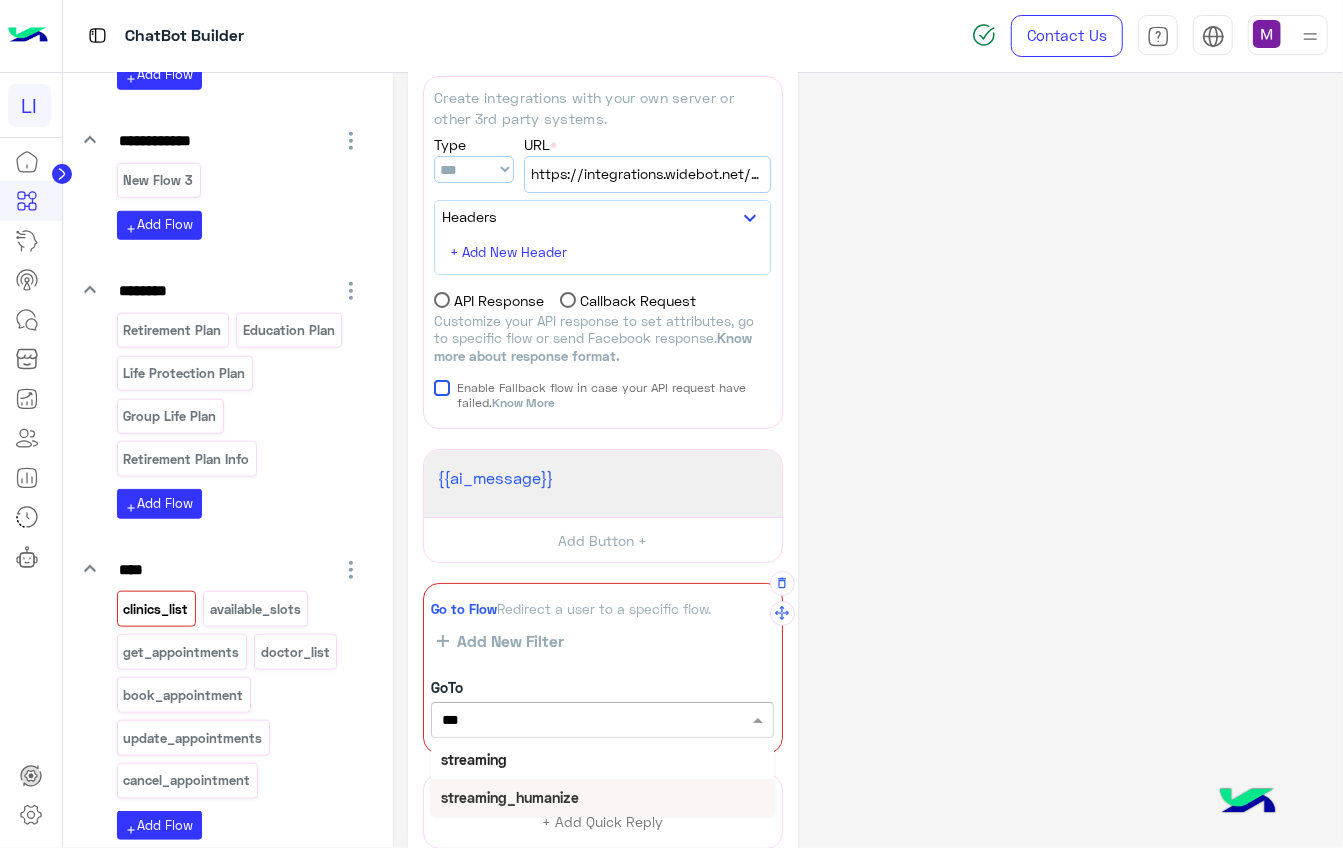 click on "streaming_humanize" at bounding box center (510, 797) 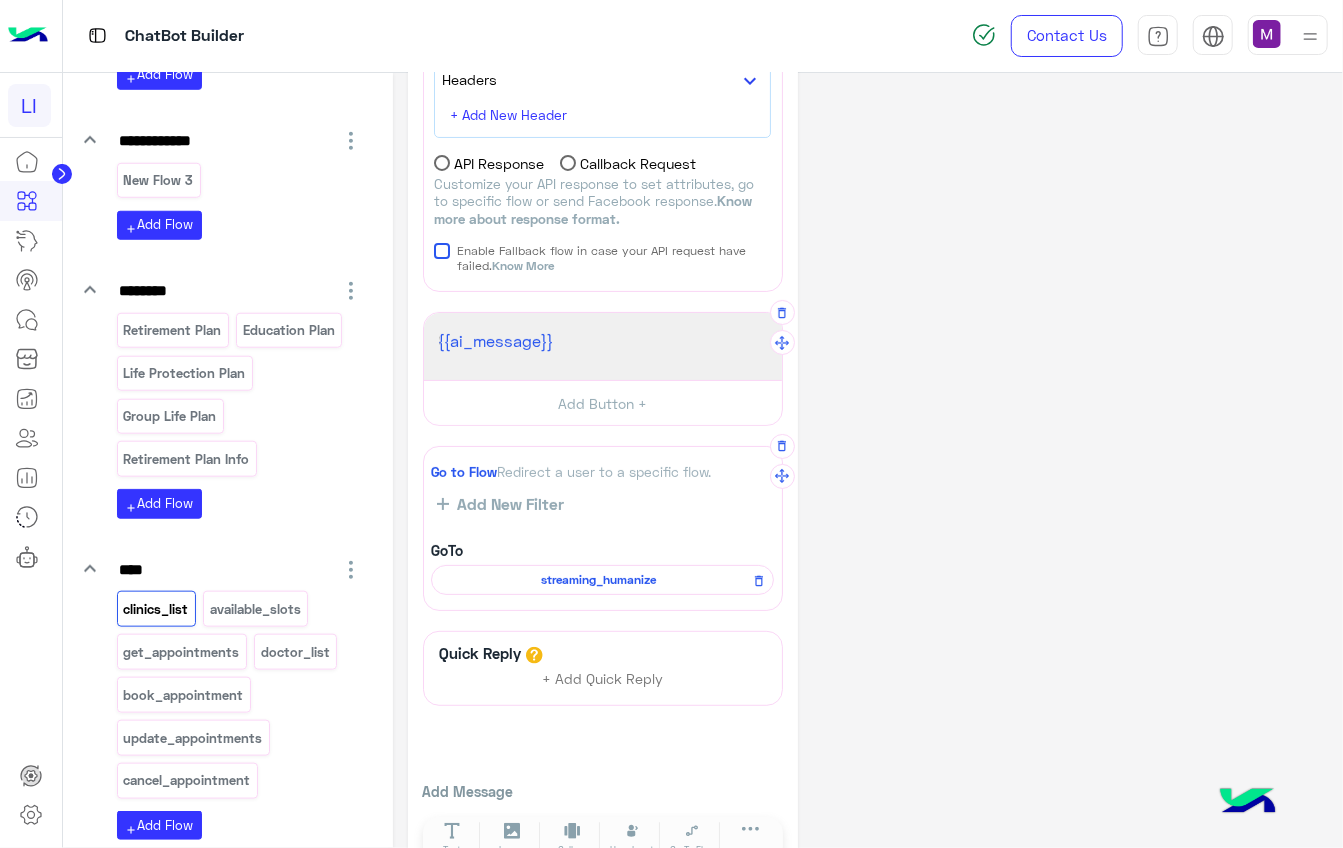 scroll, scrollTop: 267, scrollLeft: 0, axis: vertical 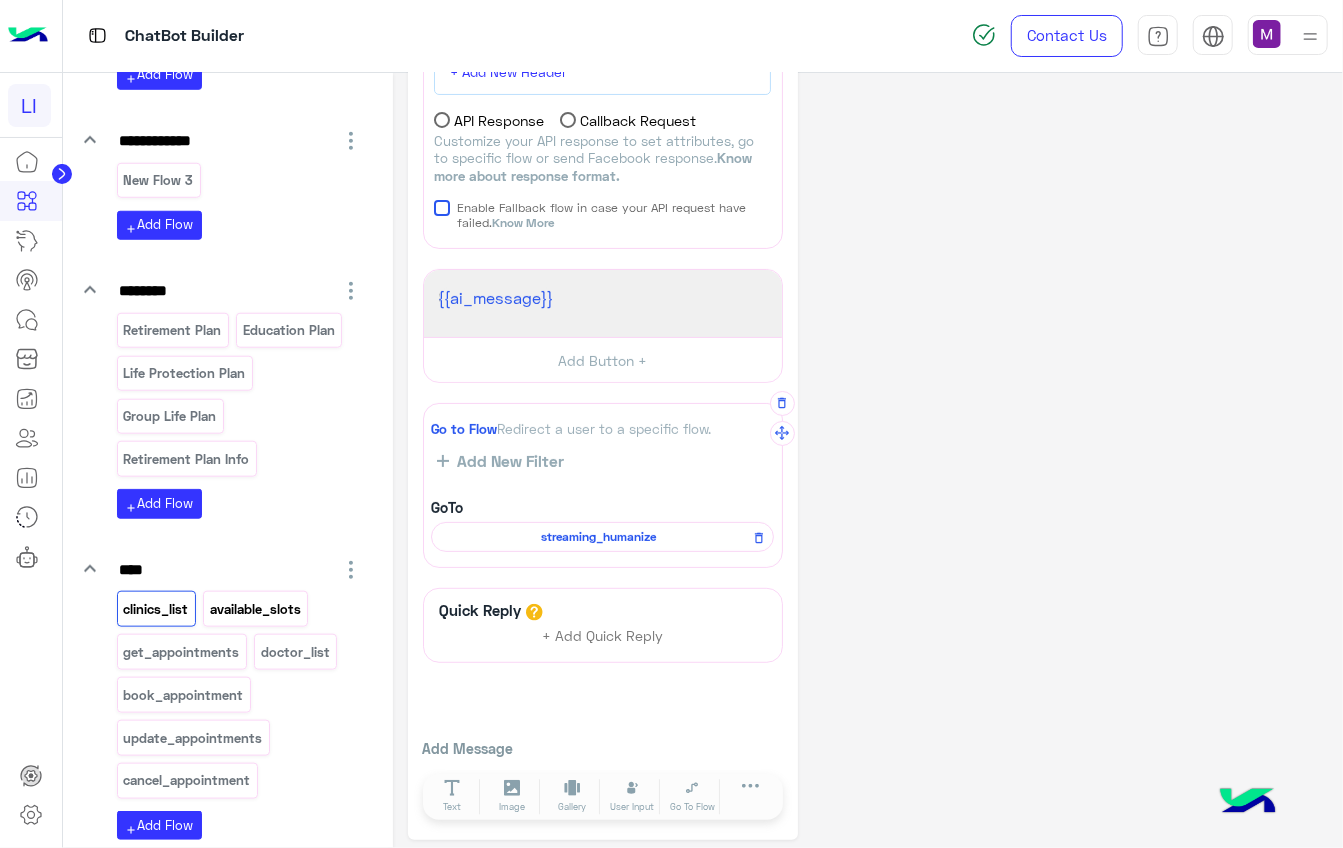 click on "available_slots" at bounding box center [256, 609] 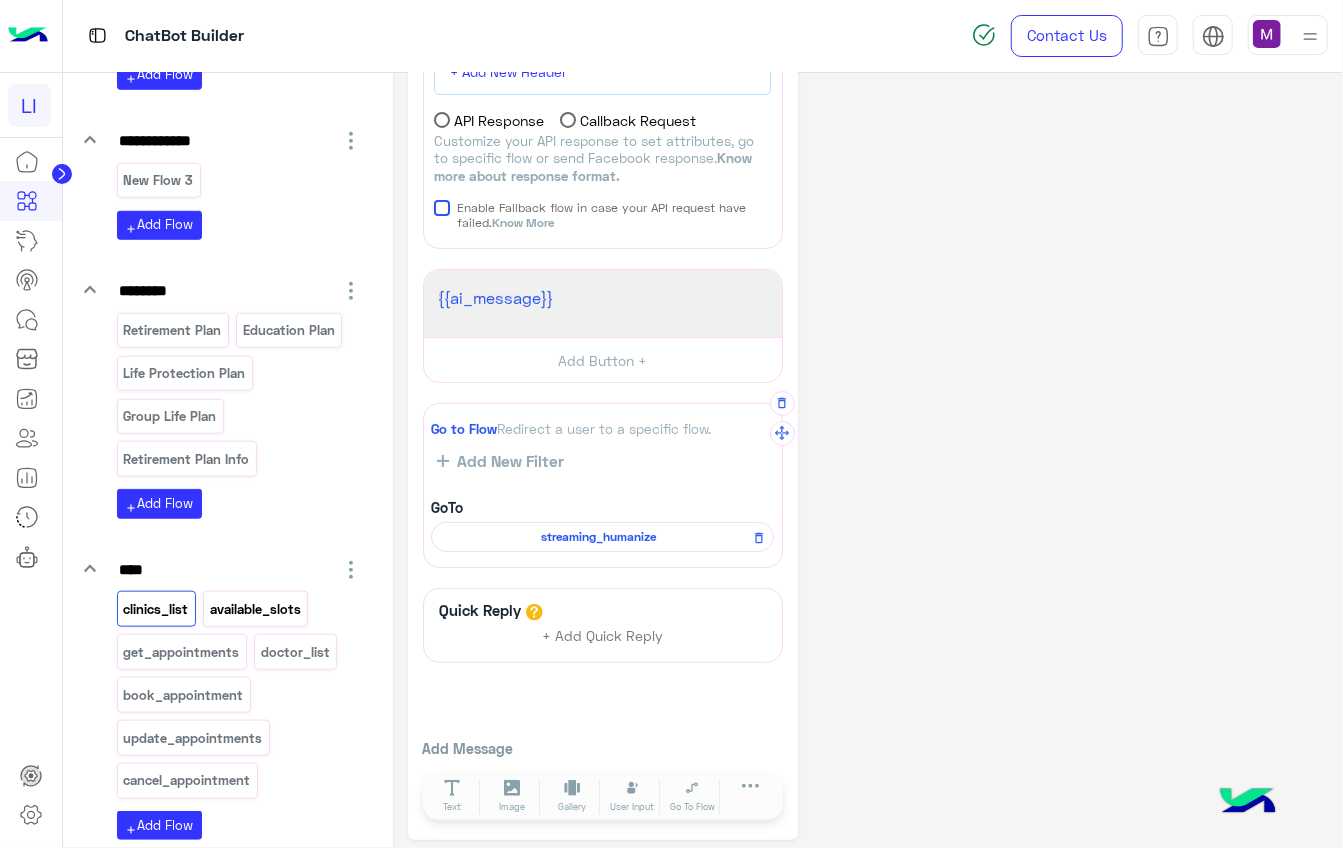 scroll, scrollTop: 0, scrollLeft: 0, axis: both 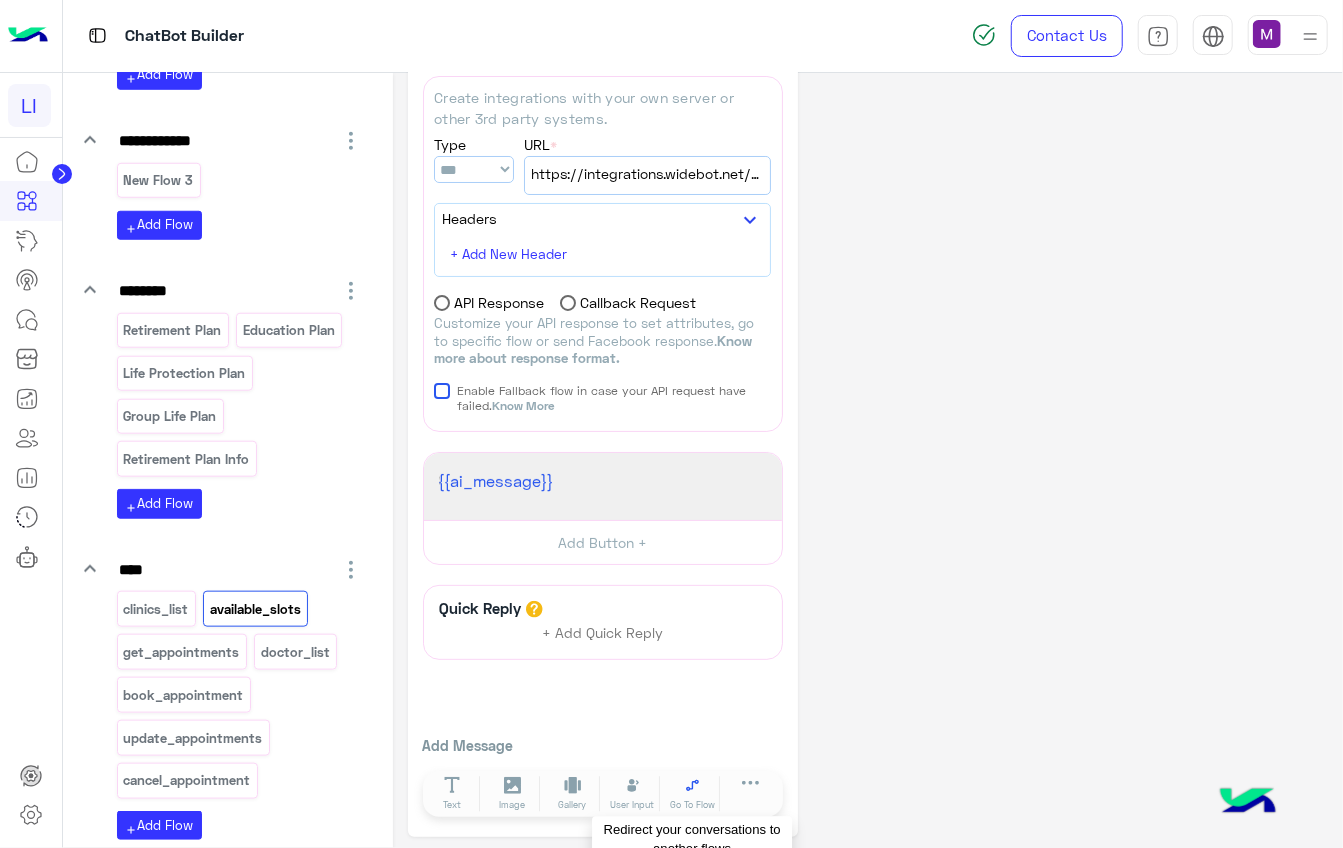 click 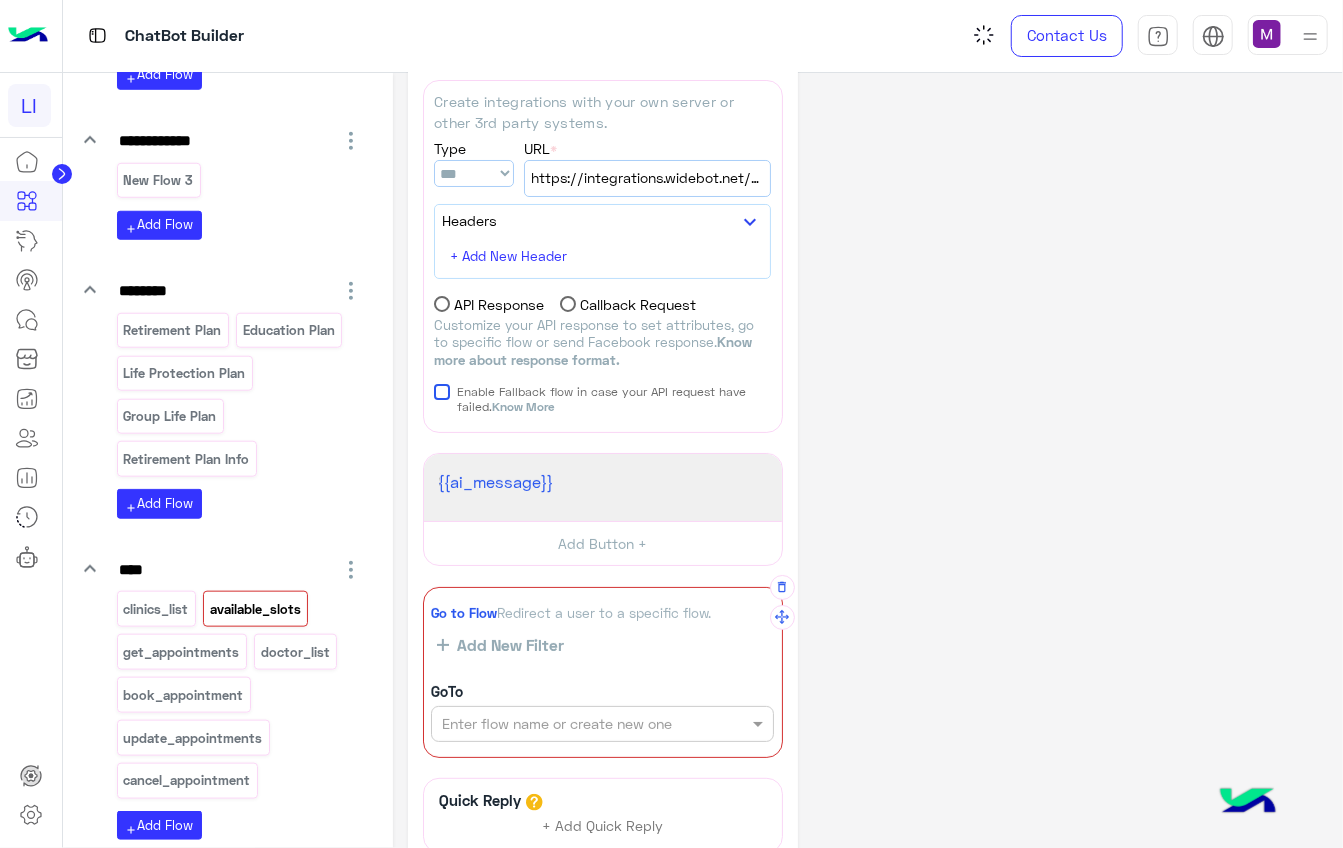 scroll, scrollTop: 87, scrollLeft: 0, axis: vertical 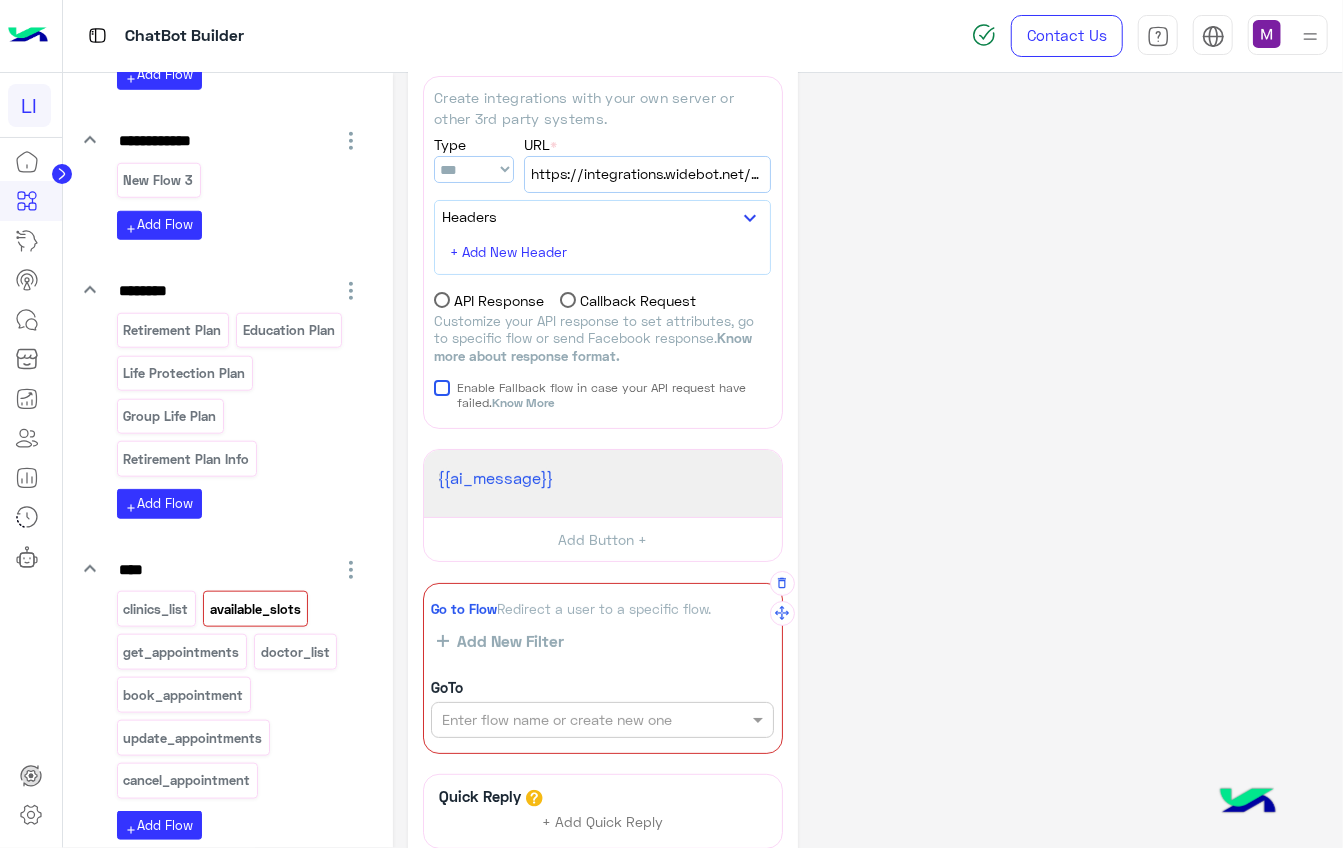 click at bounding box center (568, 720) 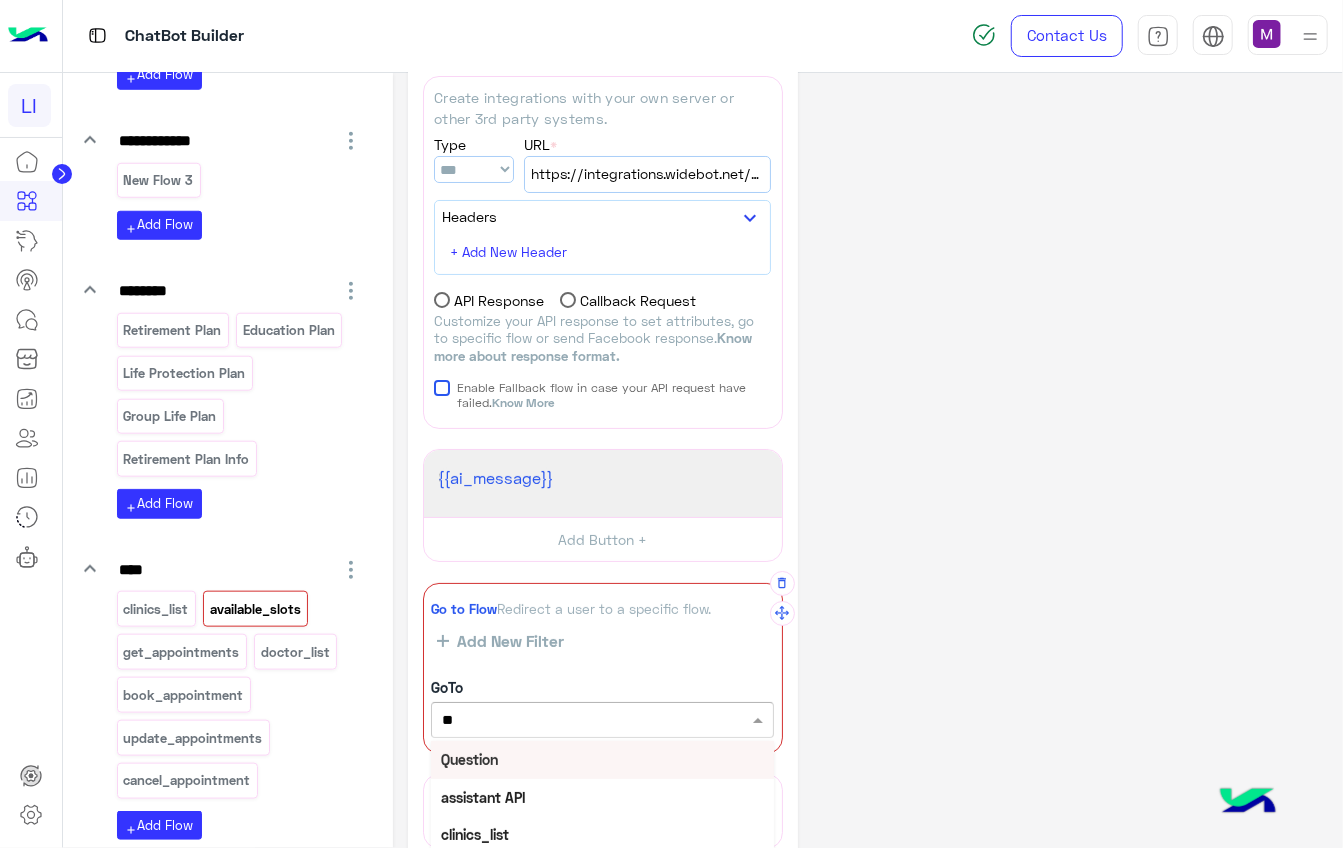type on "***" 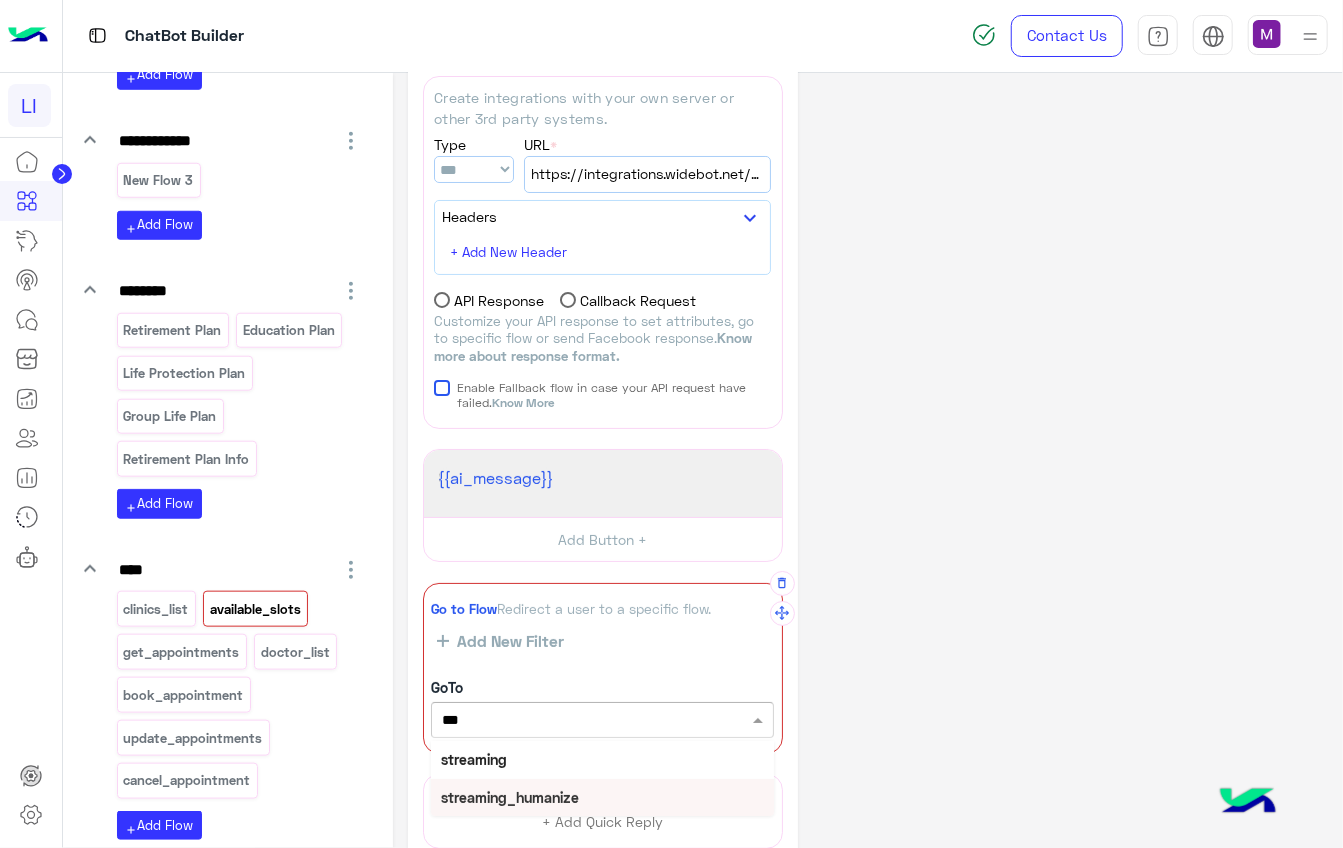 click on "streaming_humanize" at bounding box center (510, 797) 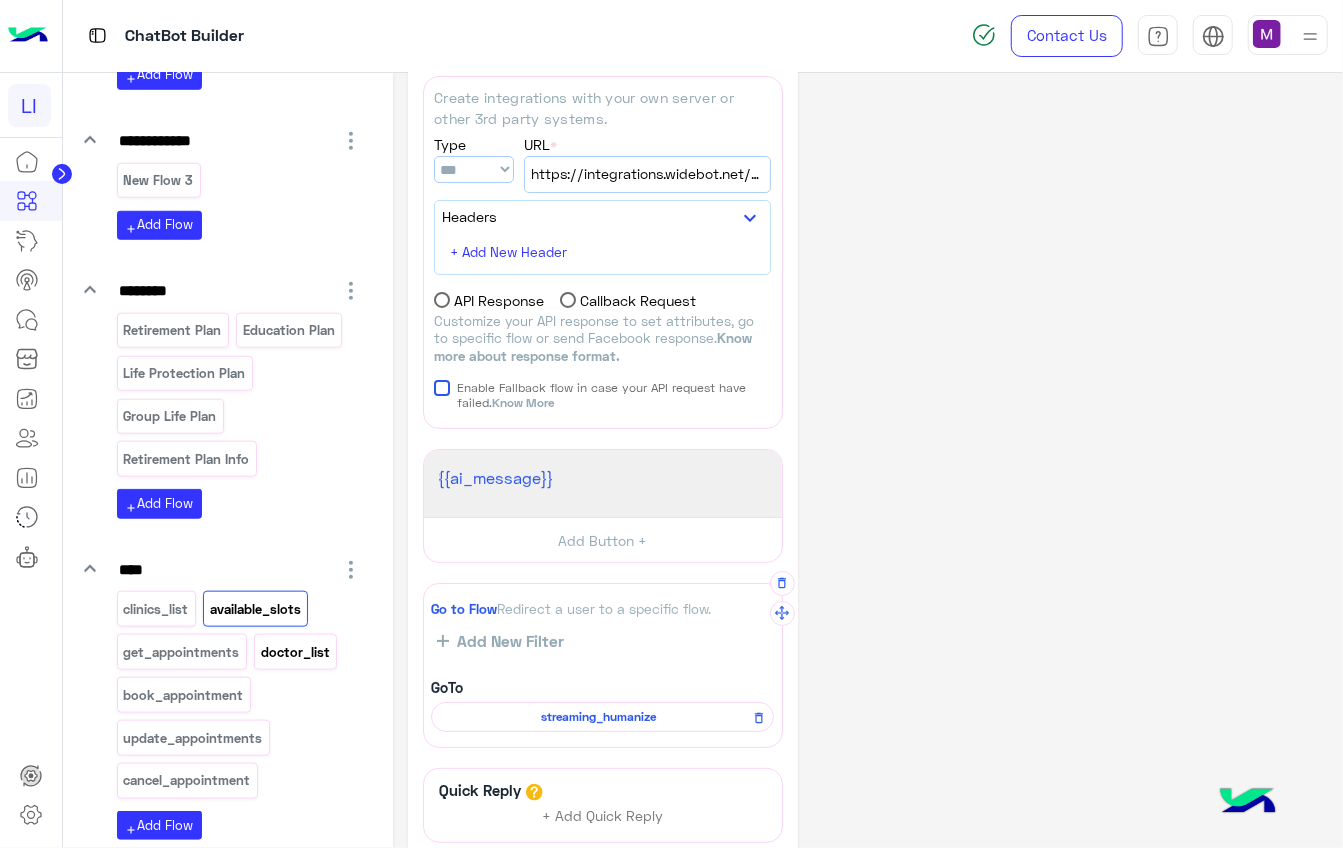 click on "doctor_list" at bounding box center (296, 652) 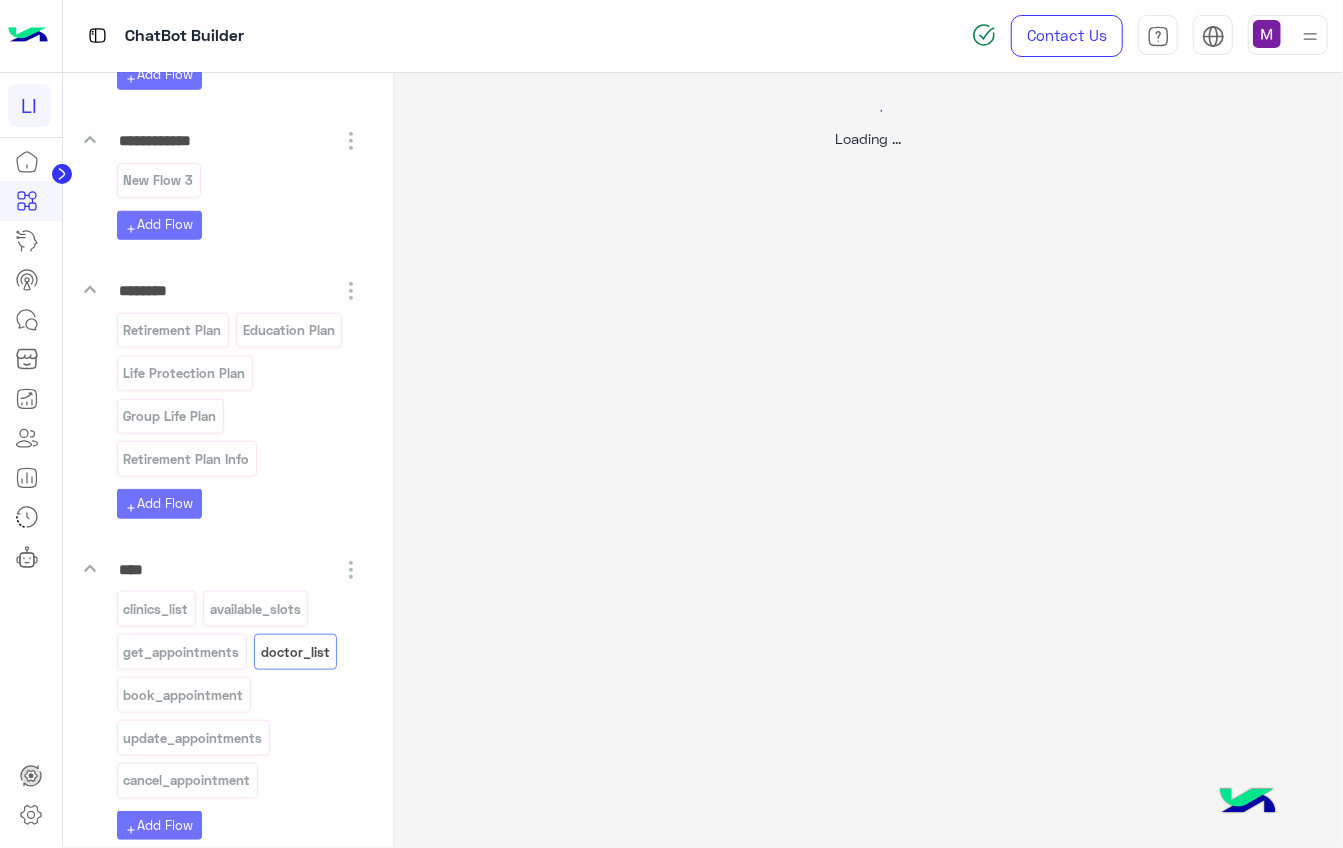 scroll, scrollTop: 0, scrollLeft: 0, axis: both 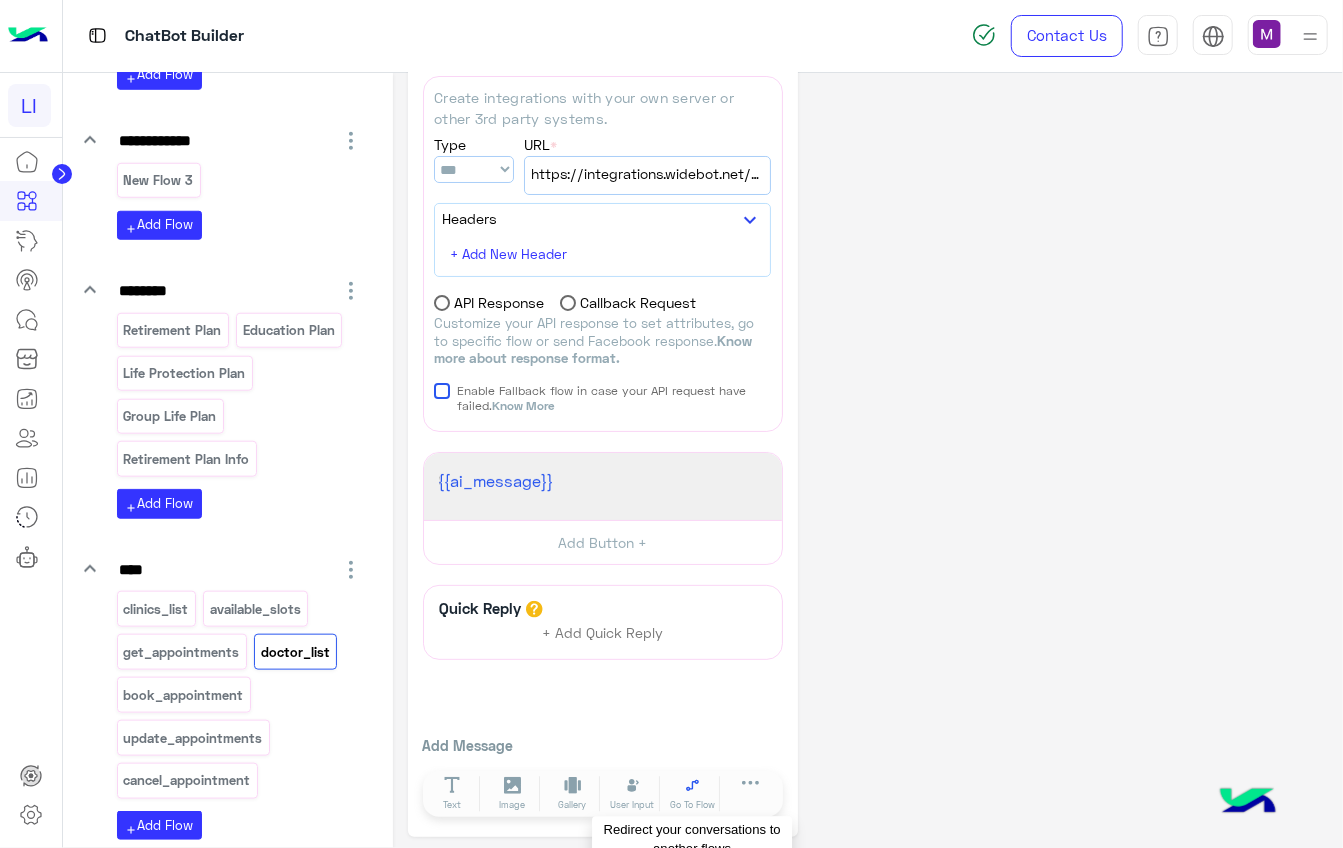 click 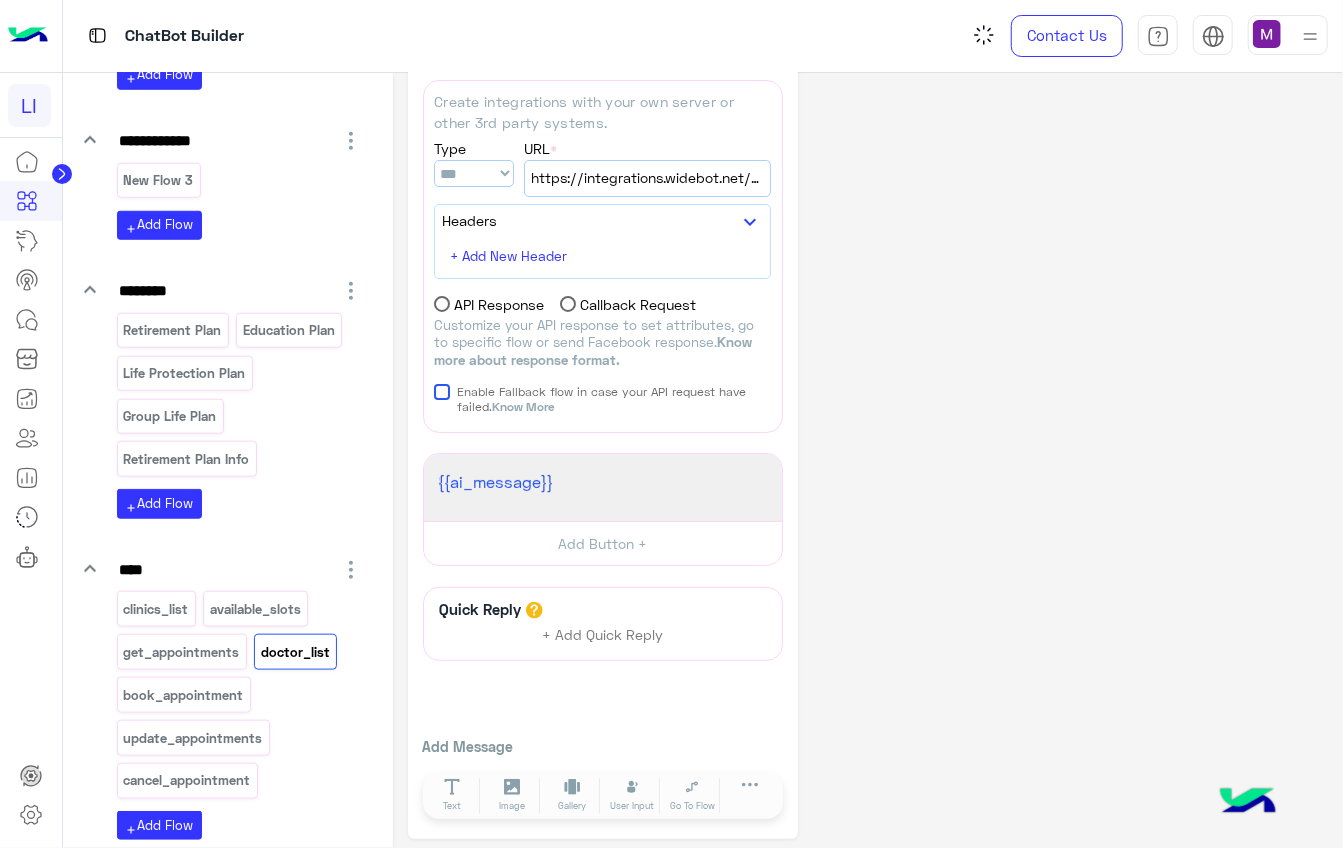 scroll, scrollTop: 87, scrollLeft: 0, axis: vertical 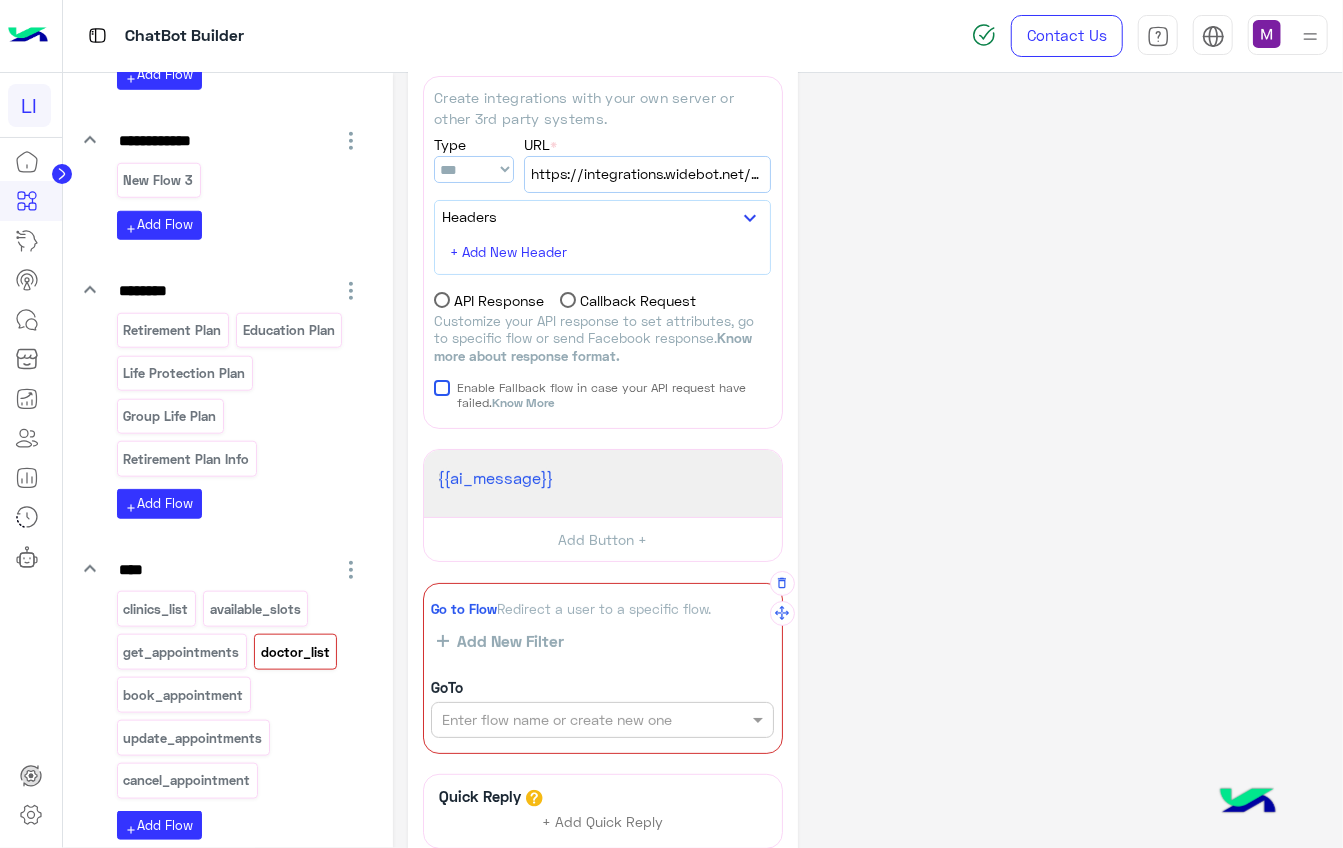 click at bounding box center (568, 720) 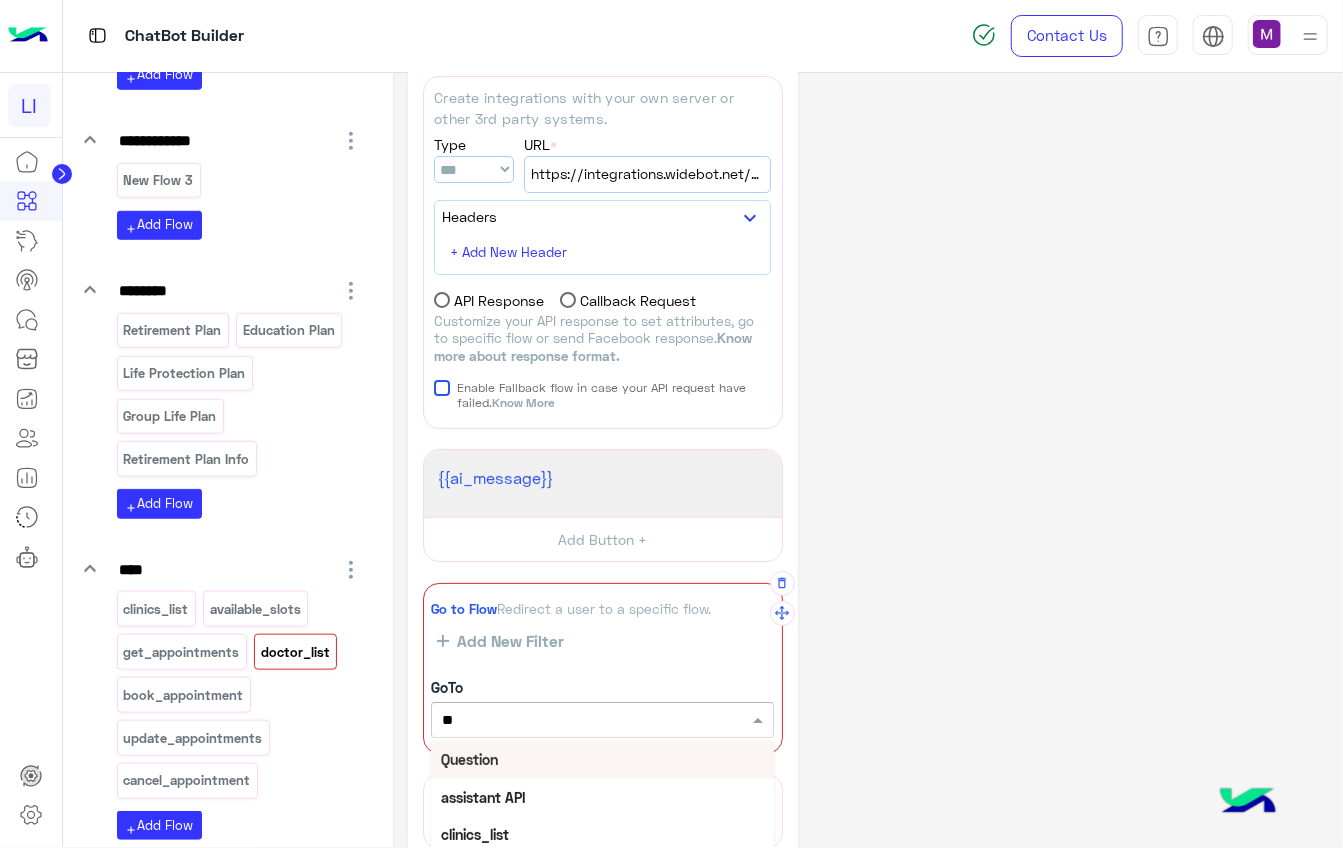 type on "***" 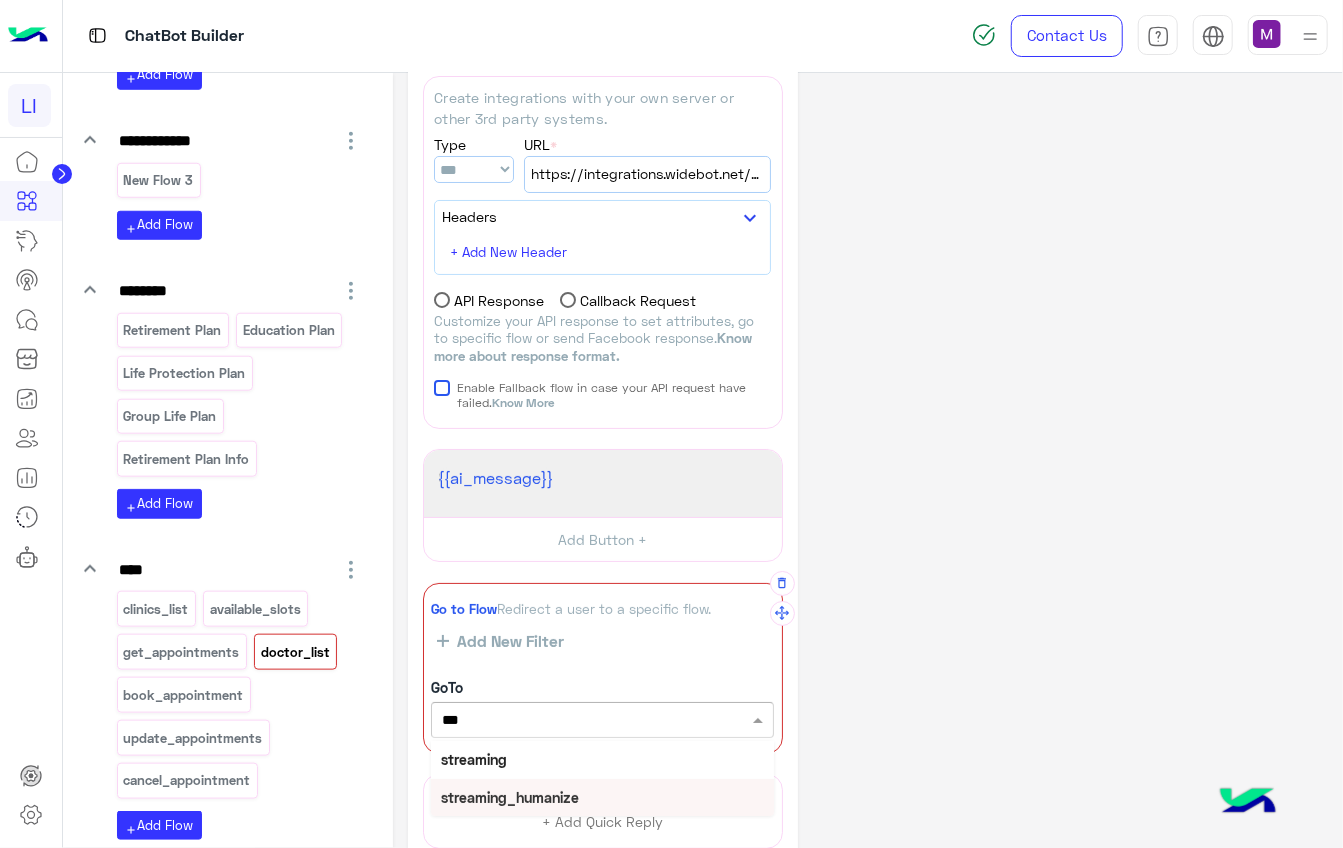 click on "streaming_humanize" at bounding box center [510, 797] 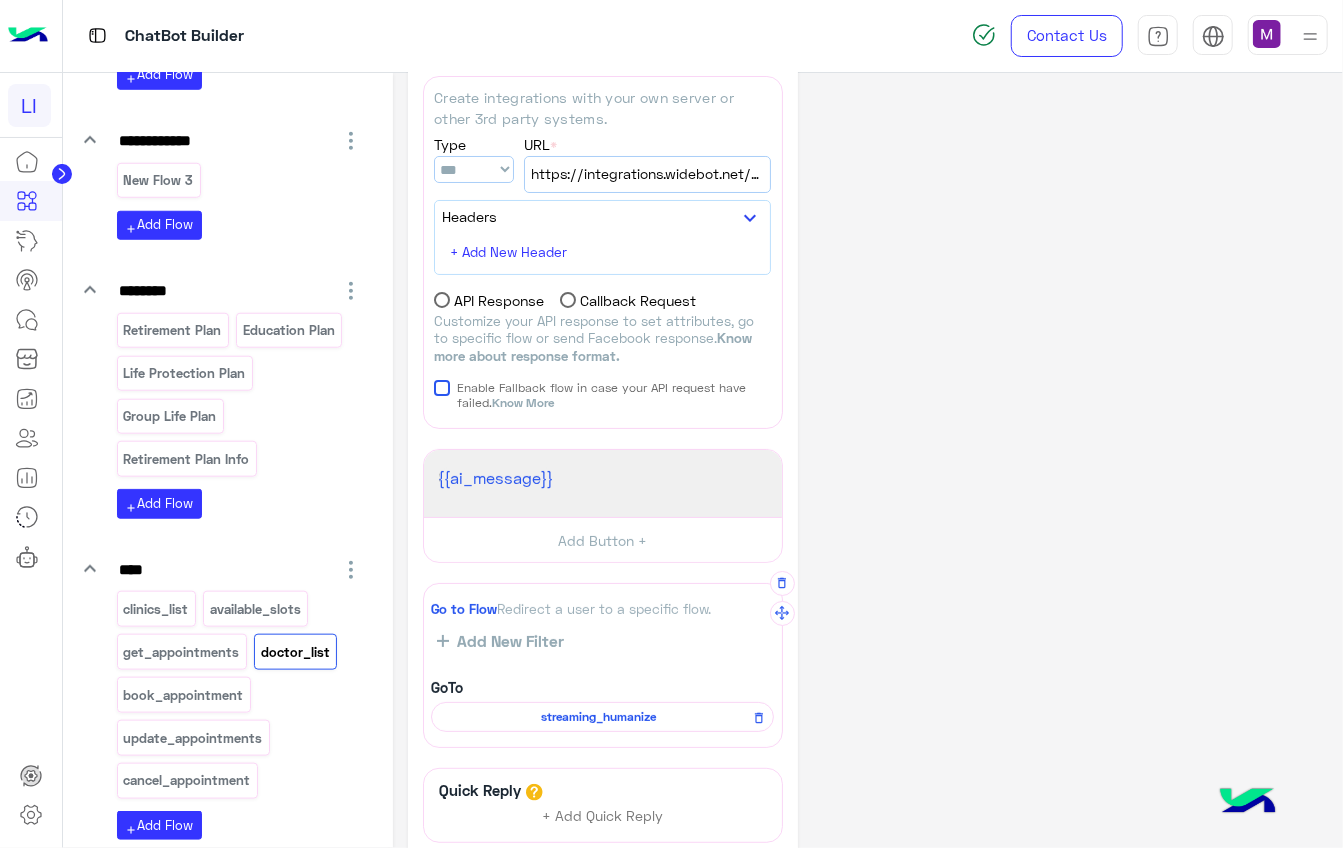 click on "clinics_list   available_slots   get_appointments   doctor_list   book_appointment   update_appointments   cancel_appointment" at bounding box center (240, 698) 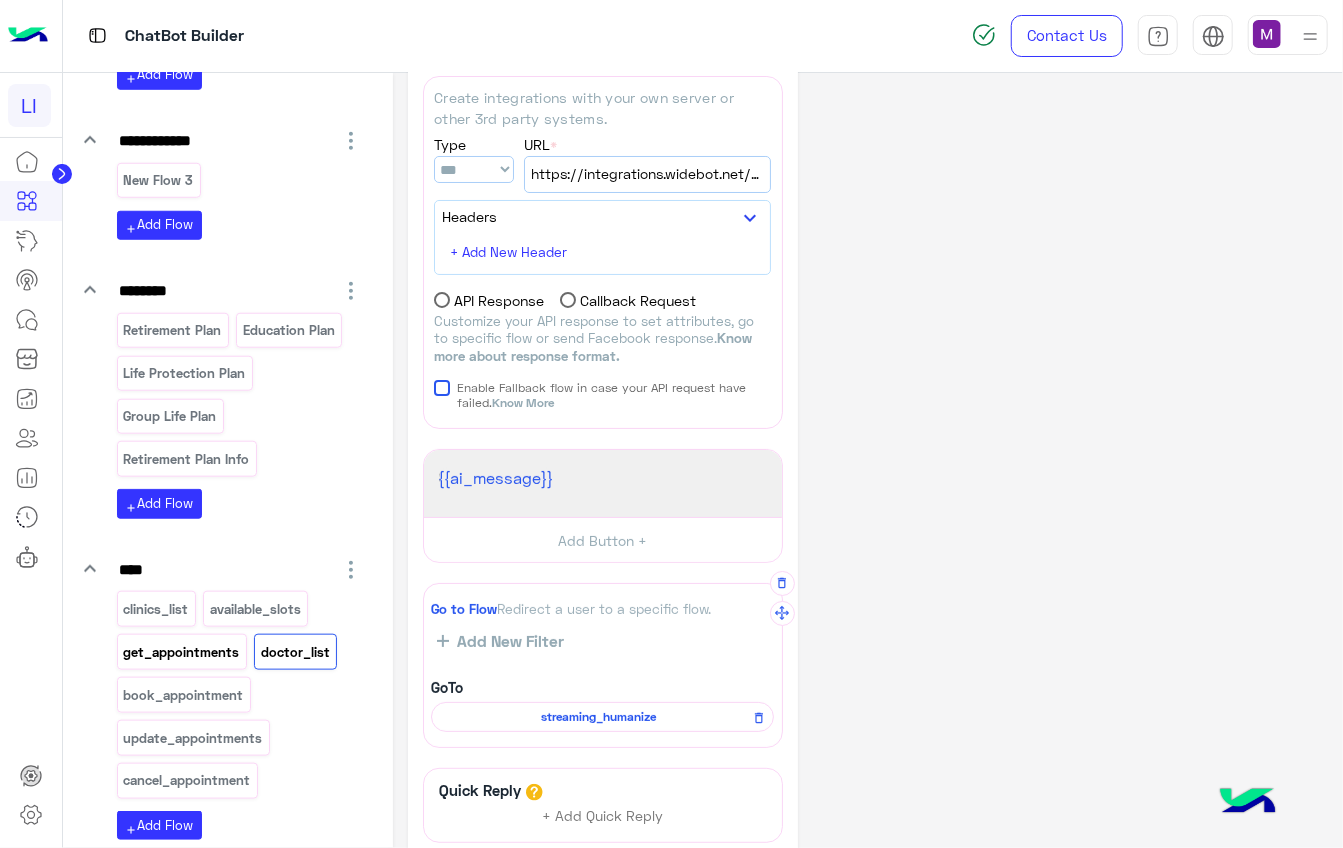 click on "get_appointments" at bounding box center (181, 652) 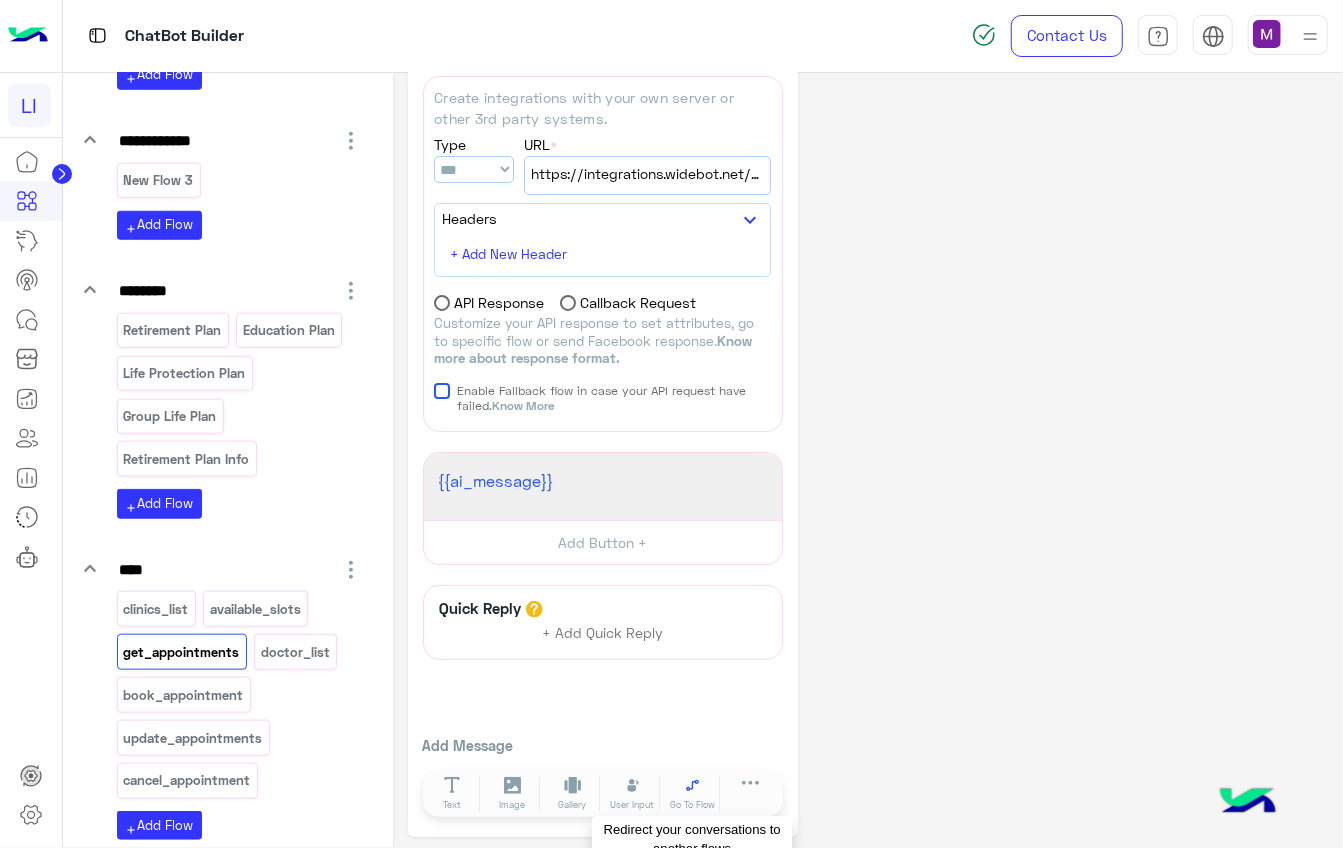 click 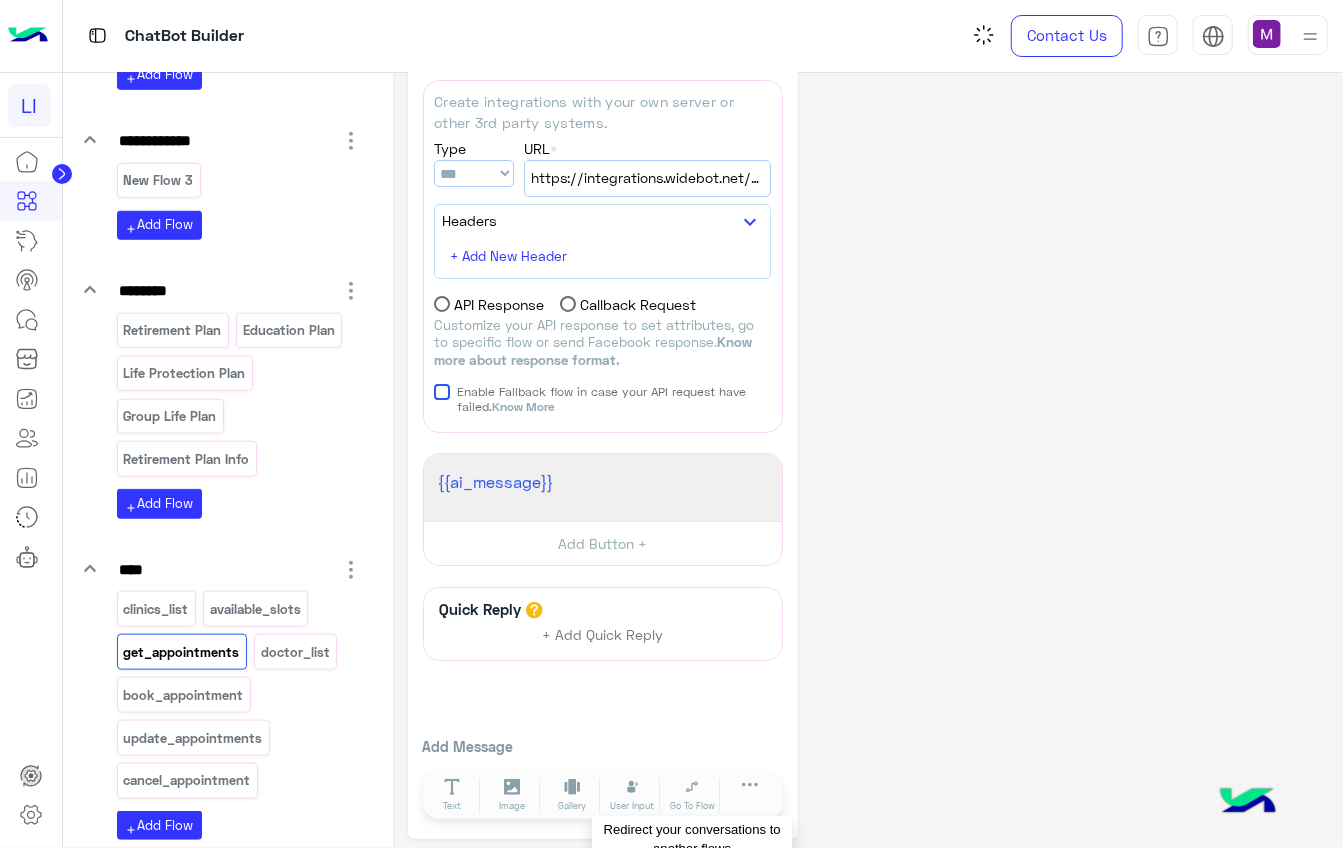 scroll, scrollTop: 87, scrollLeft: 0, axis: vertical 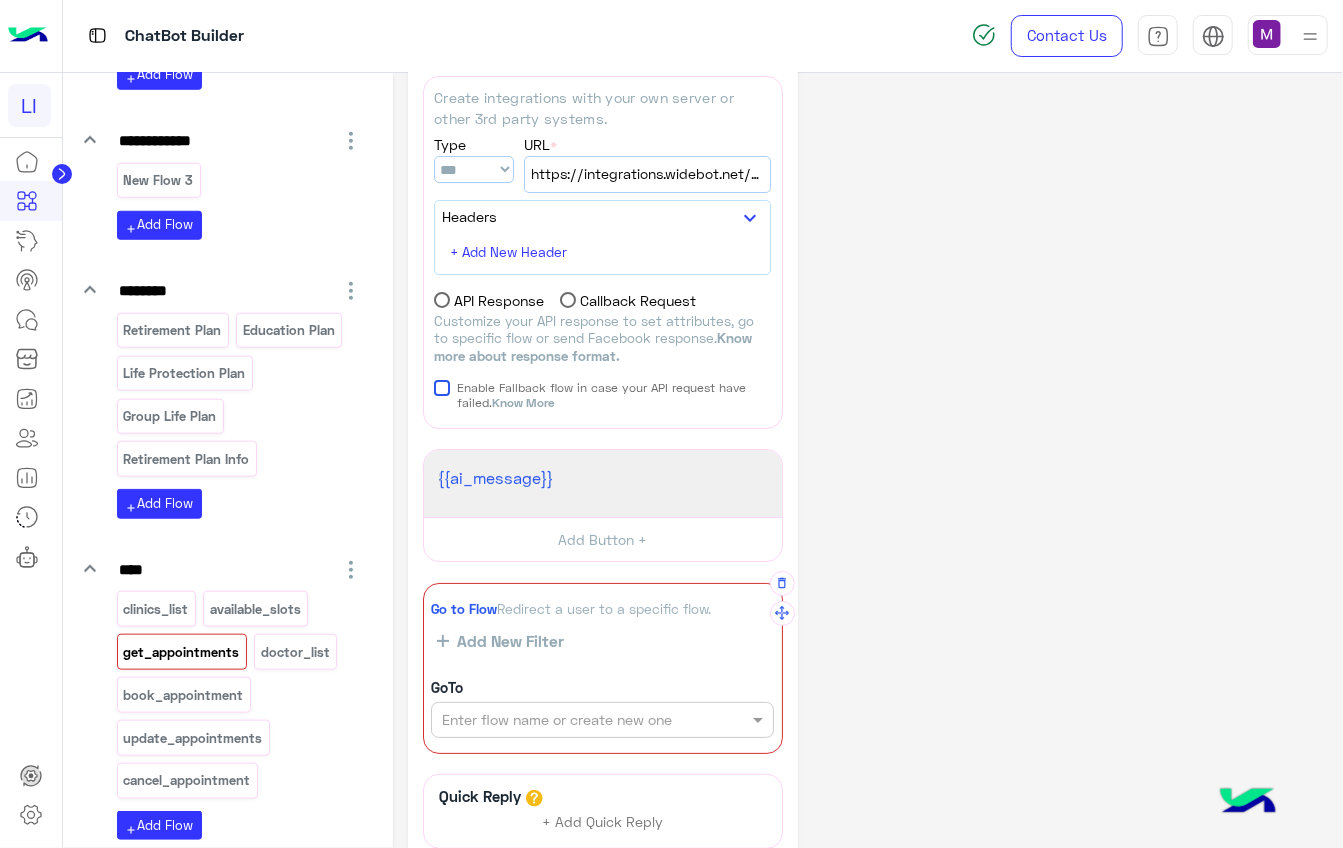 click at bounding box center [568, 720] 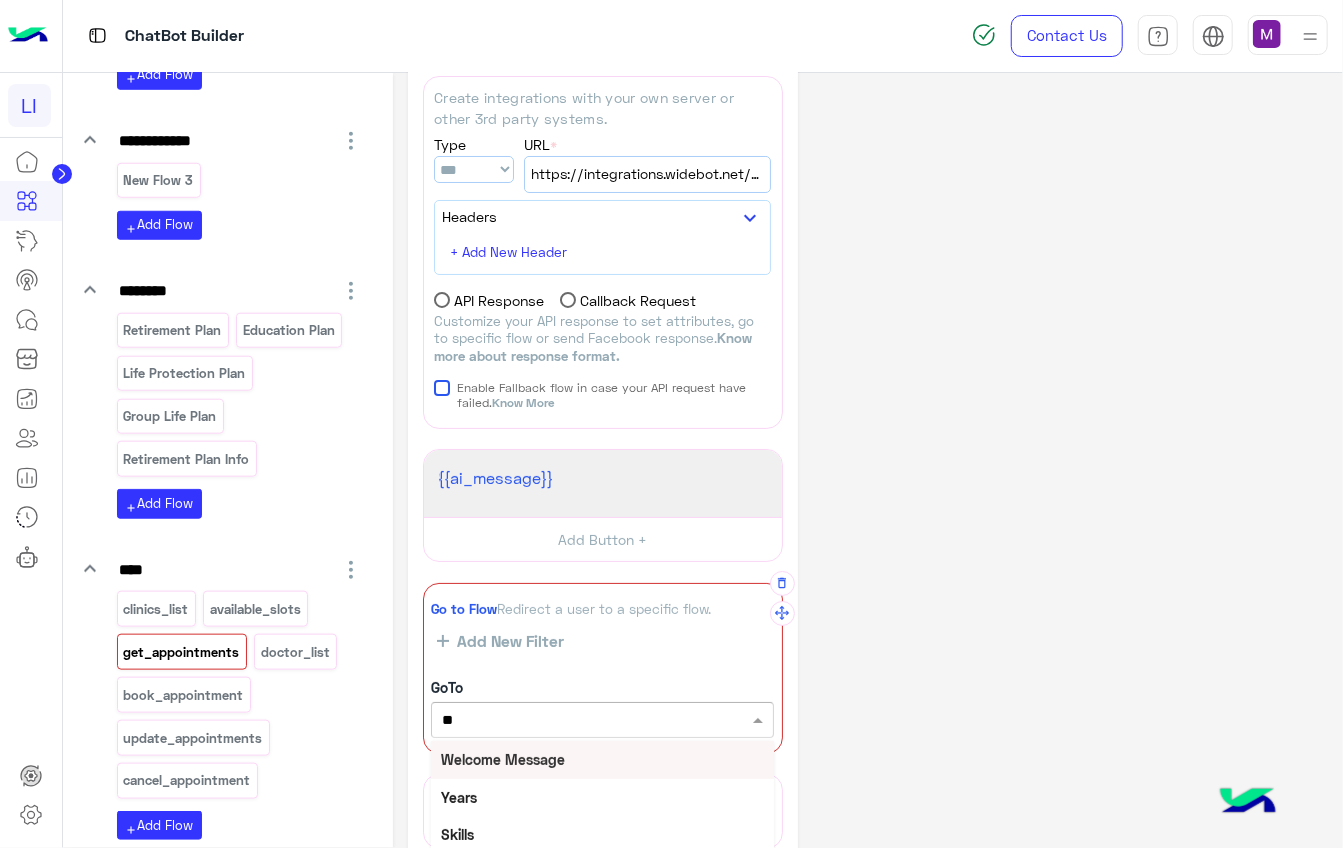 type on "***" 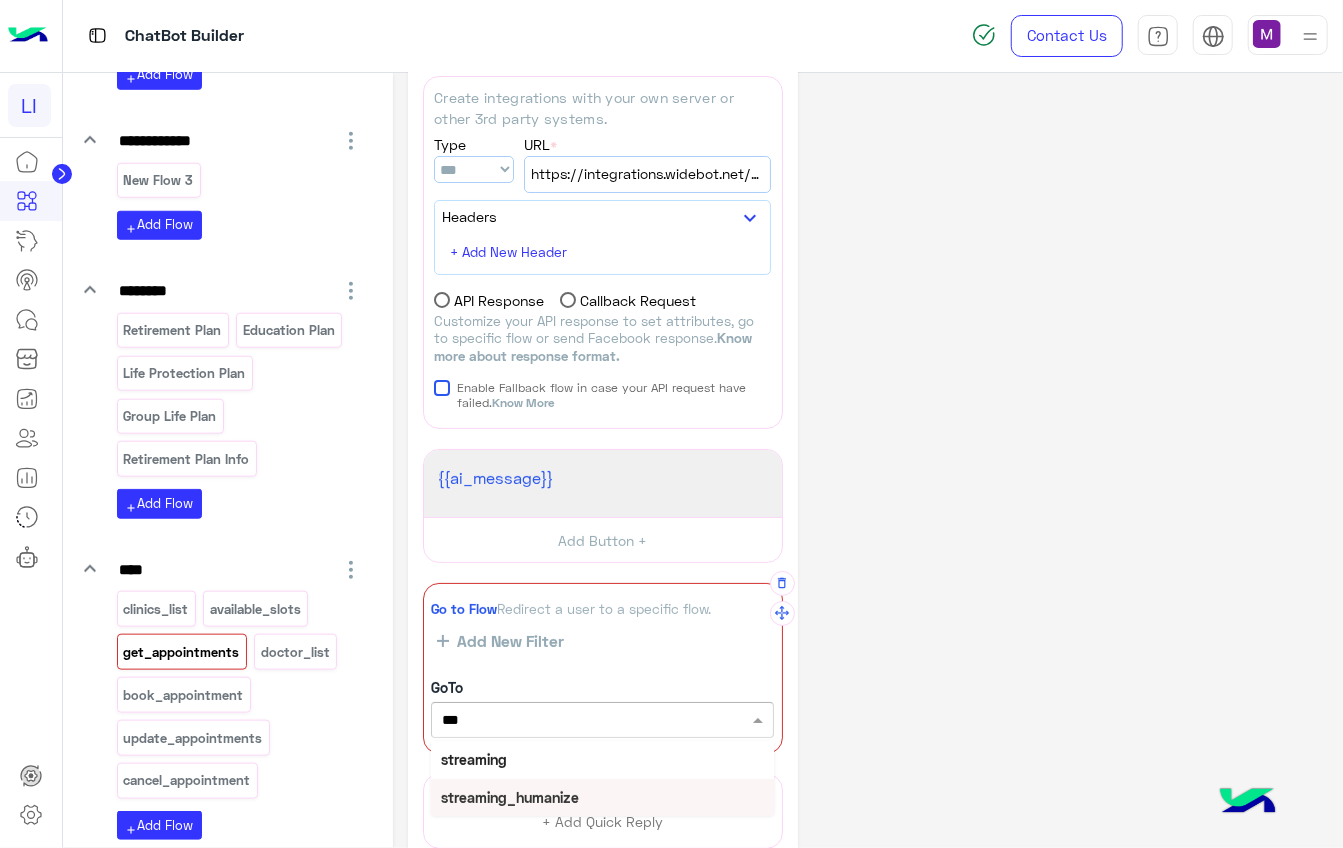 click on "streaming_humanize" at bounding box center (510, 797) 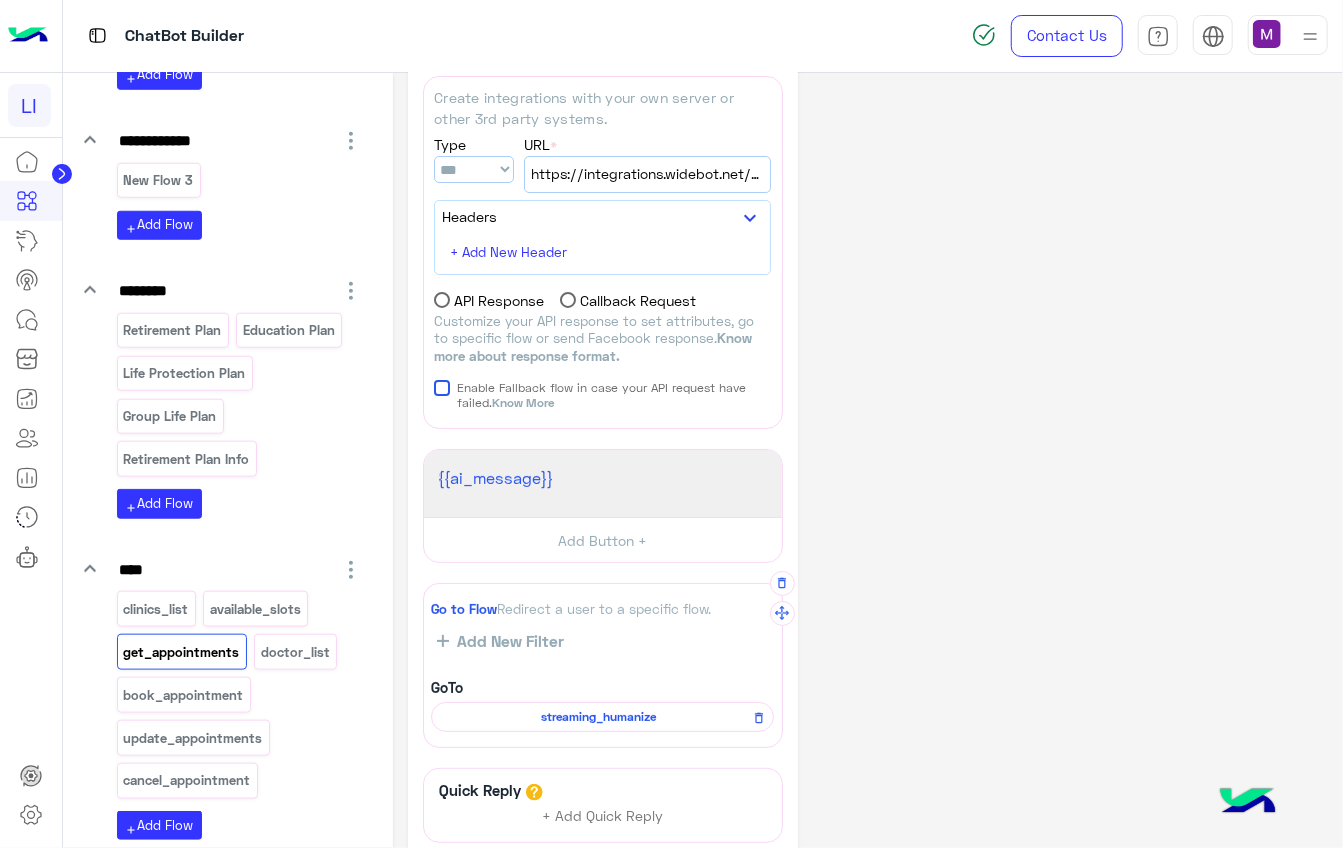 click on "****  clinics_list   available_slots   get_appointments   doctor_list   book_appointment   update_appointments   cancel_appointment  add  Add Flow" at bounding box center (240, 698) 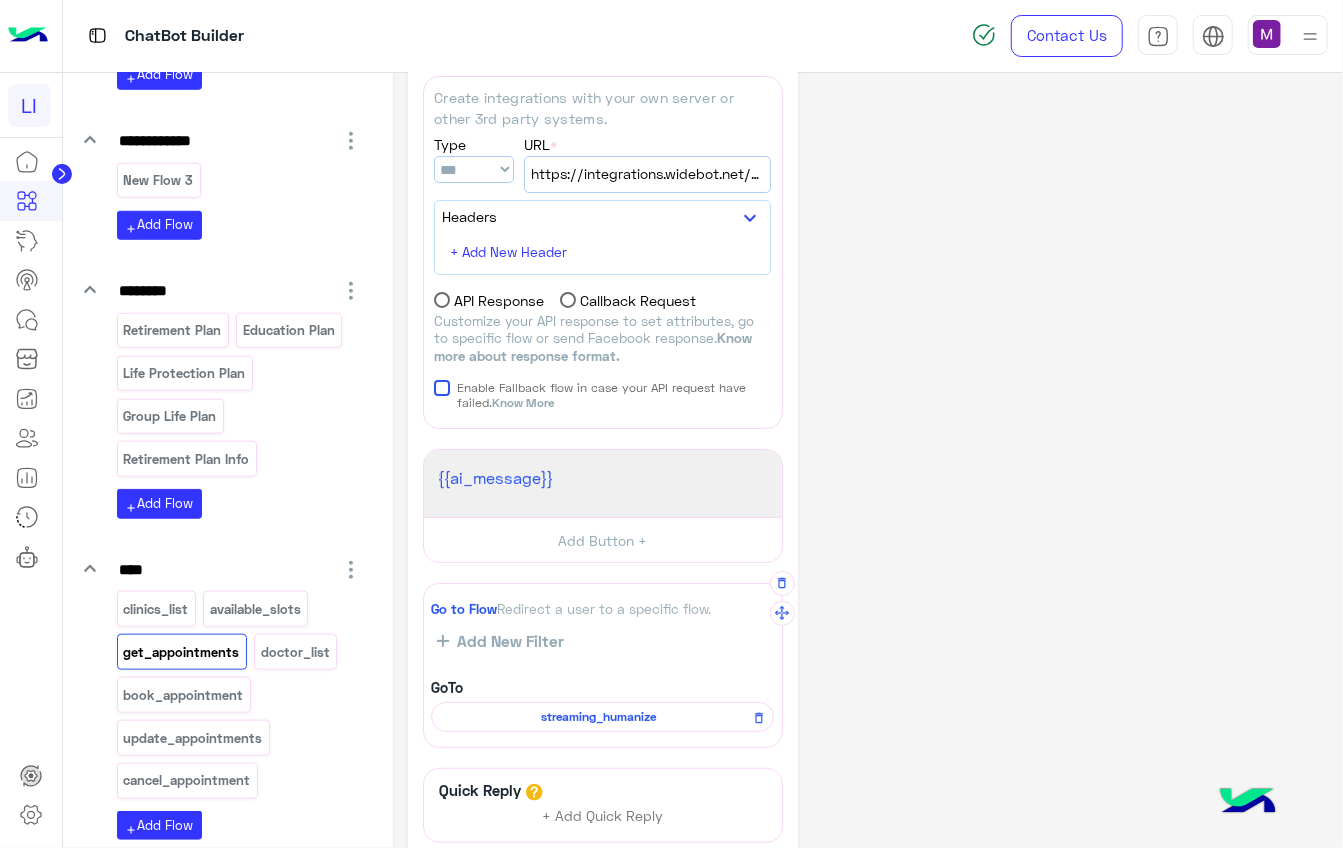 click on "clinics_list   available_slots   get_appointments   doctor_list   book_appointment   update_appointments   cancel_appointment" at bounding box center (240, 698) 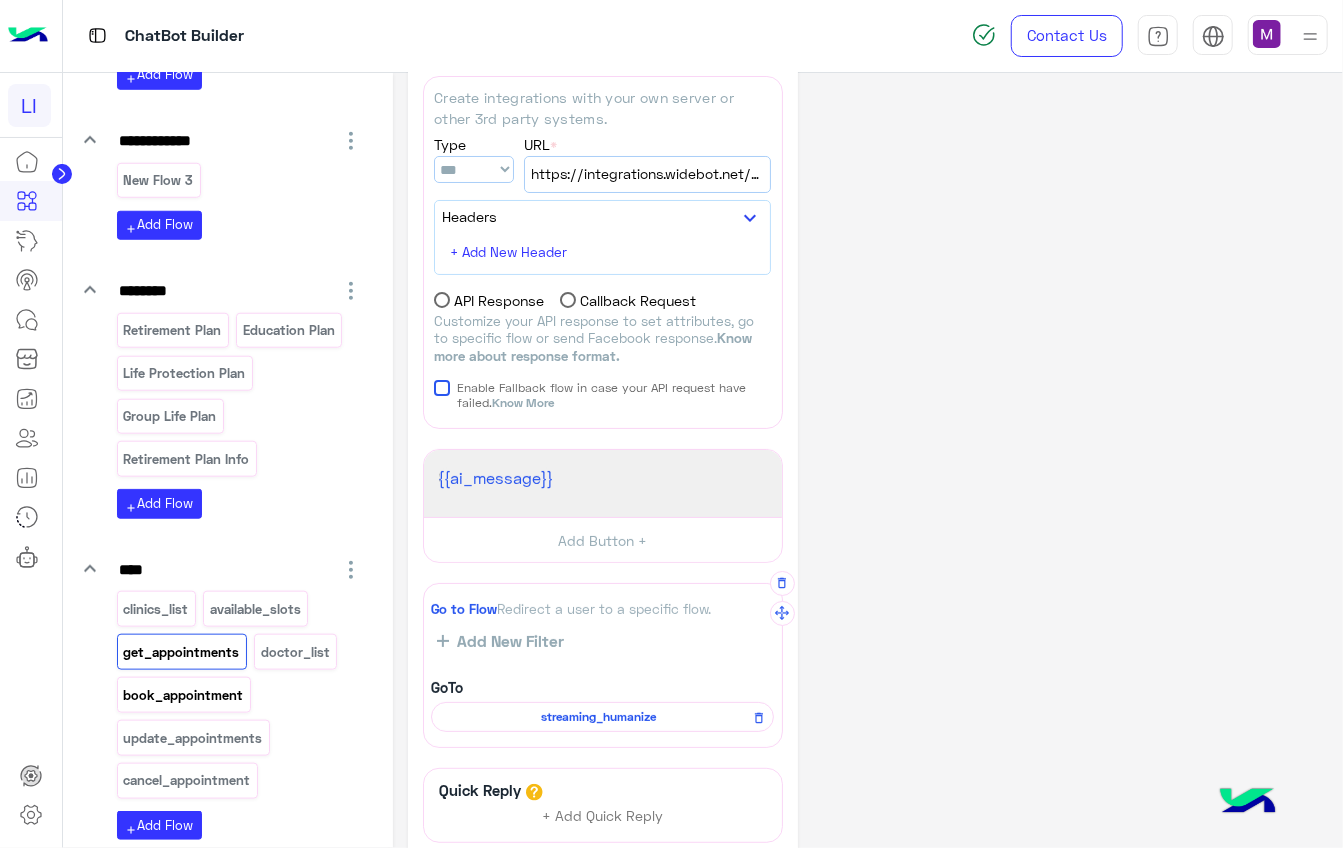 click on "book_appointment" at bounding box center (183, 695) 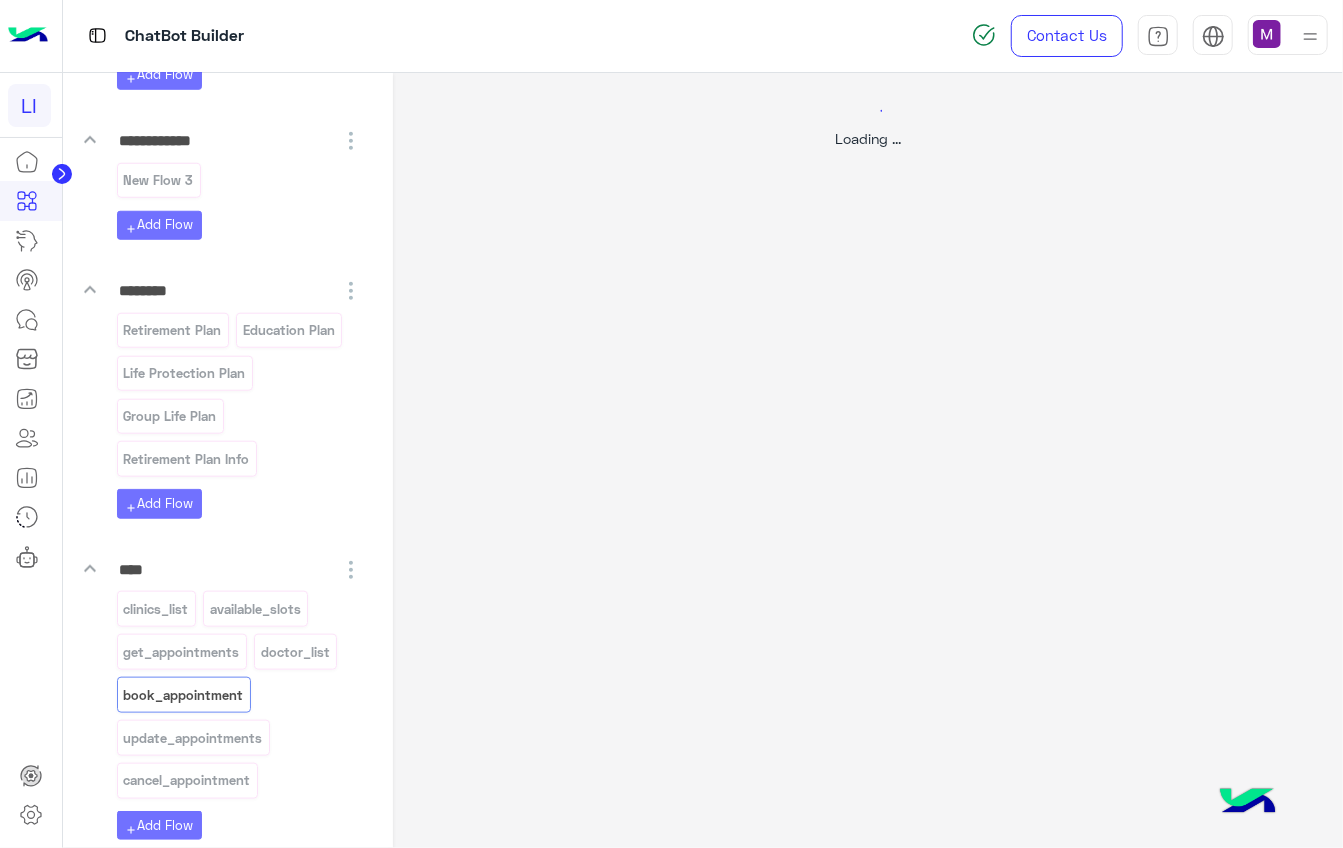 scroll, scrollTop: 0, scrollLeft: 0, axis: both 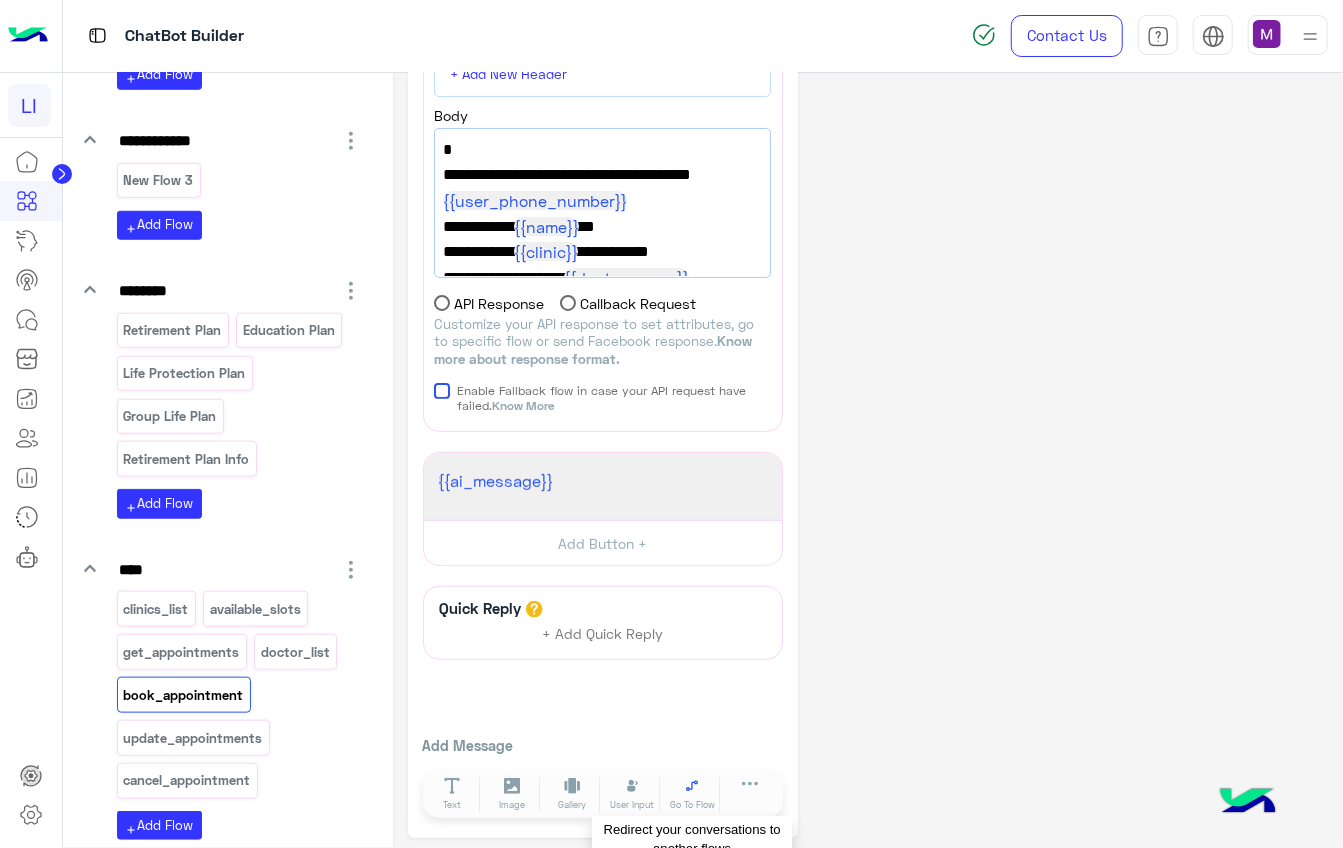 click on "Go To Flow" at bounding box center (693, 795) 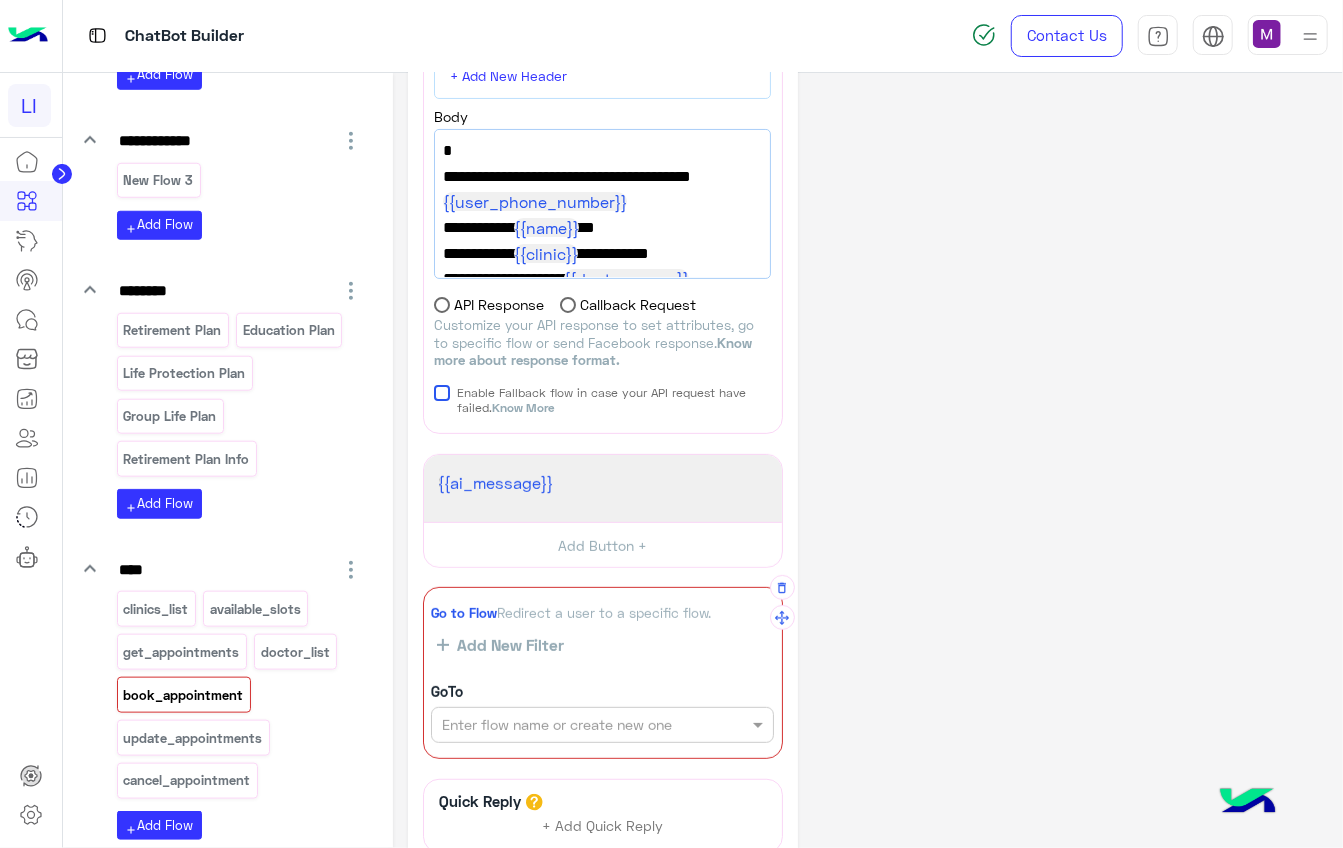 click at bounding box center (568, 725) 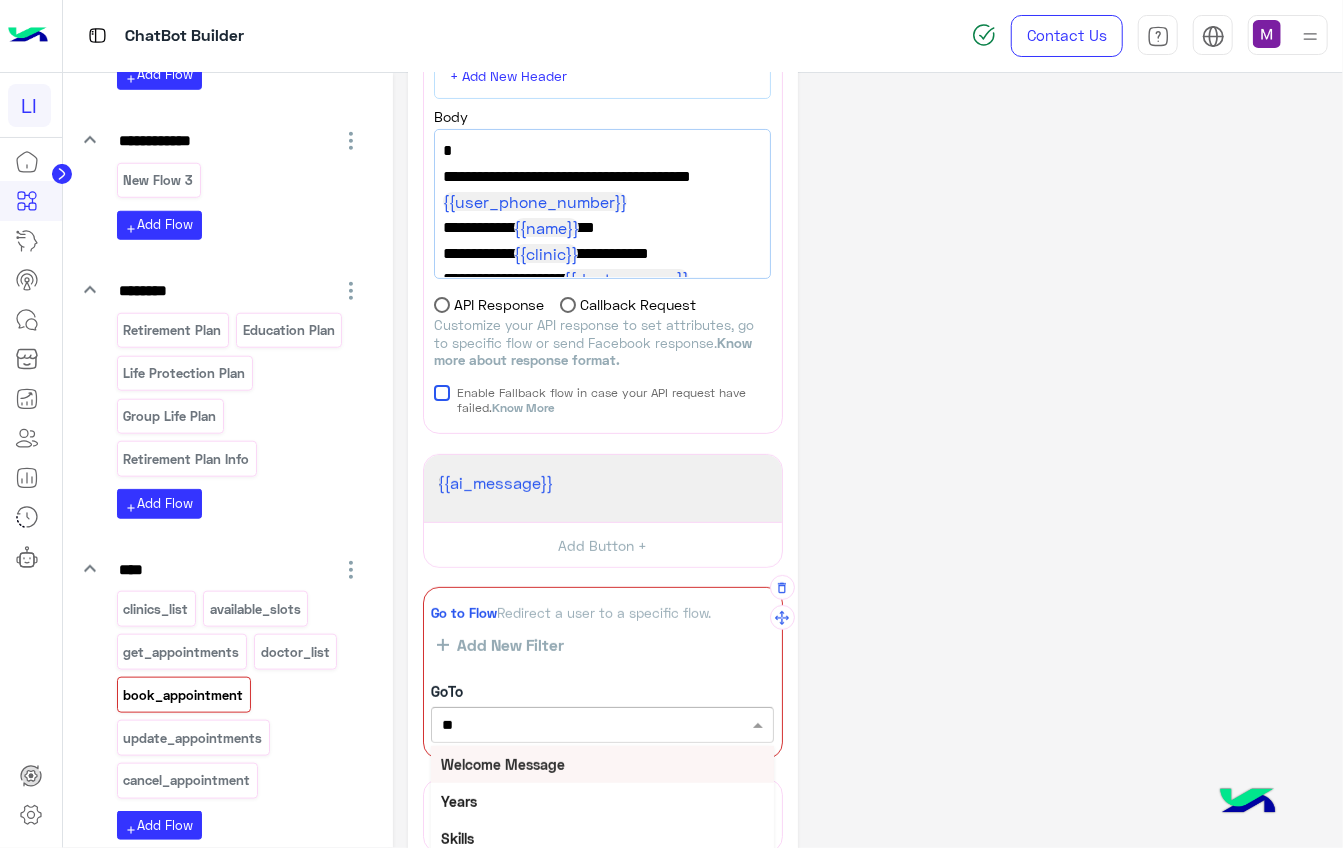 type on "***" 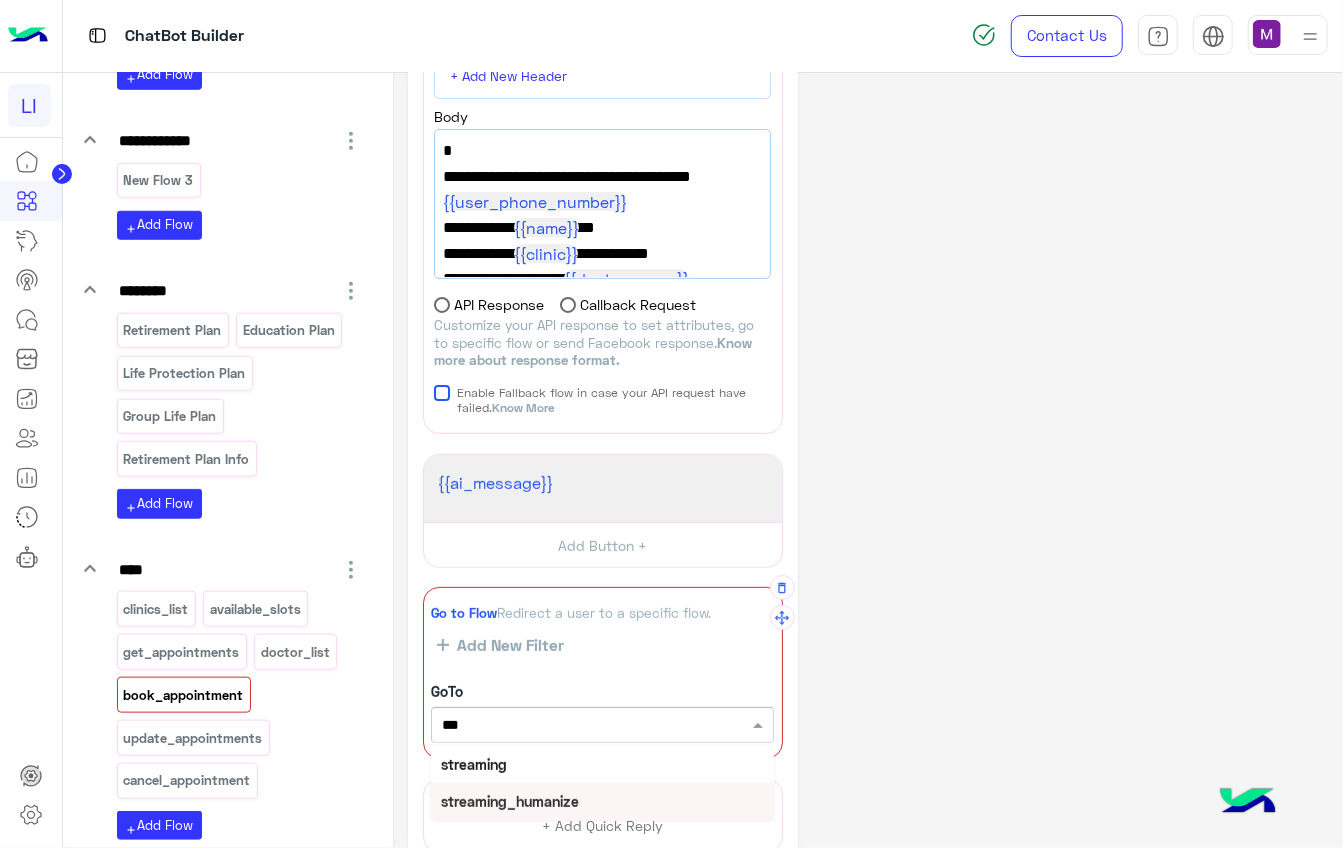 click on "streaming_humanize" at bounding box center [602, 801] 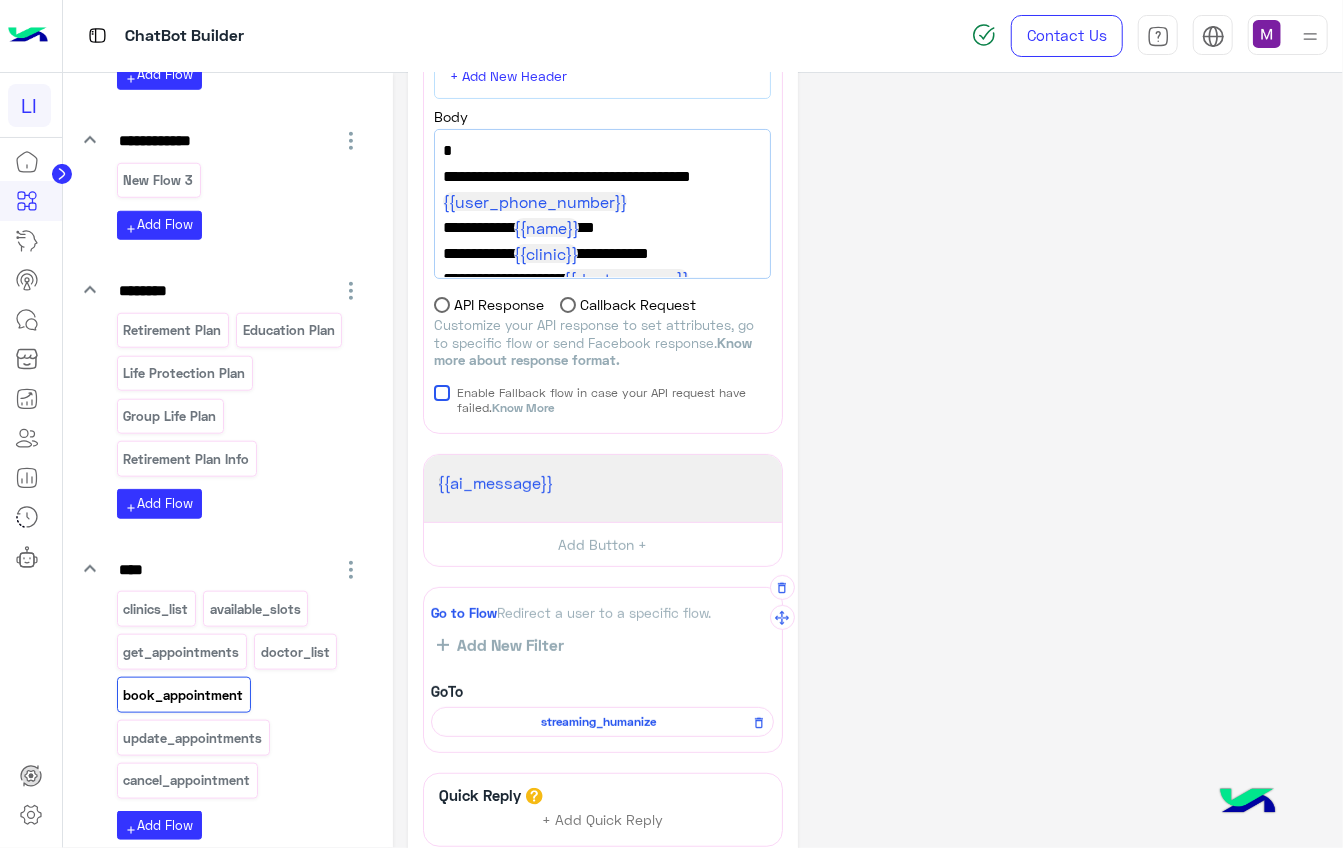click on "clinics_list   available_slots   get_appointments   doctor_list   book_appointment   update_appointments   cancel_appointment" at bounding box center [240, 698] 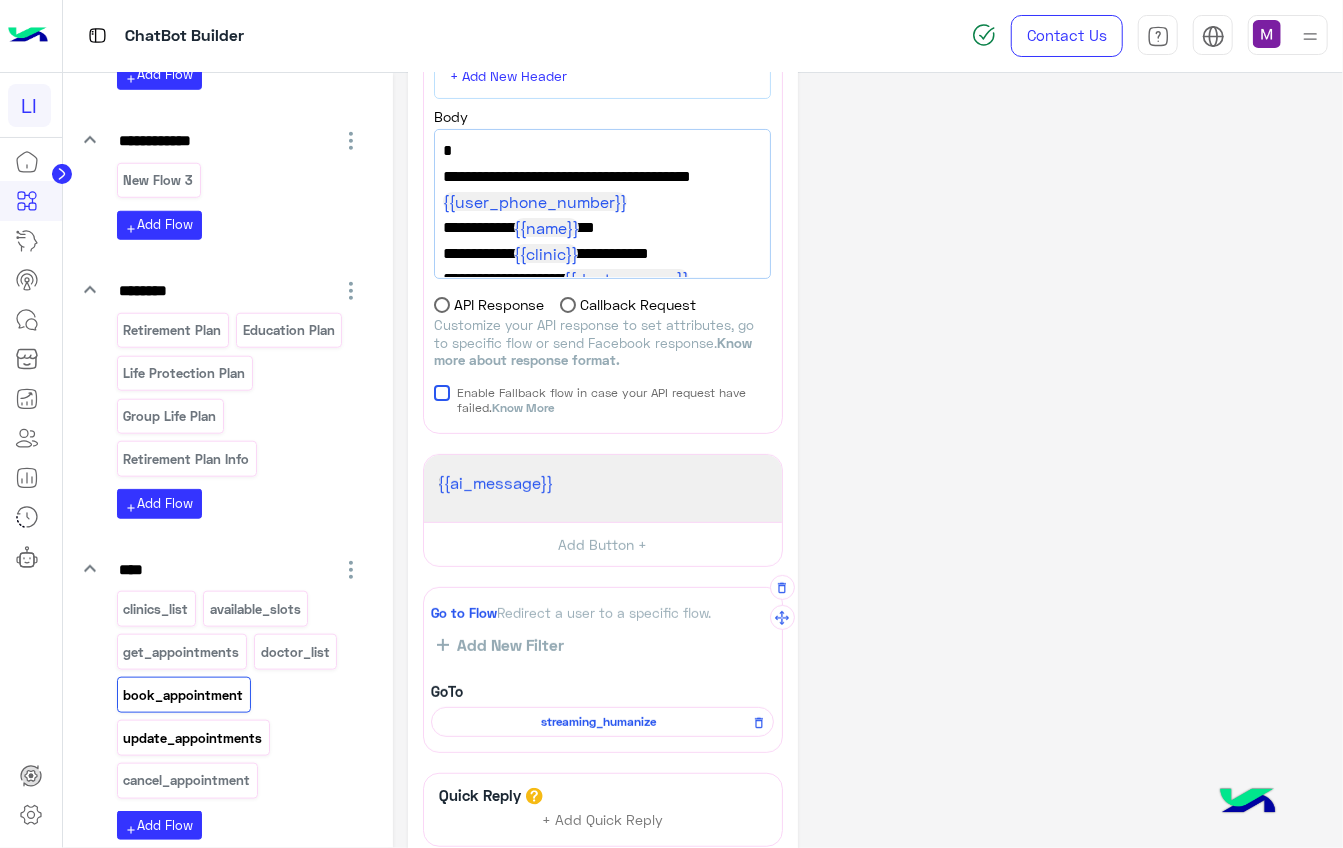 click on "update_appointments" at bounding box center (193, 738) 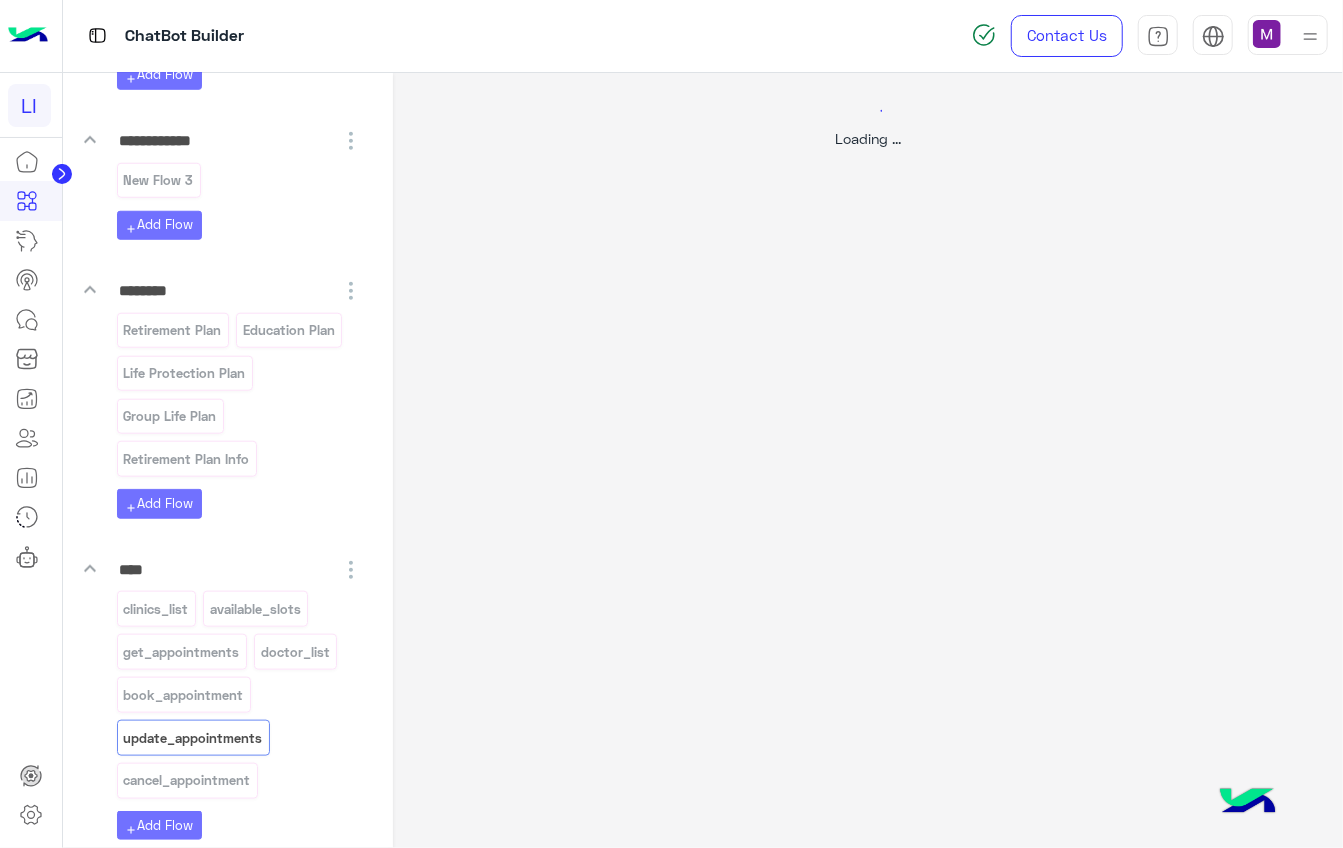 scroll, scrollTop: 0, scrollLeft: 0, axis: both 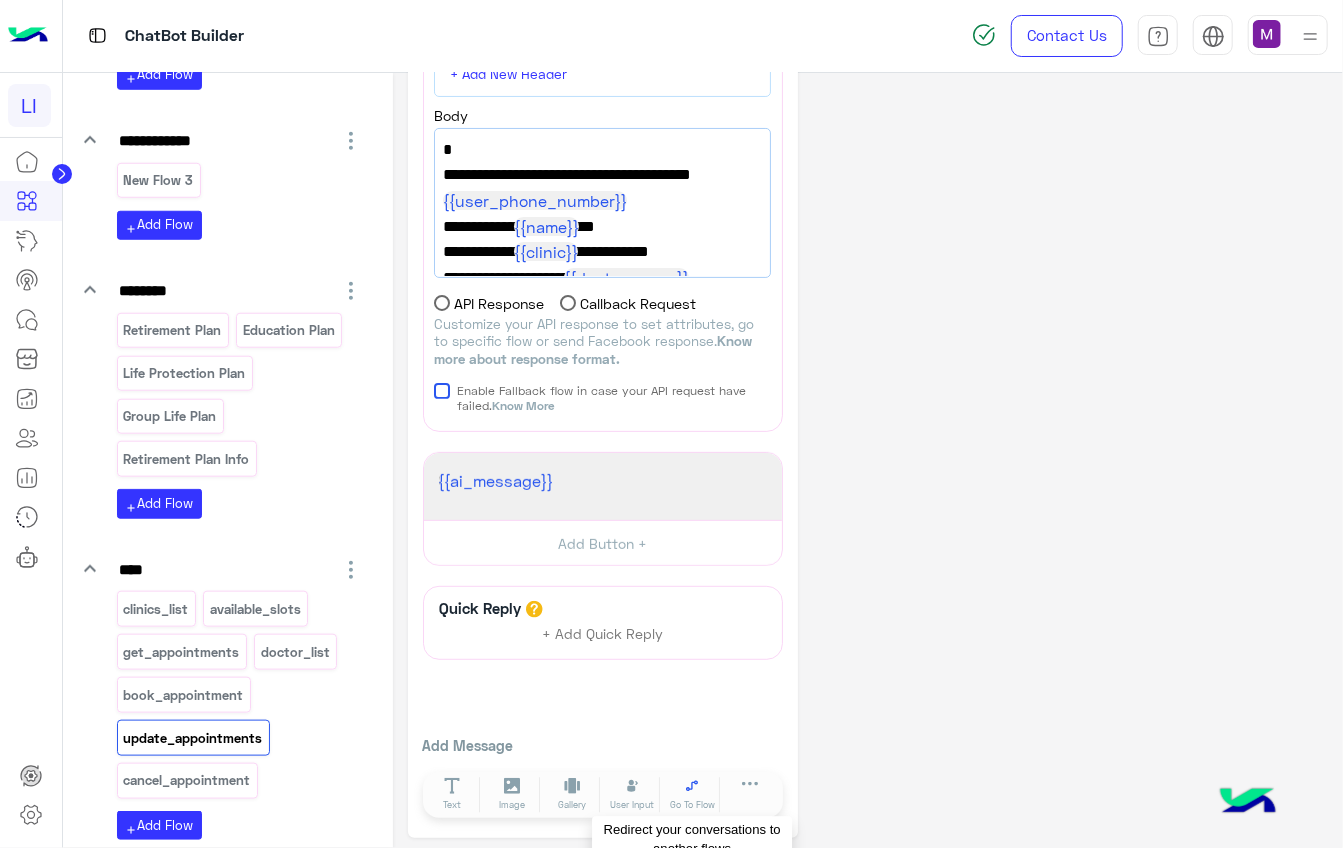 click on "Go To Flow" at bounding box center [693, 795] 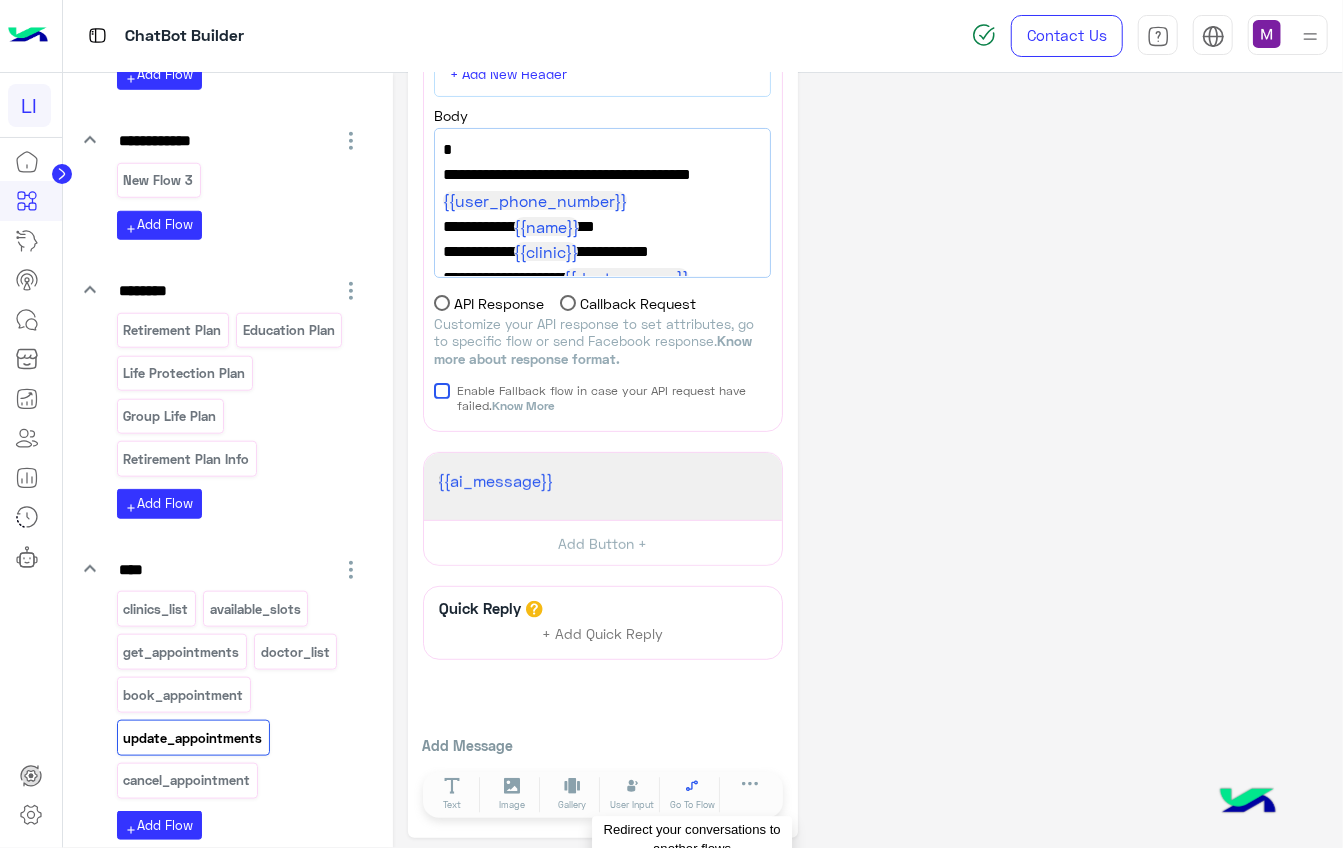scroll, scrollTop: 263, scrollLeft: 0, axis: vertical 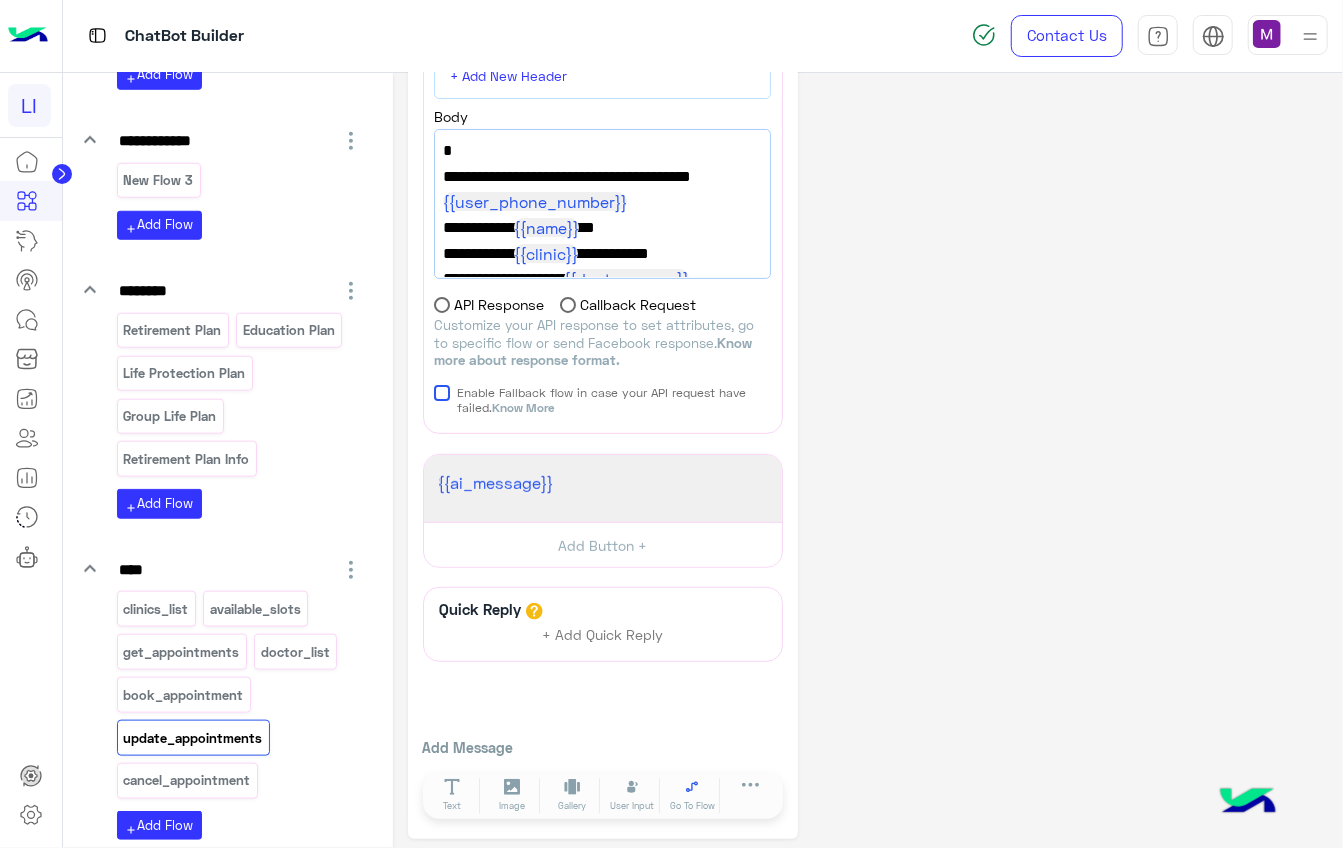 click 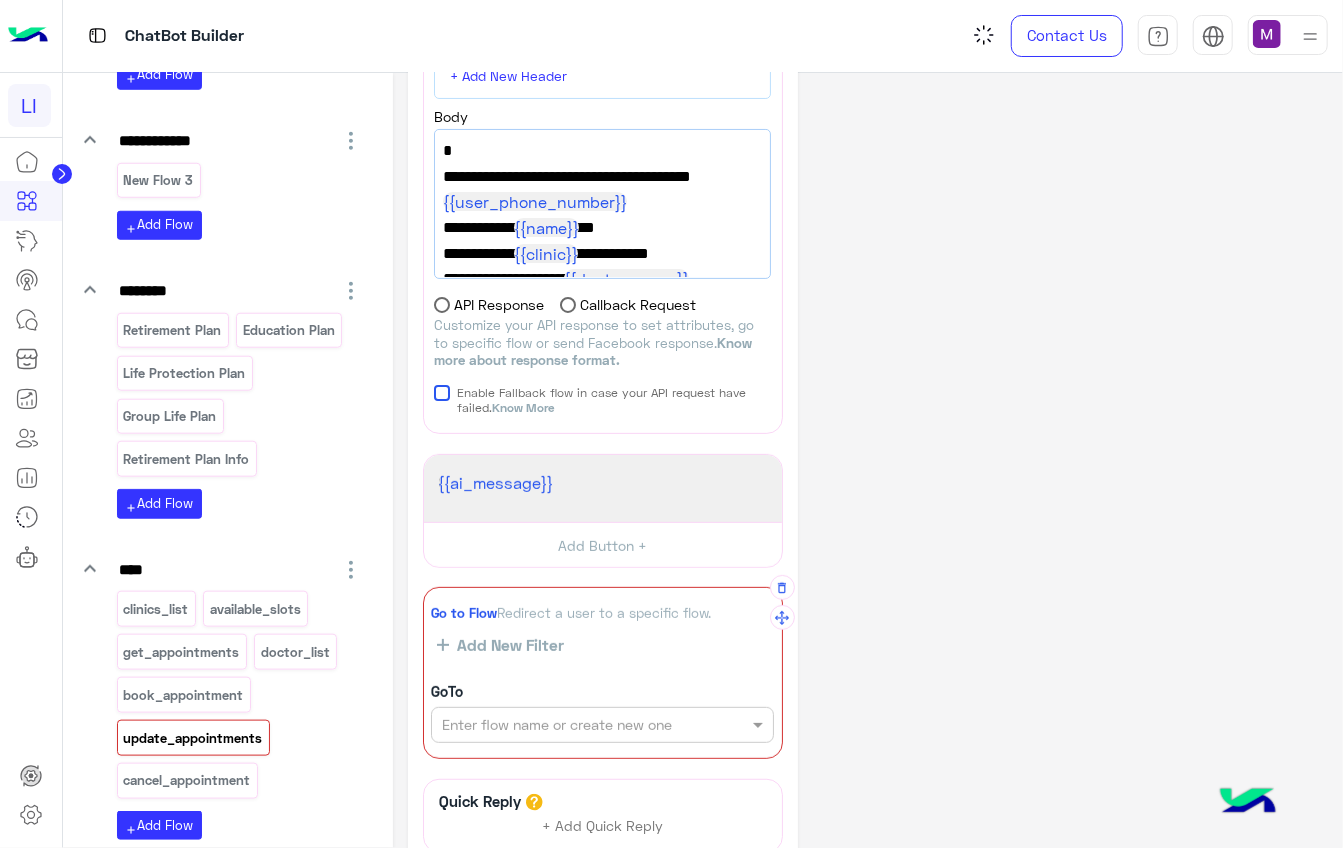 click on "Enter flow name or create new one" at bounding box center (602, 725) 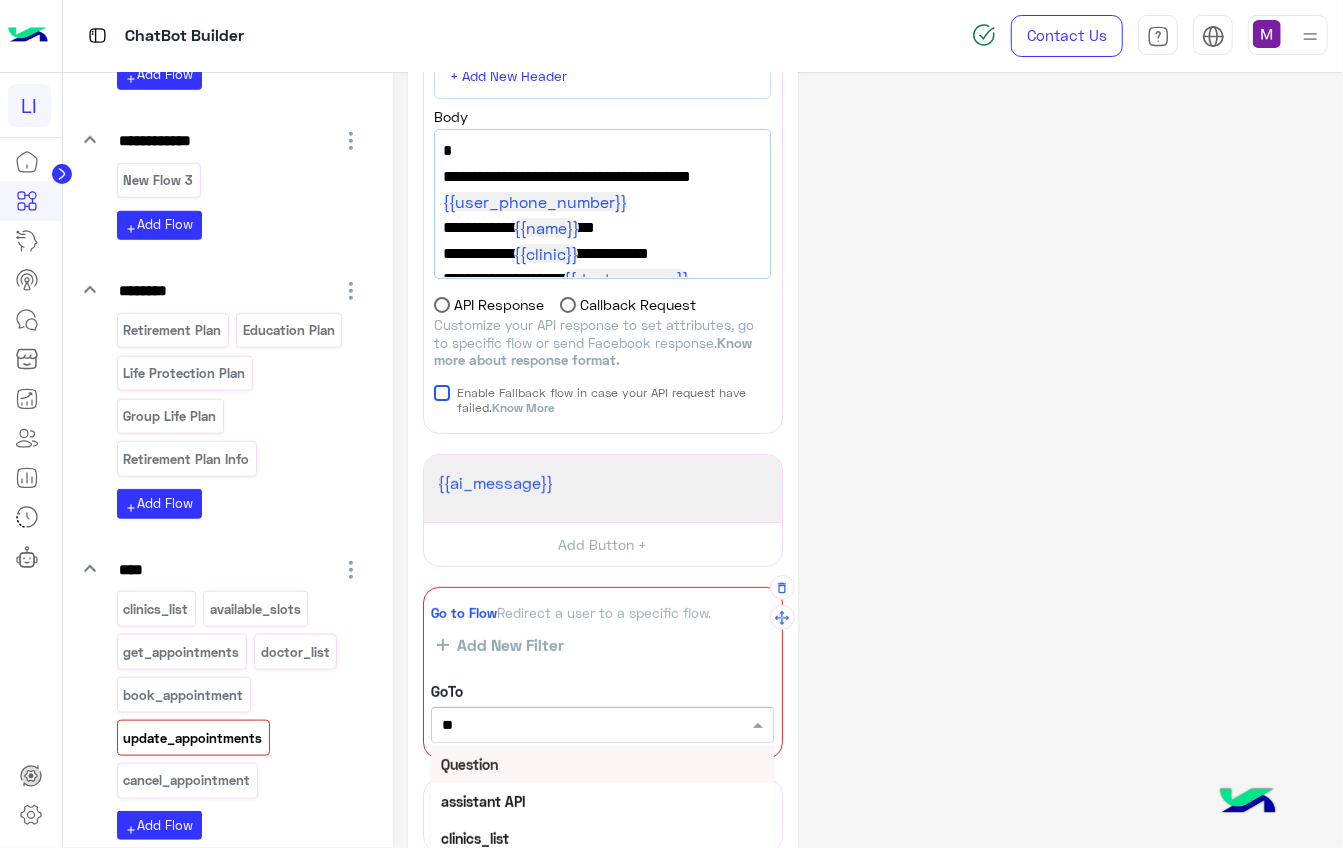 type on "***" 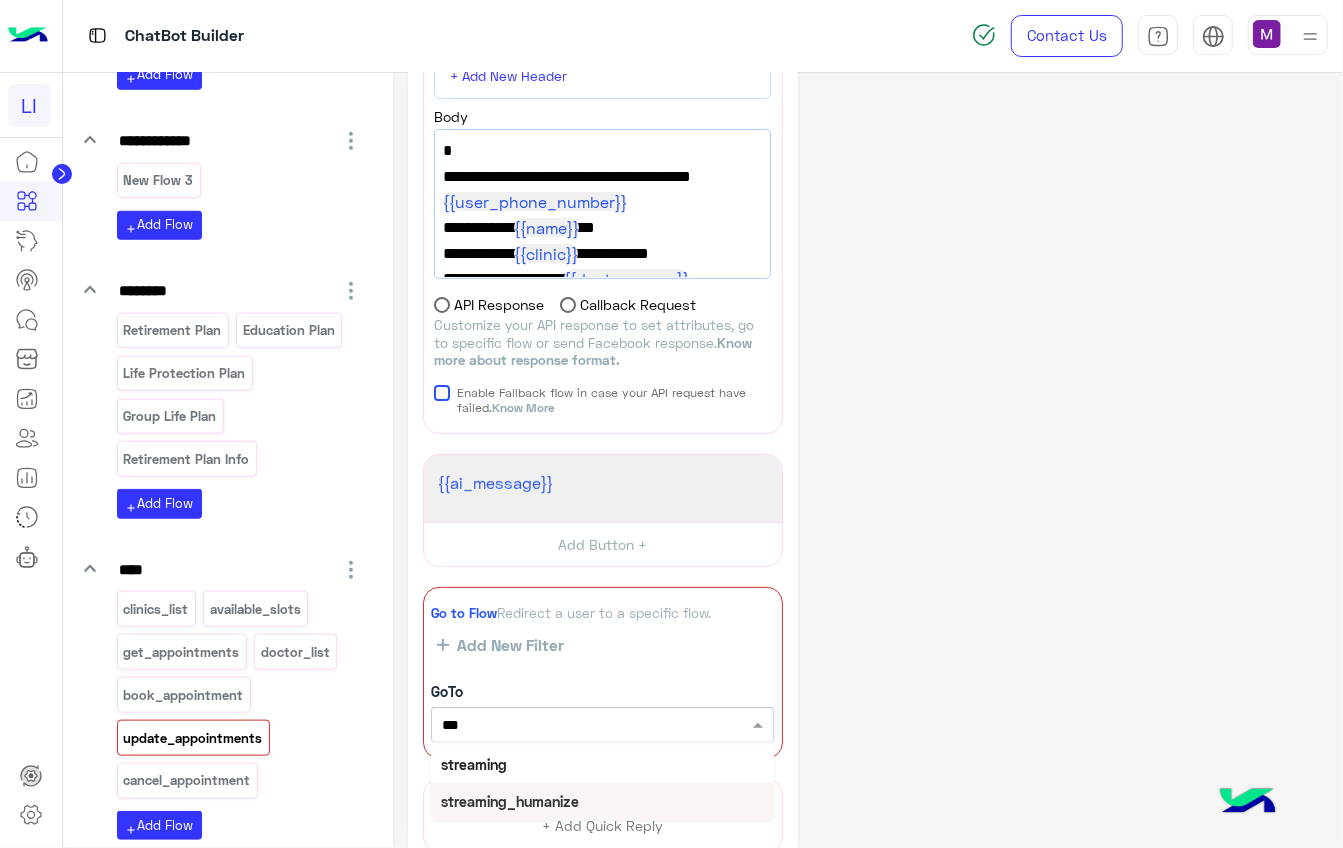 click on "streaming_humanize" at bounding box center (510, 801) 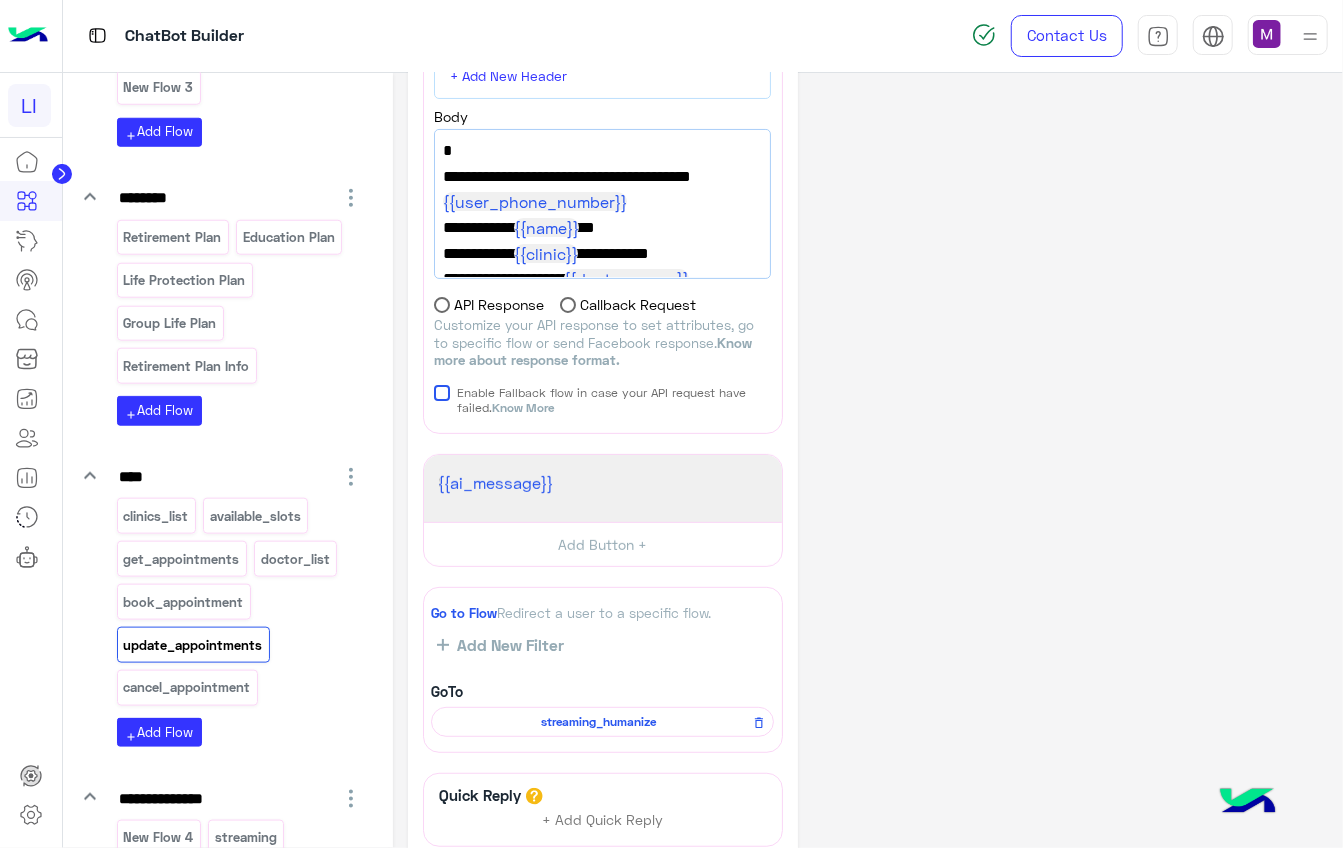 scroll, scrollTop: 961, scrollLeft: 0, axis: vertical 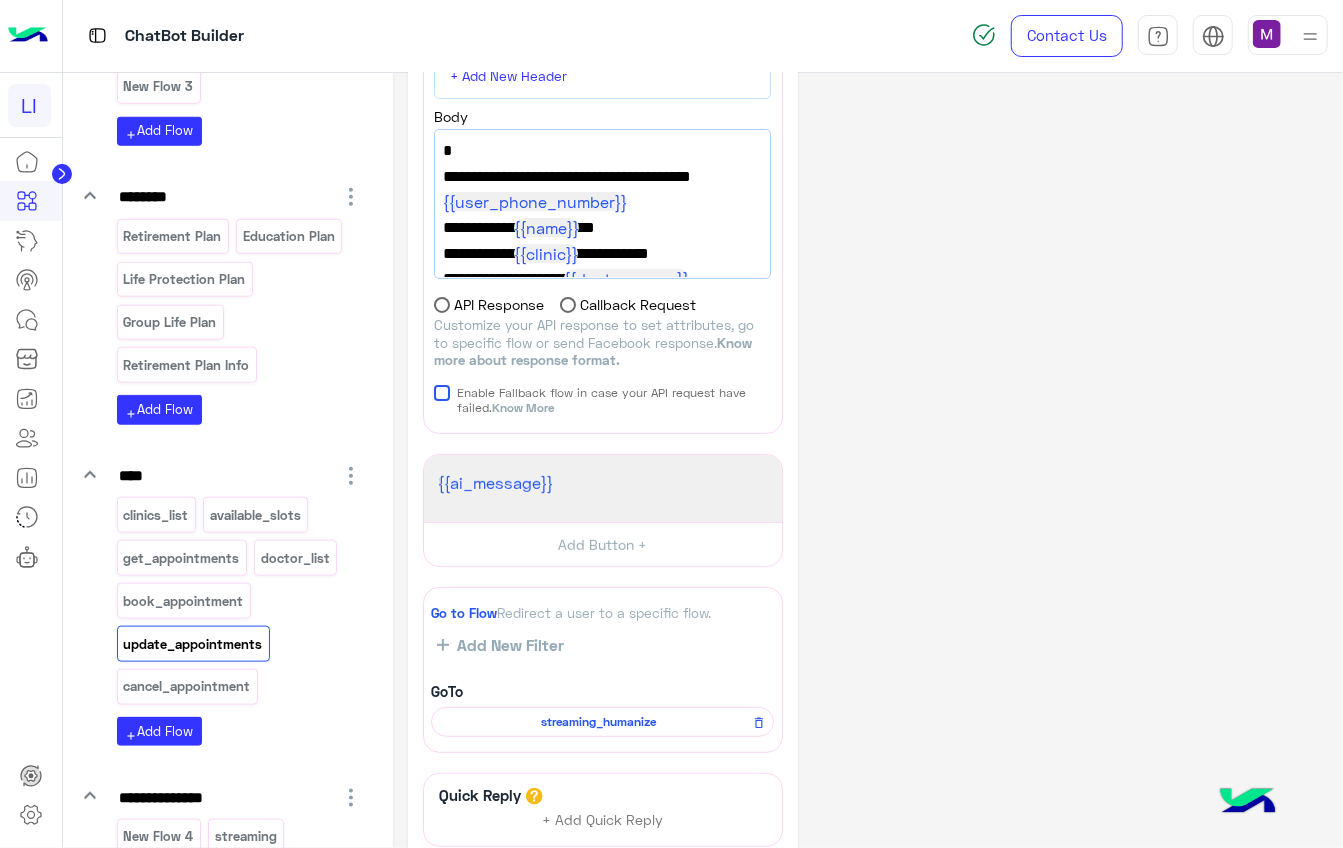 click on "clinics_list   available_slots   get_appointments   doctor_list   book_appointment   update_appointments   cancel_appointment" at bounding box center [240, 604] 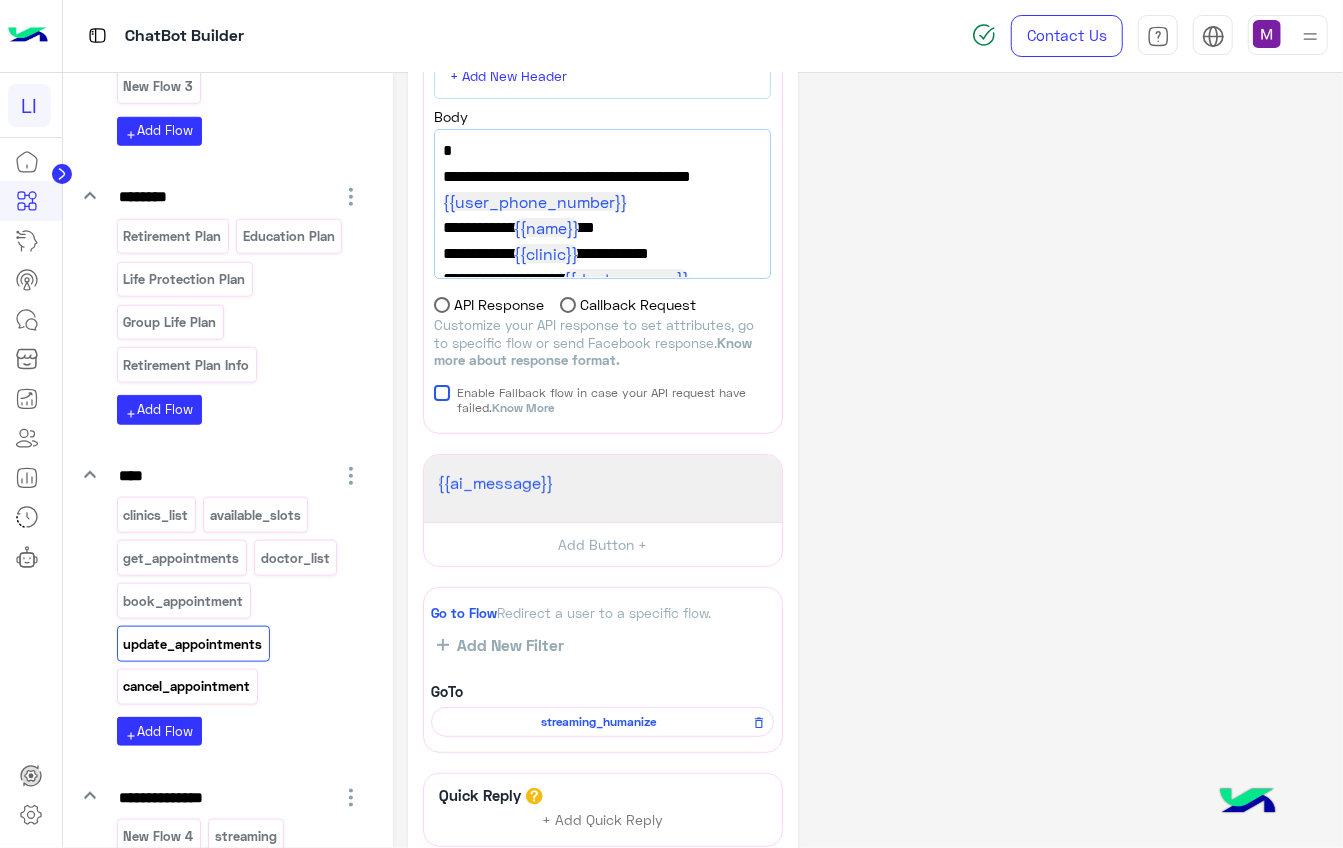 click on "cancel_appointment" at bounding box center [187, 686] 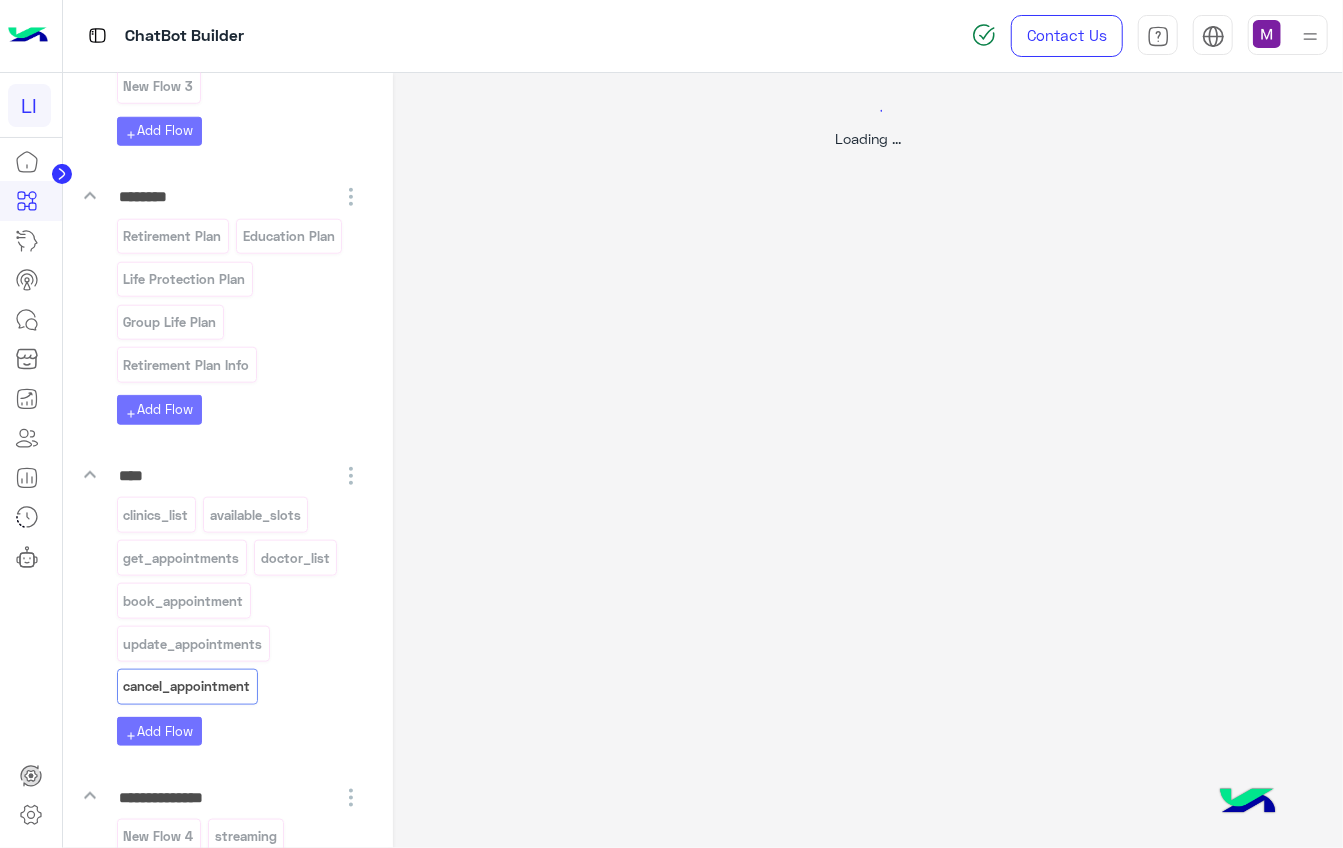 scroll, scrollTop: 0, scrollLeft: 0, axis: both 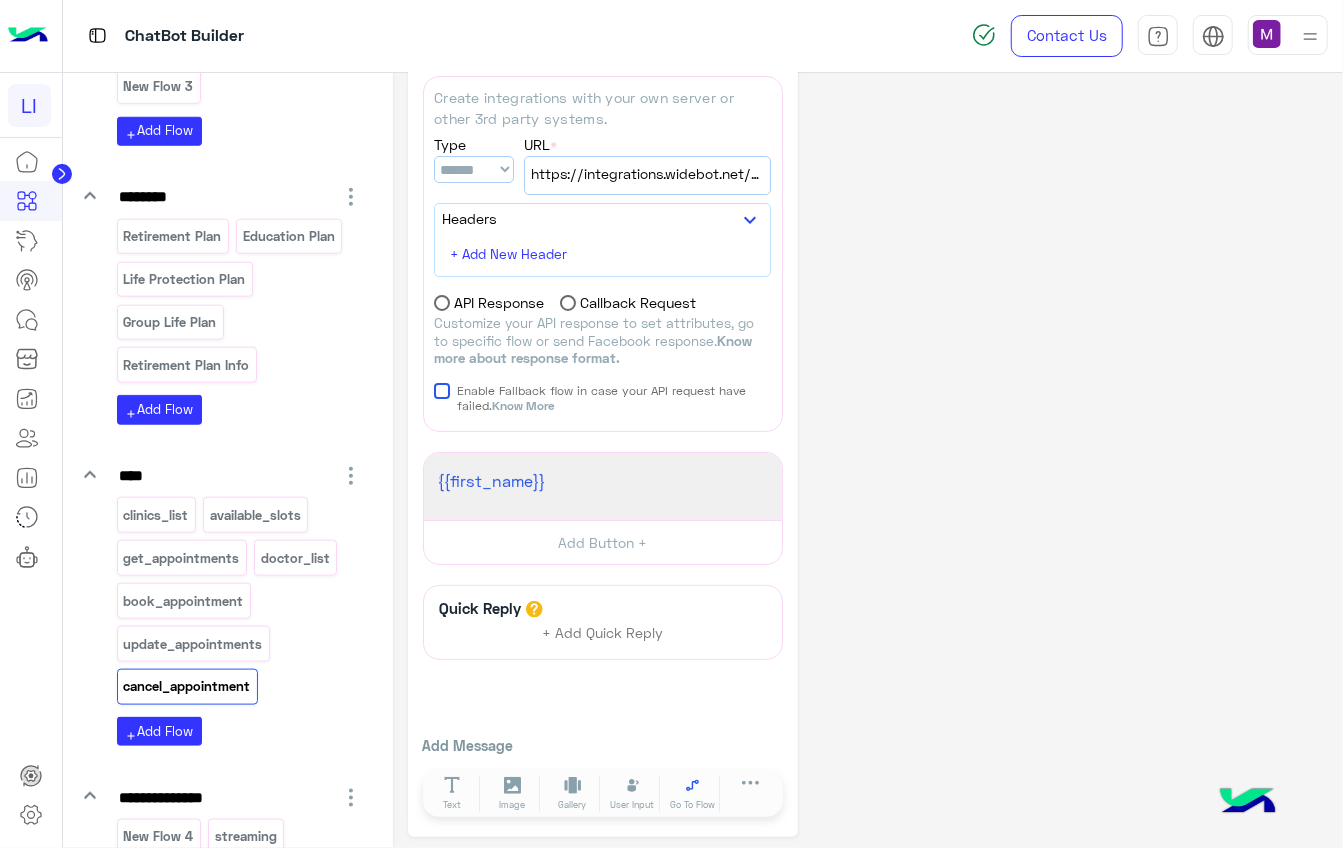click on "Go To Flow" at bounding box center [693, 794] 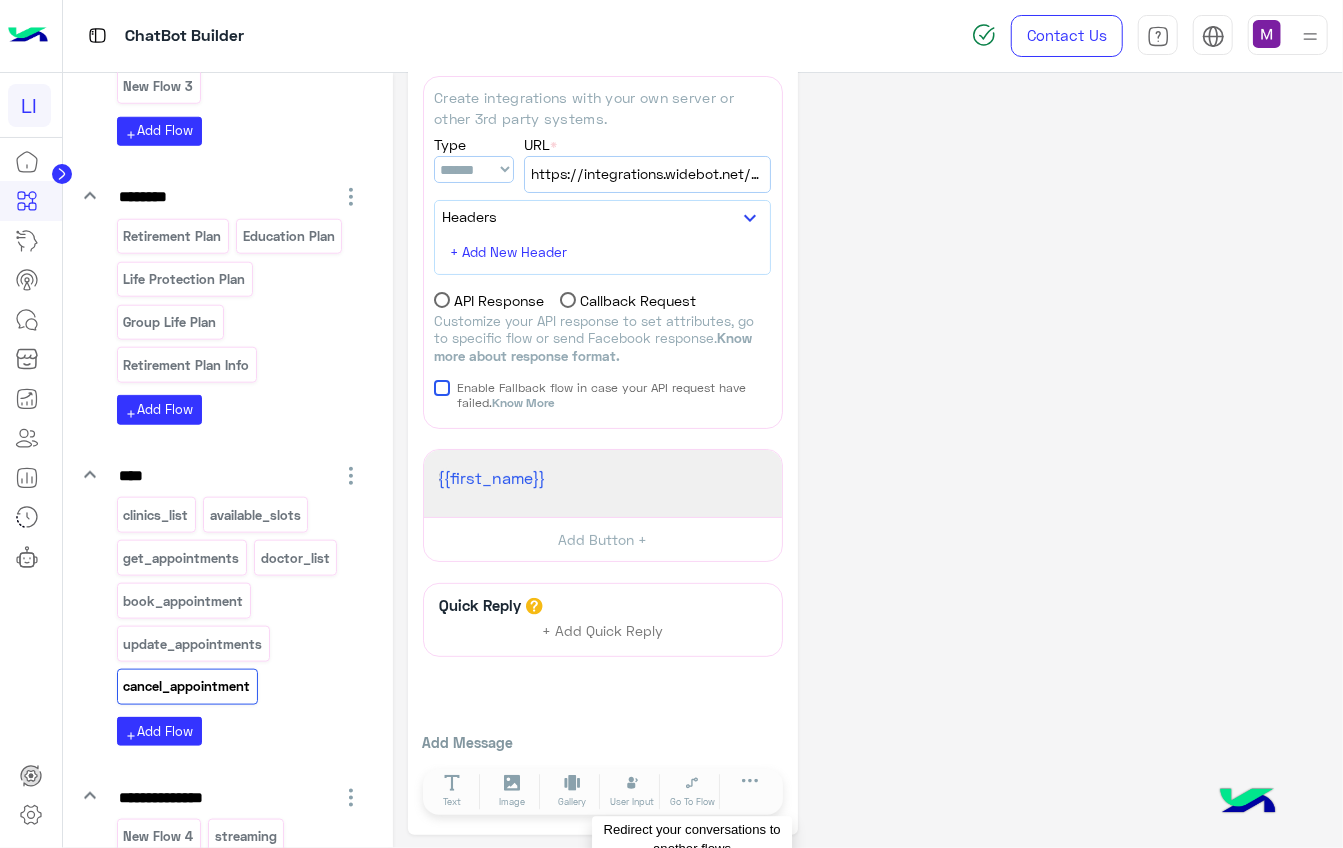 scroll, scrollTop: 83, scrollLeft: 0, axis: vertical 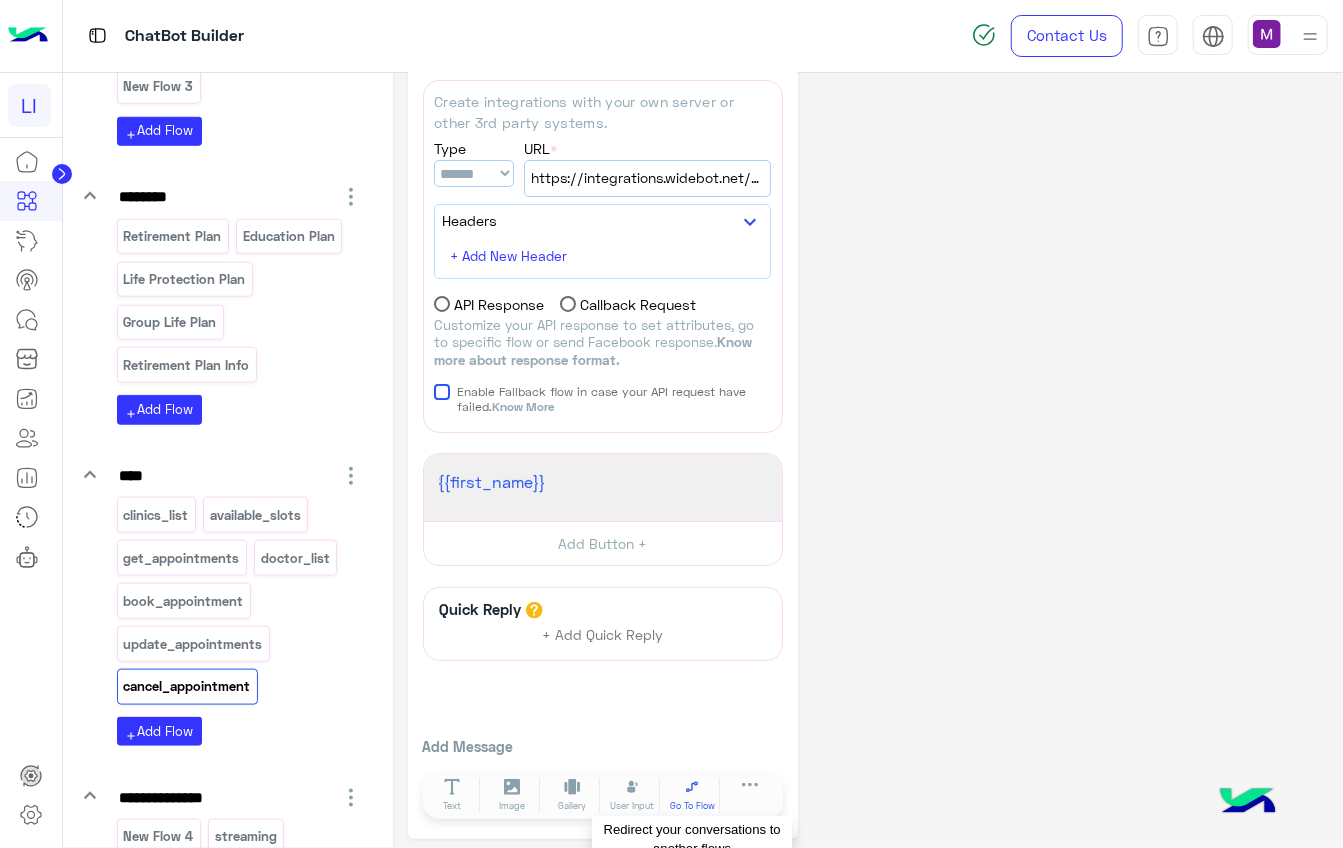 click on "Go To Flow" at bounding box center (692, 806) 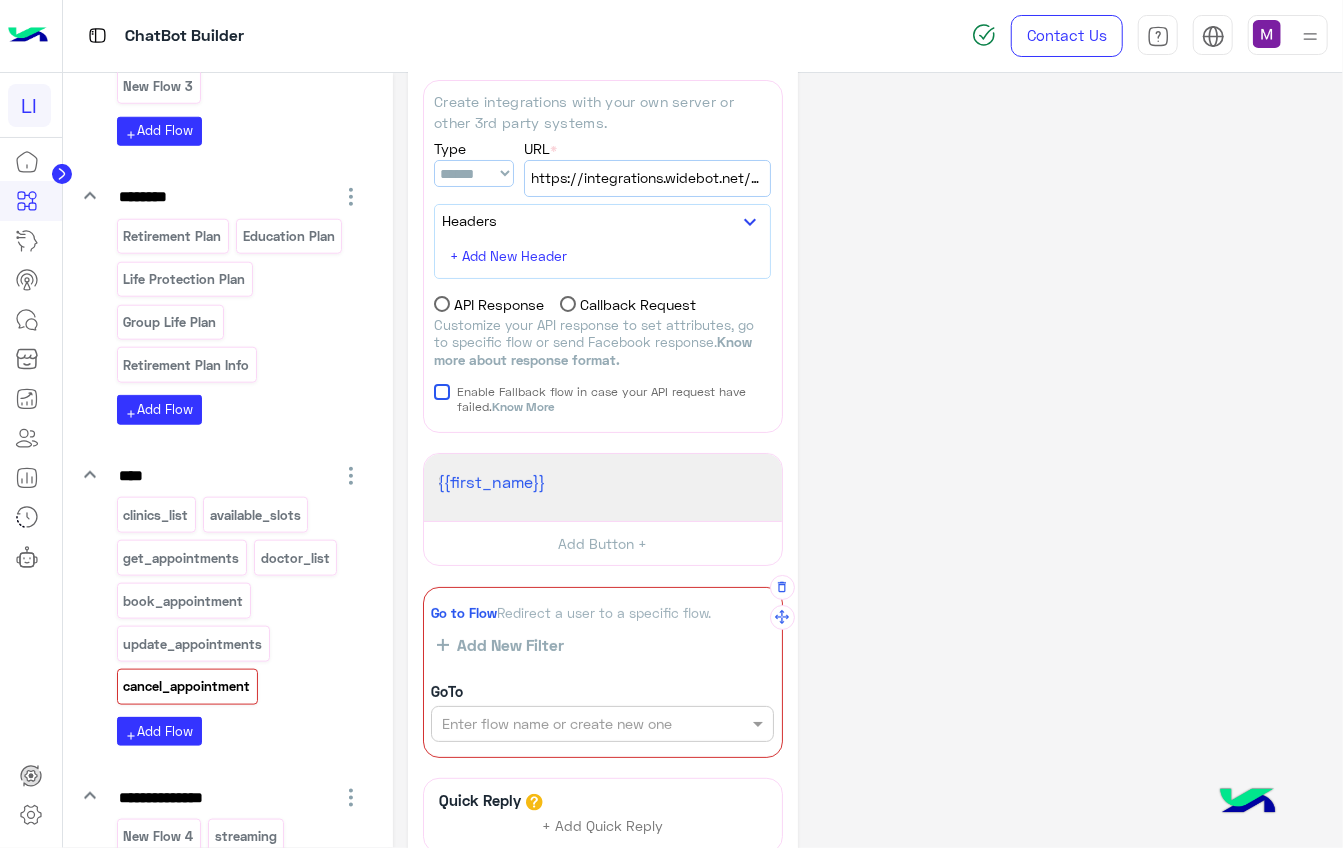 click at bounding box center [568, 724] 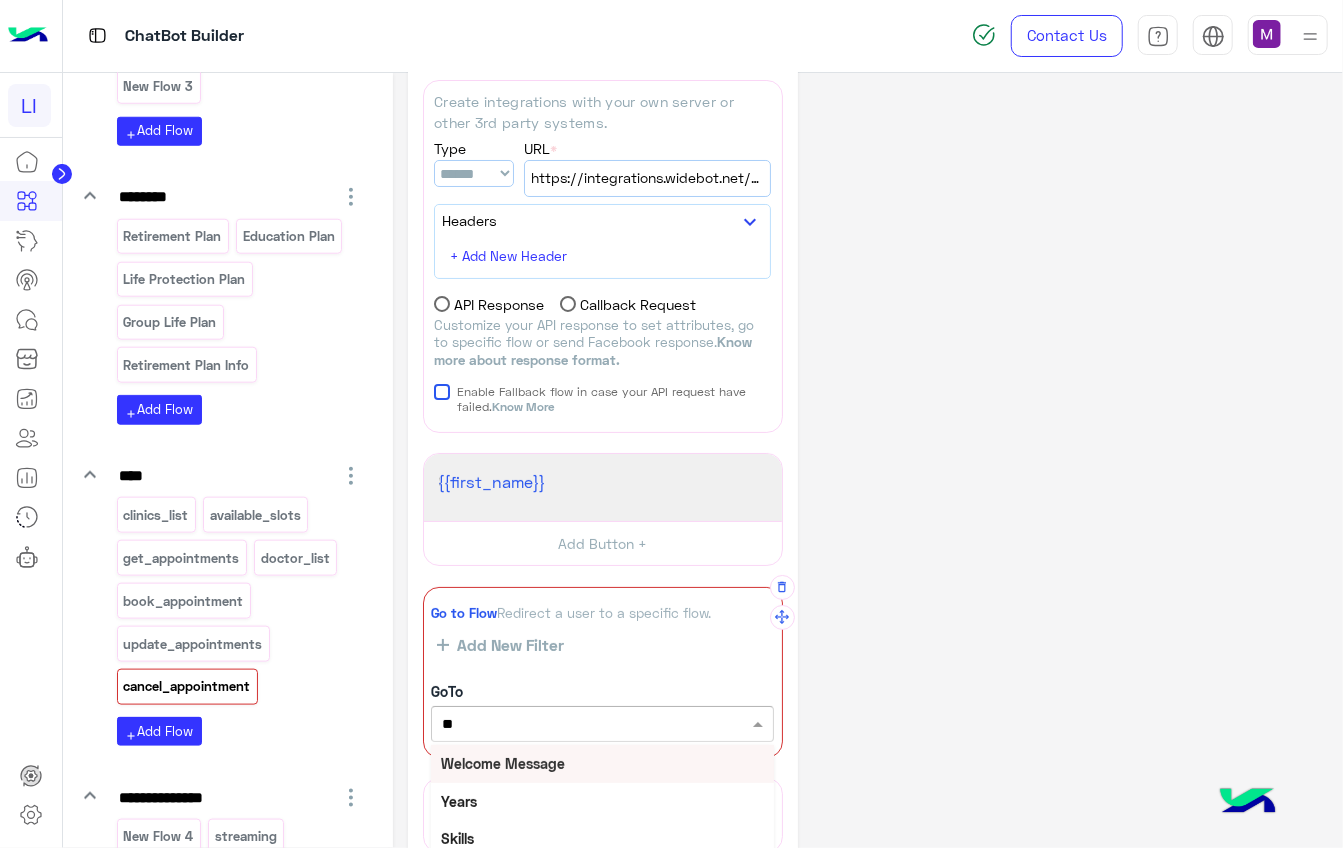 type on "***" 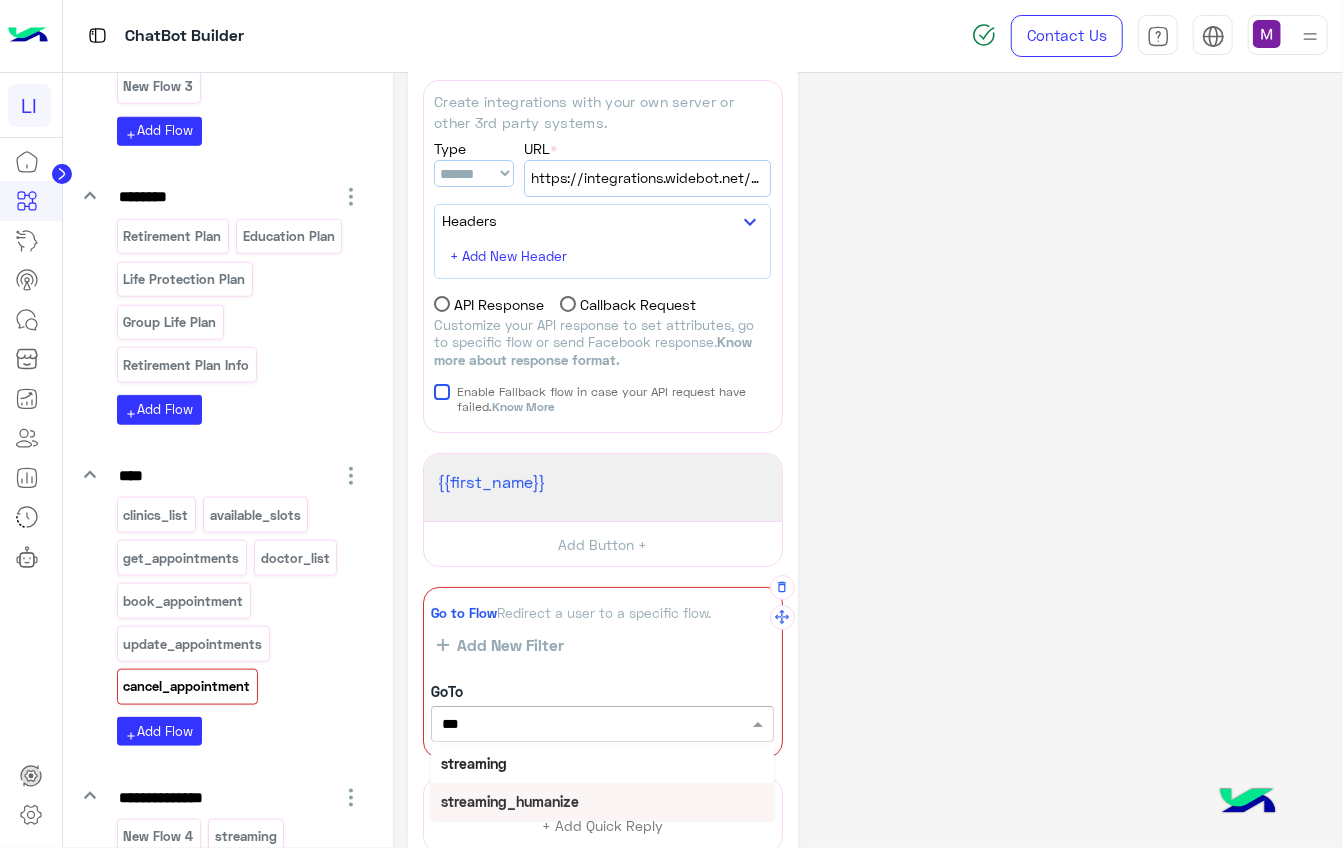 click on "streaming_humanize" at bounding box center [510, 801] 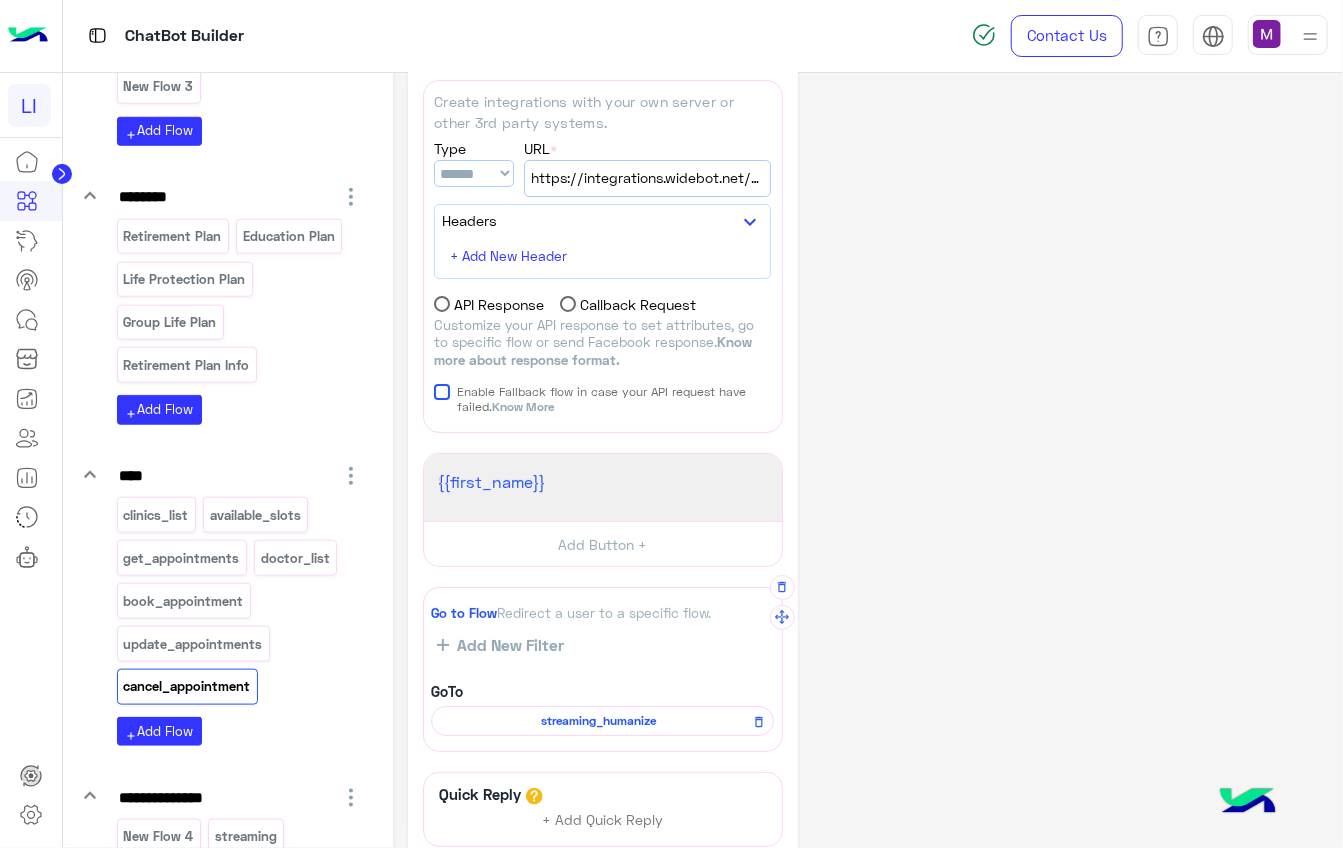 click on "**********" 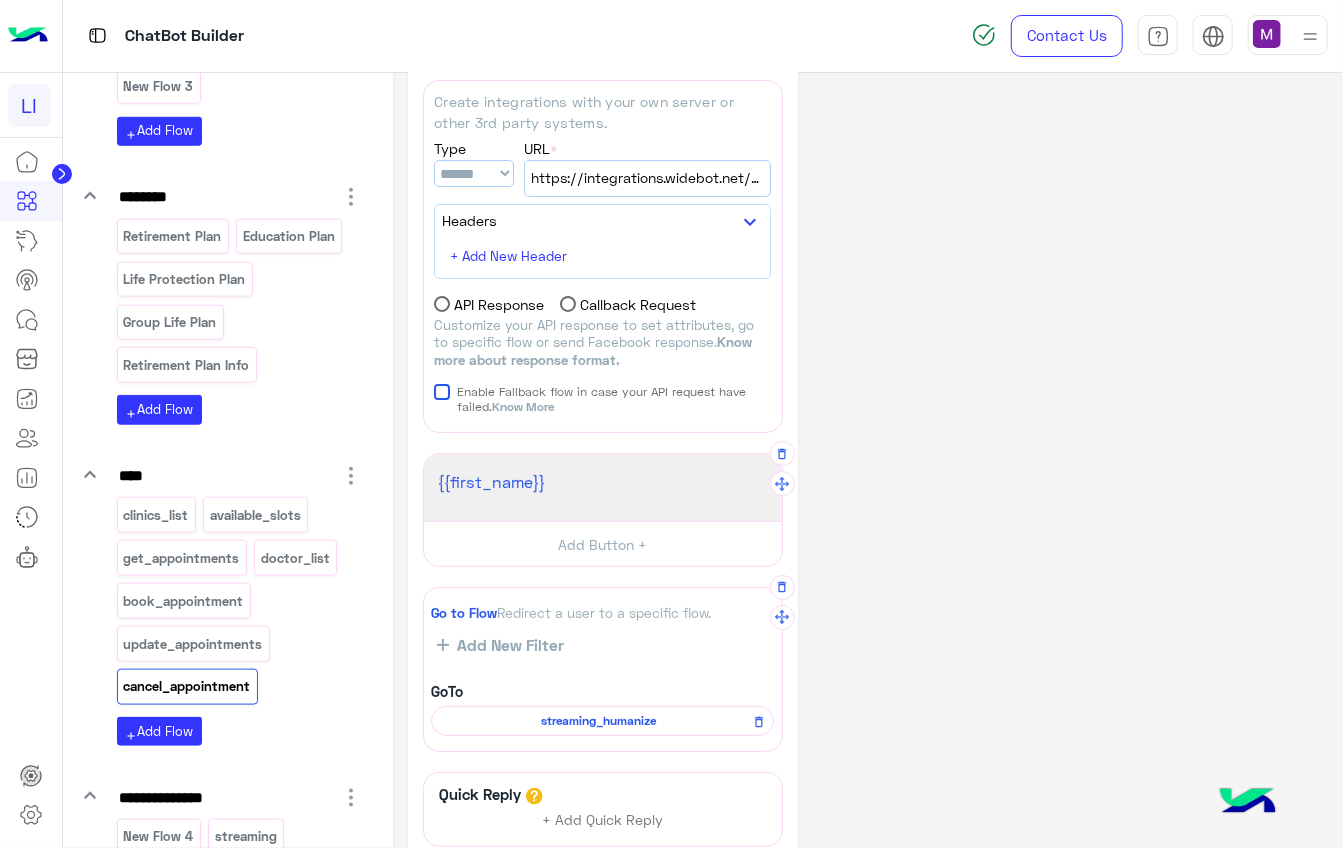 click on "{{first_name}}" at bounding box center [603, 482] 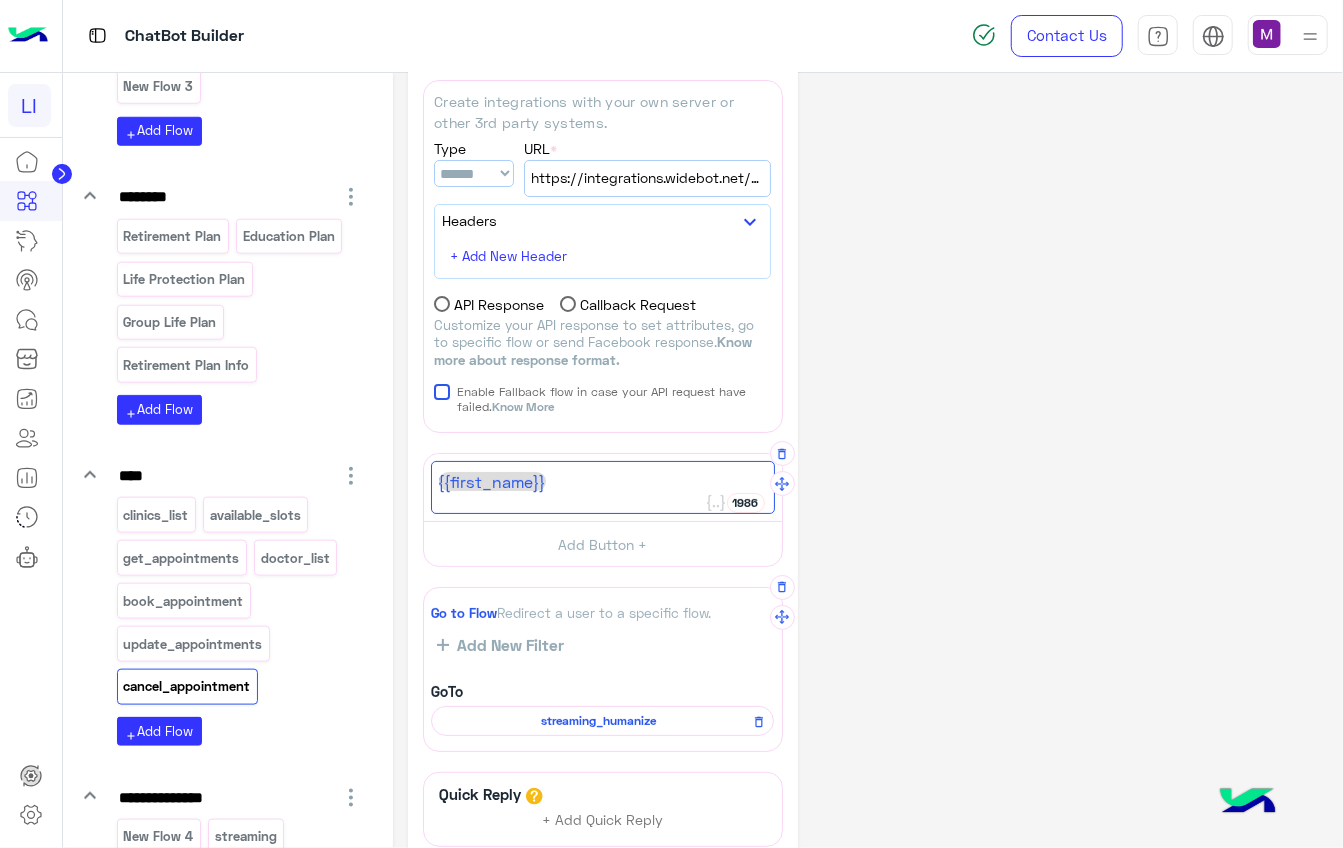 click on "{{first_name}}" at bounding box center [492, 481] 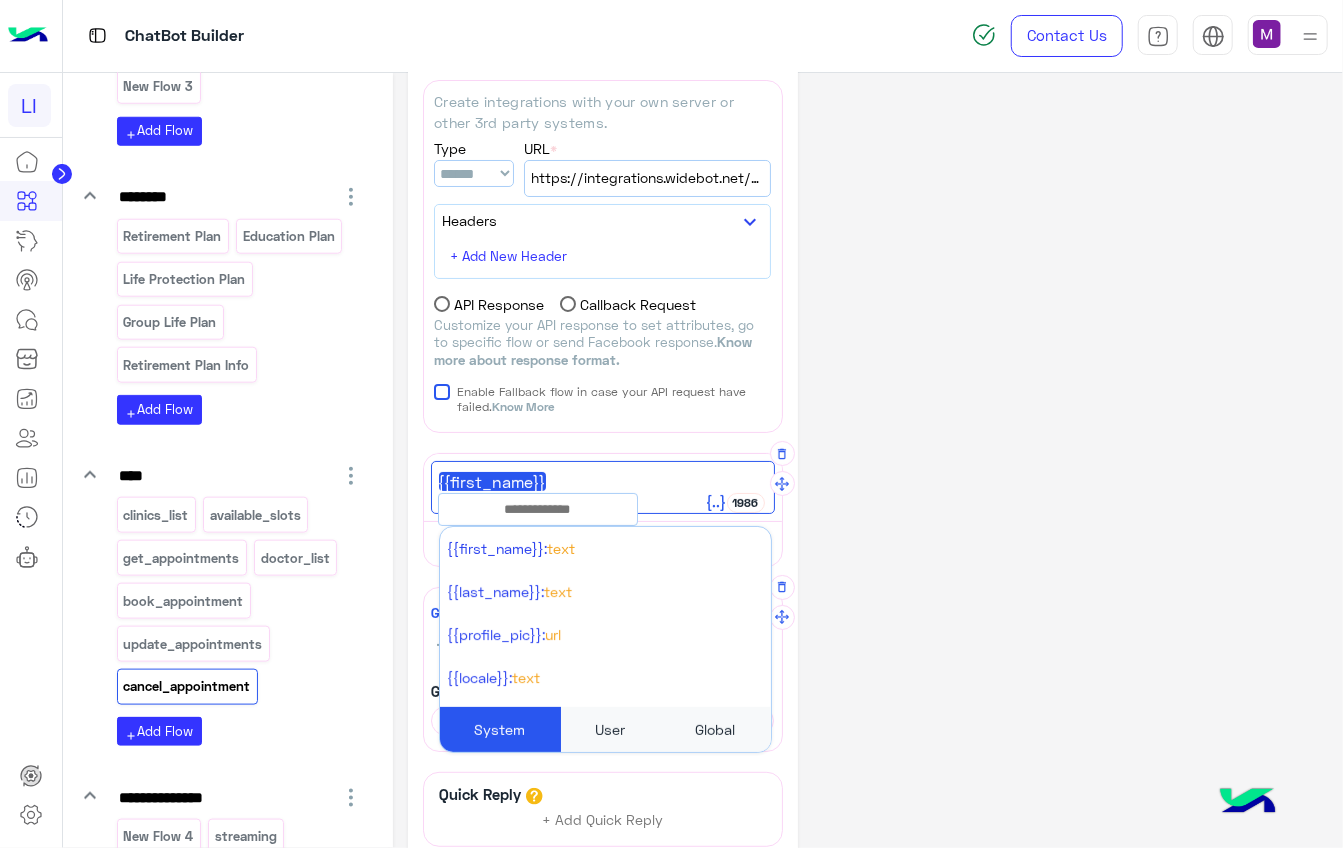 click on "User" at bounding box center (611, 729) 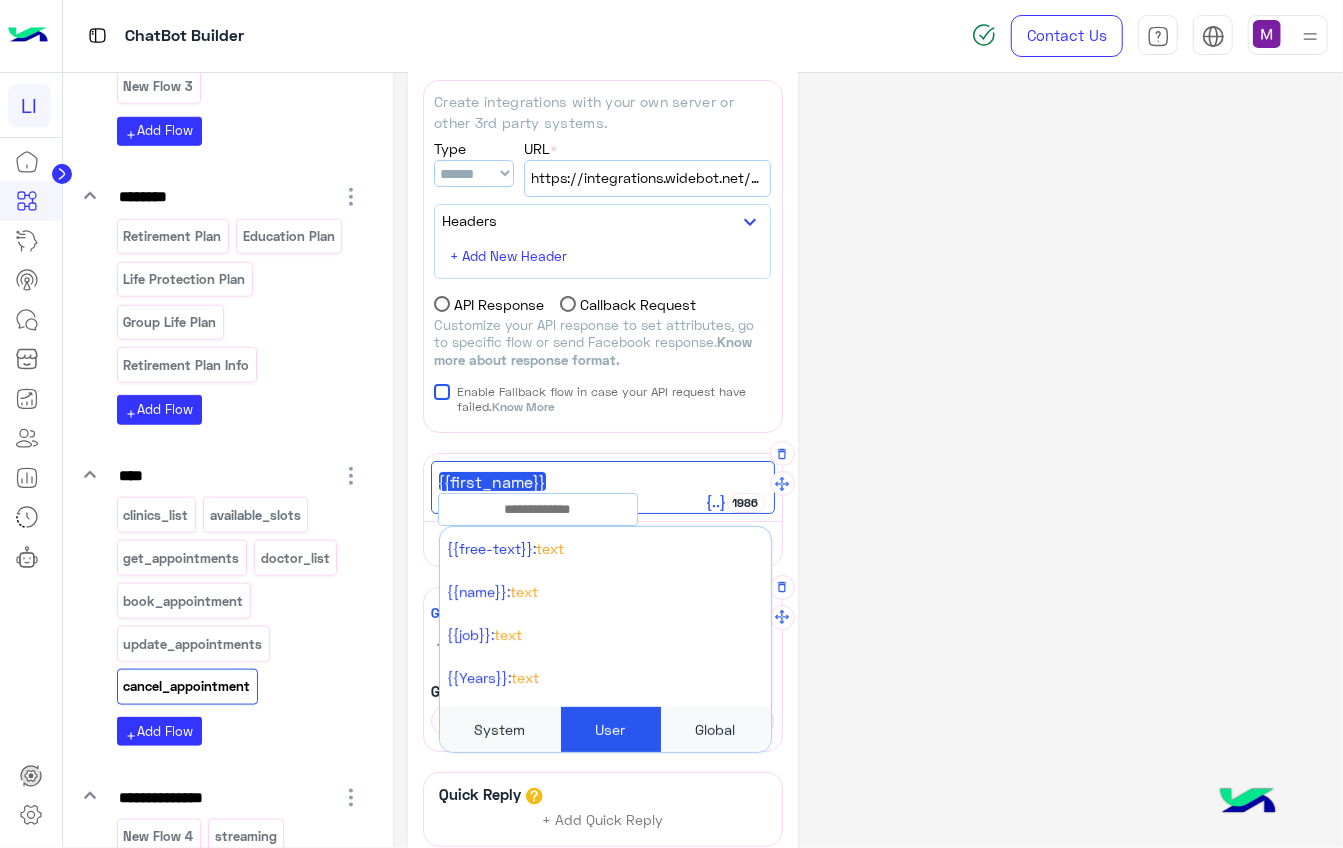 click at bounding box center [538, 510] 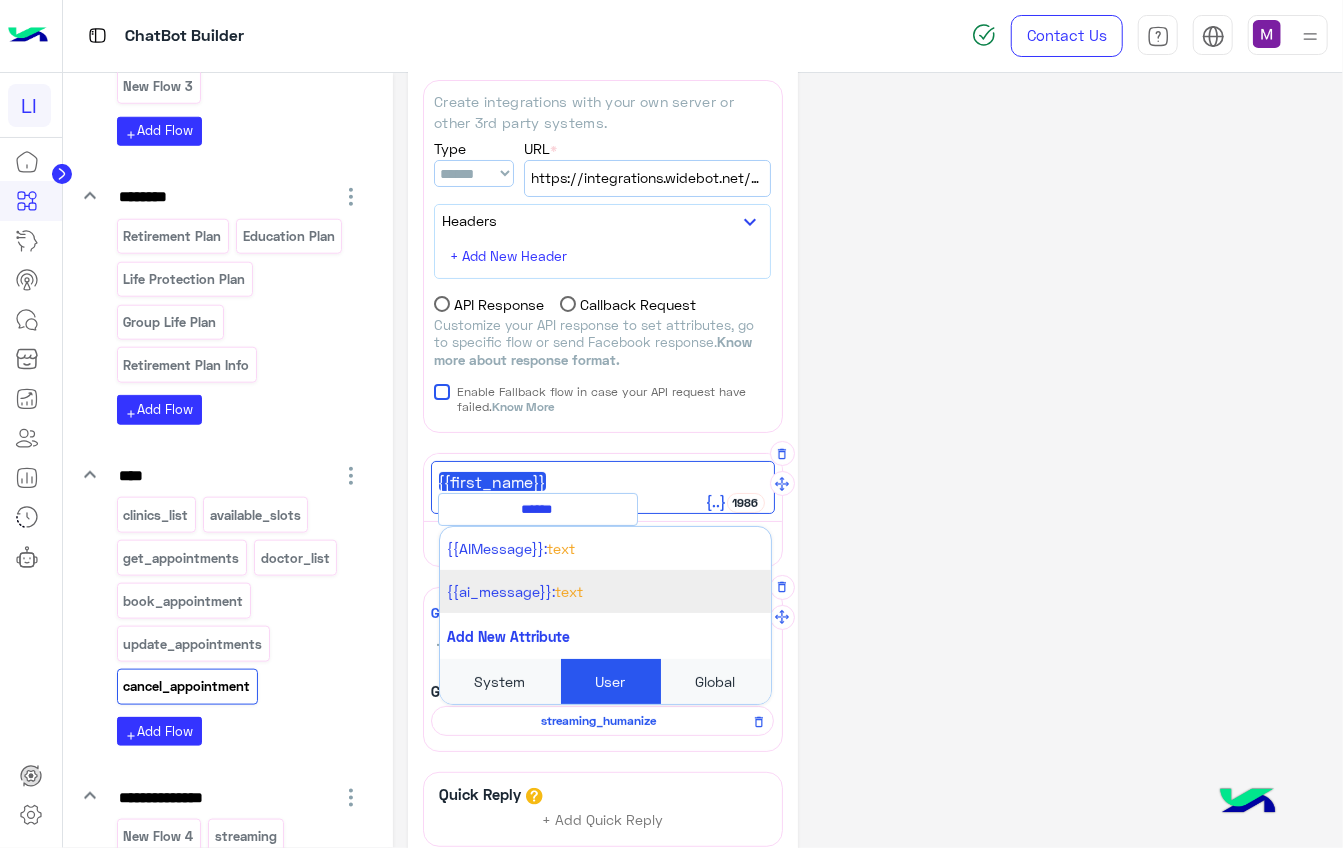 type on "******" 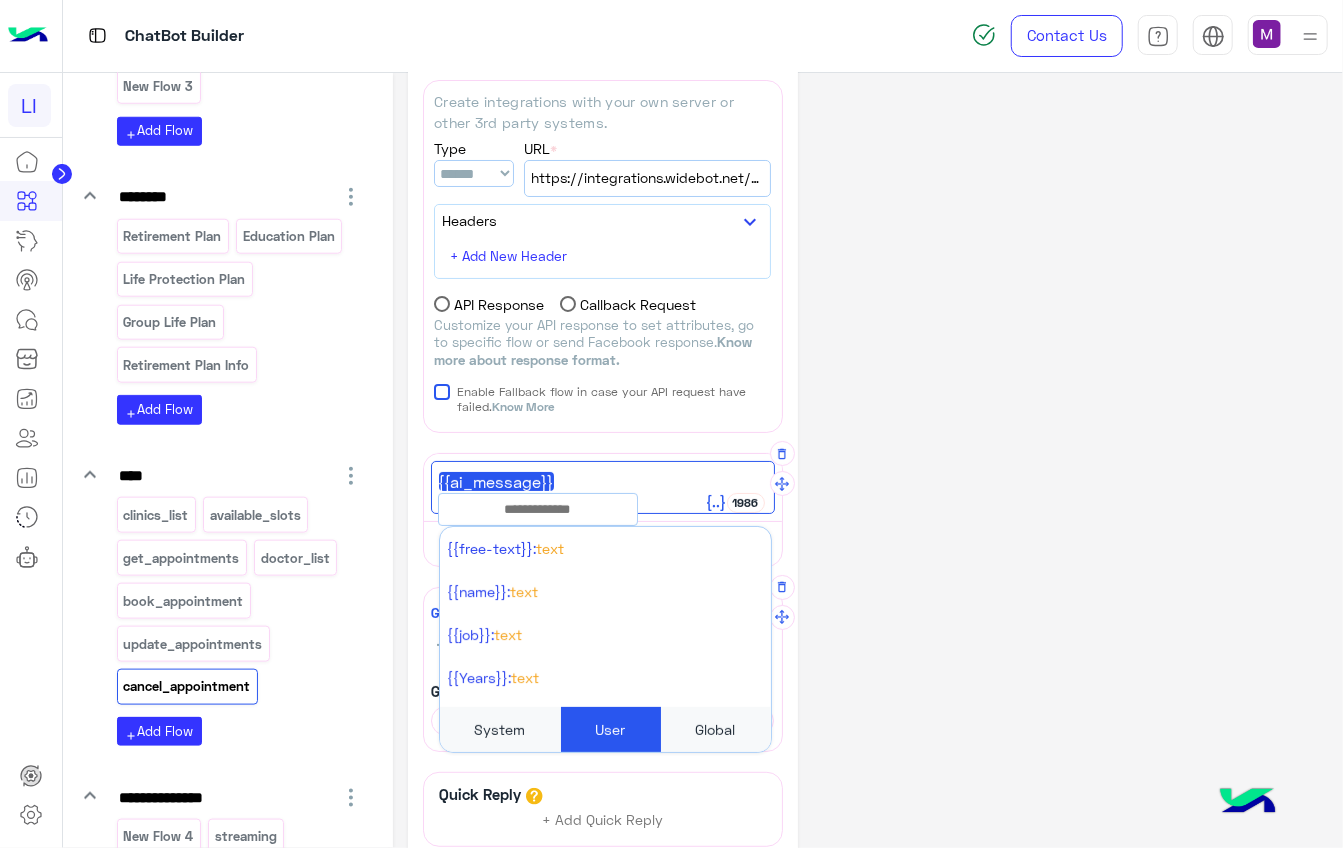 scroll, scrollTop: 42, scrollLeft: 0, axis: vertical 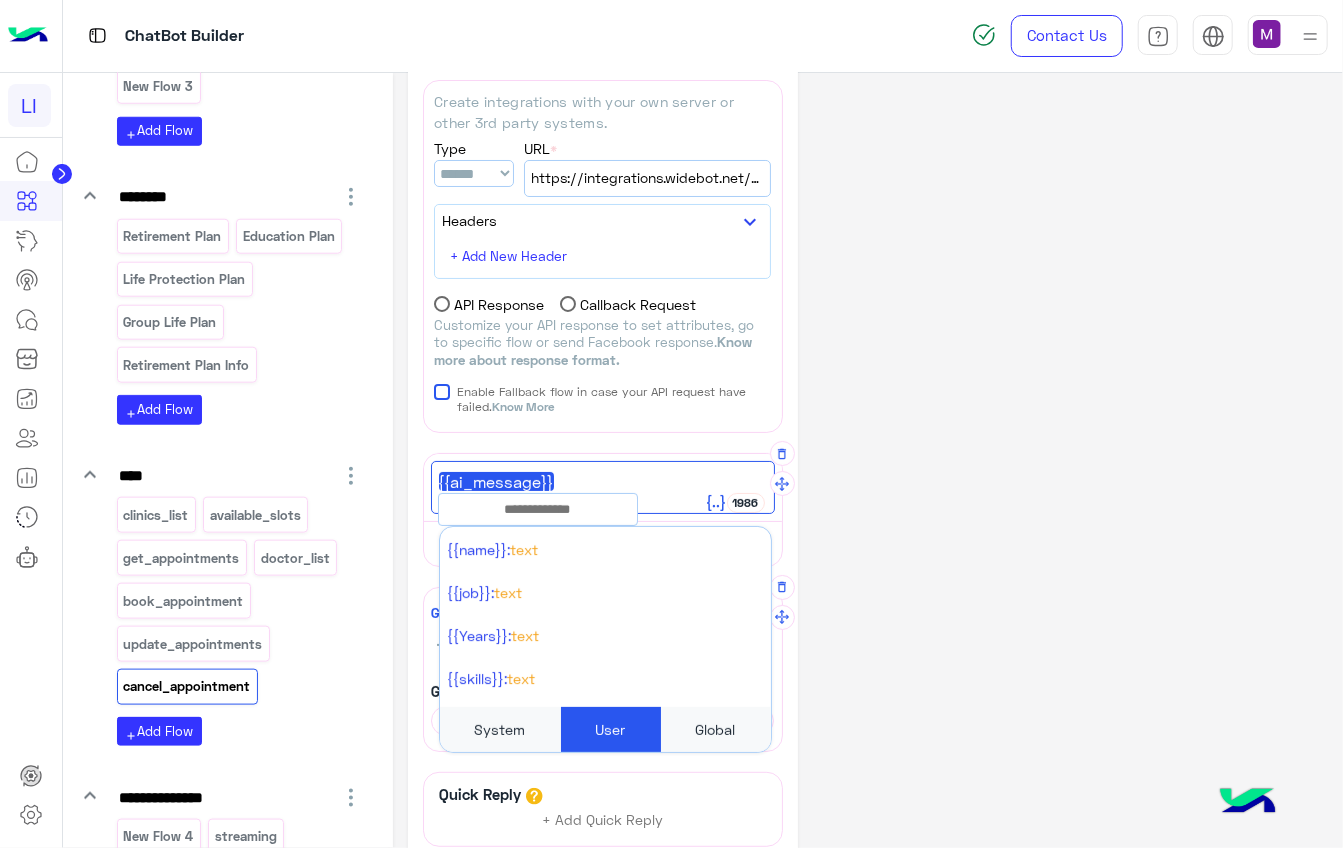 click on "{{ai_message}}" at bounding box center (603, 482) 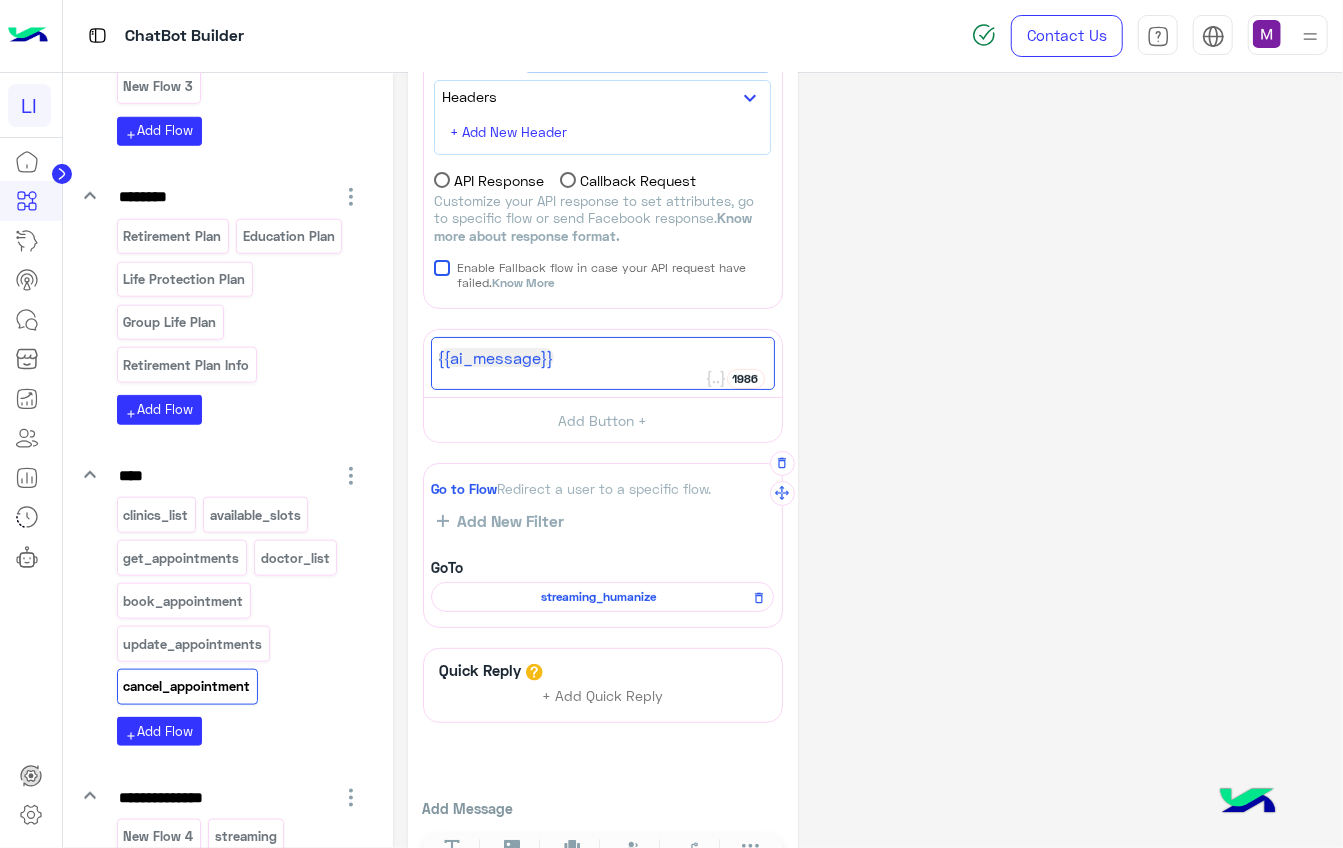 scroll, scrollTop: 267, scrollLeft: 0, axis: vertical 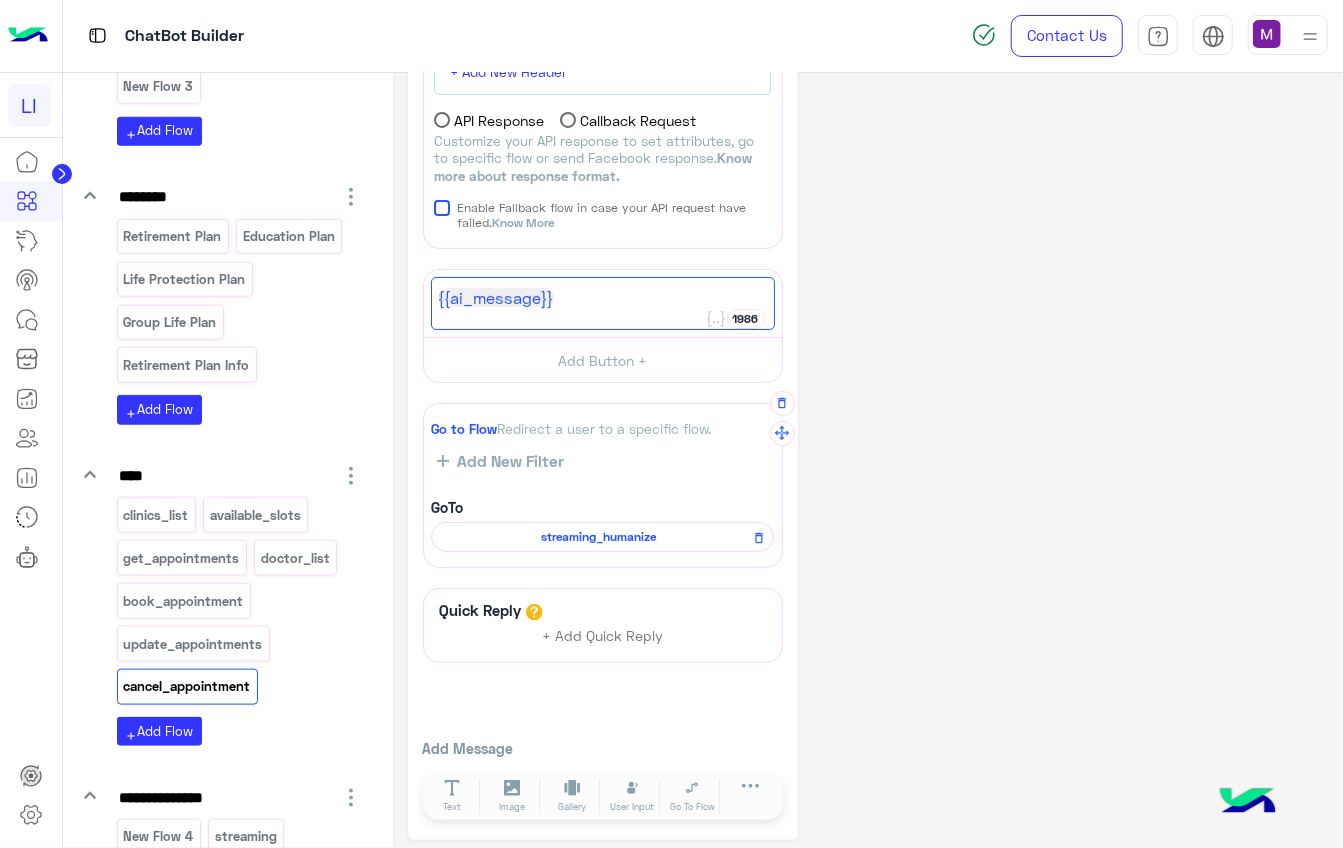 click on "**********" at bounding box center (228, 175) 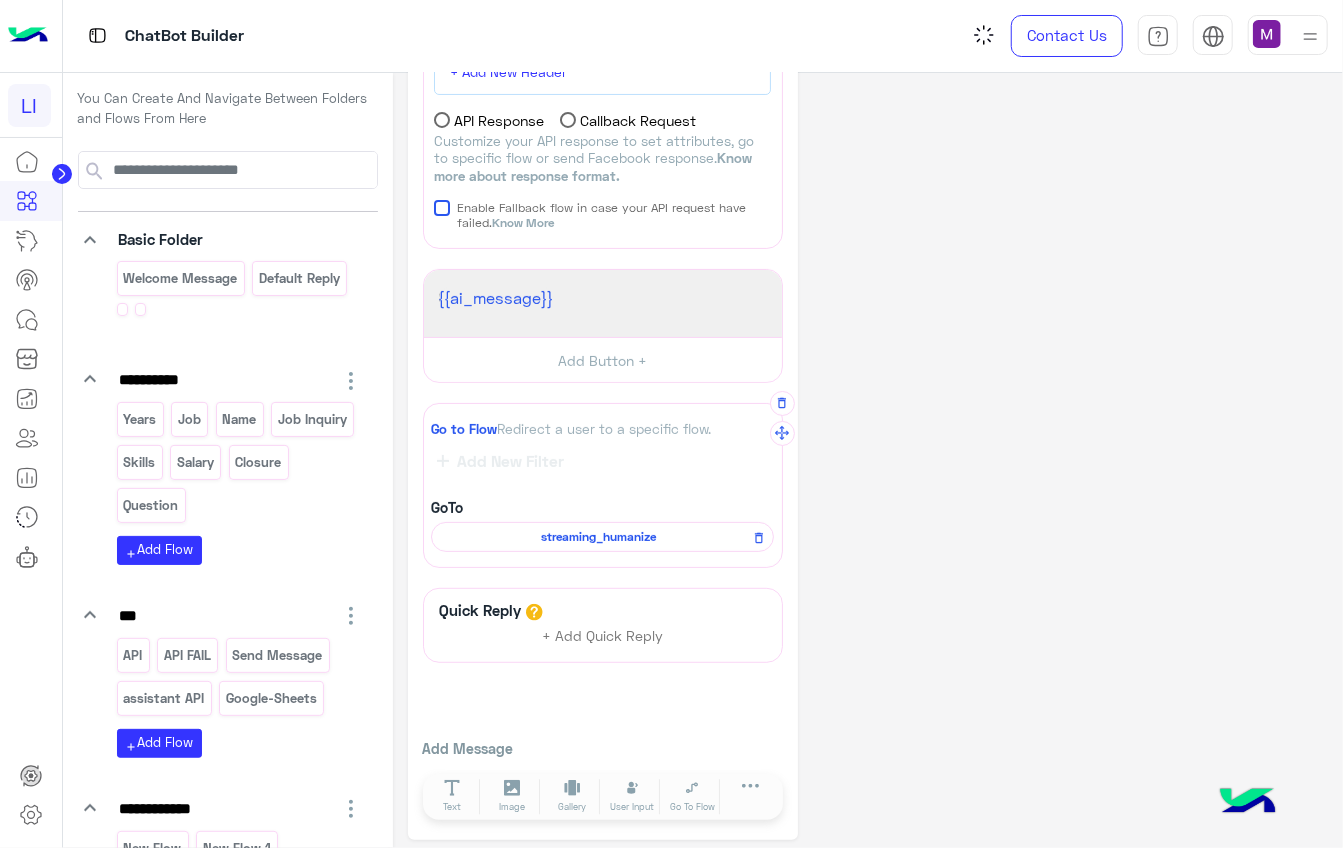 scroll, scrollTop: 0, scrollLeft: 0, axis: both 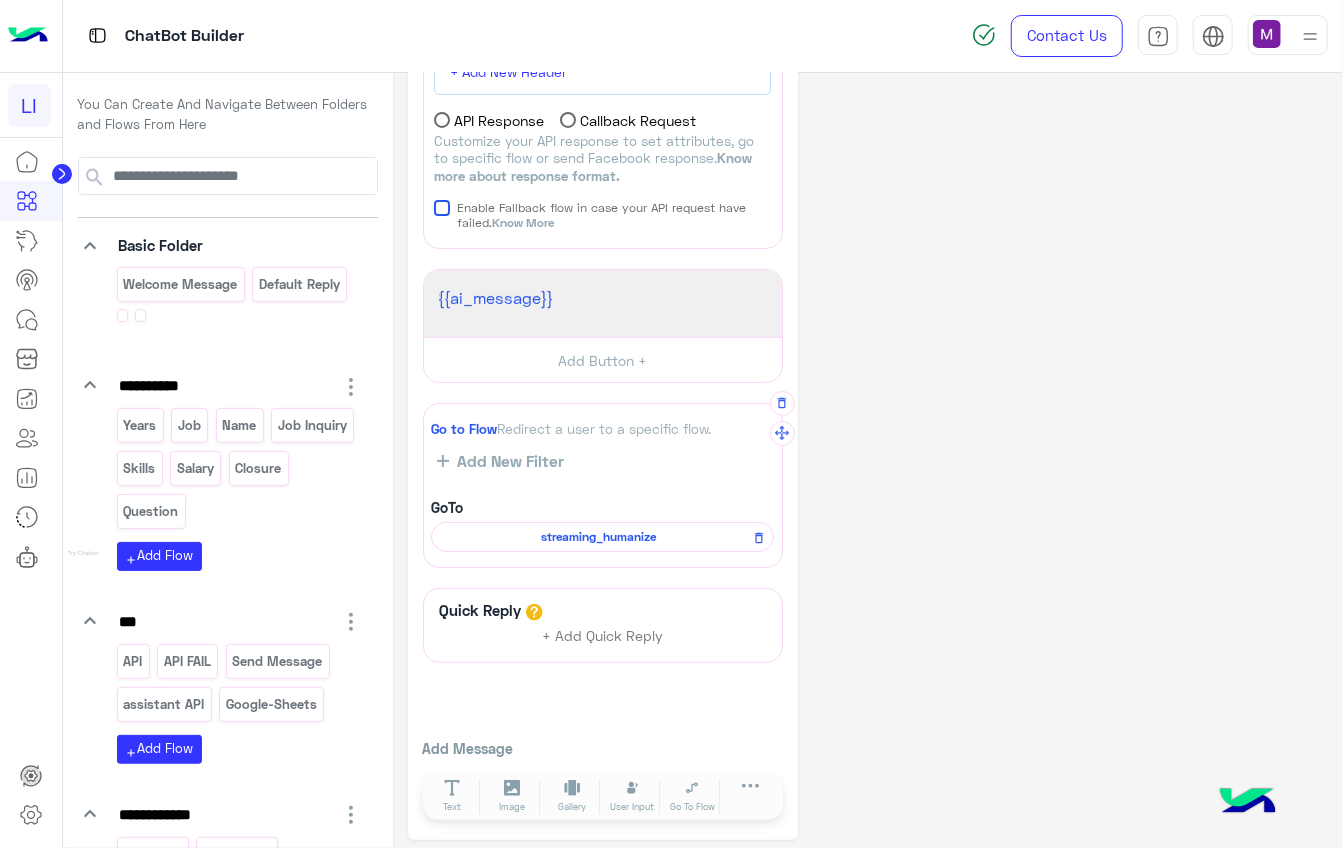 drag, startPoint x: 23, startPoint y: 556, endPoint x: 62, endPoint y: 556, distance: 39 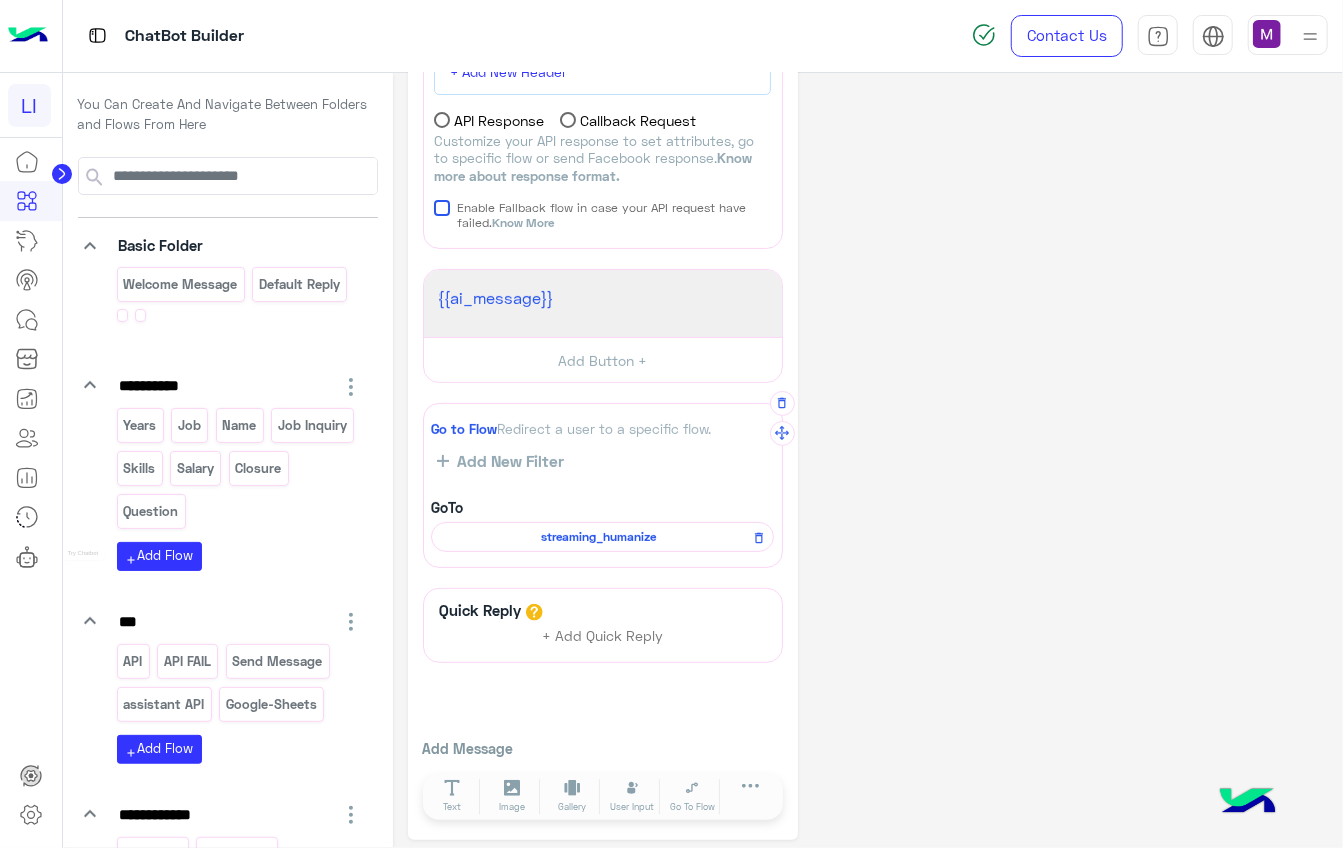 click 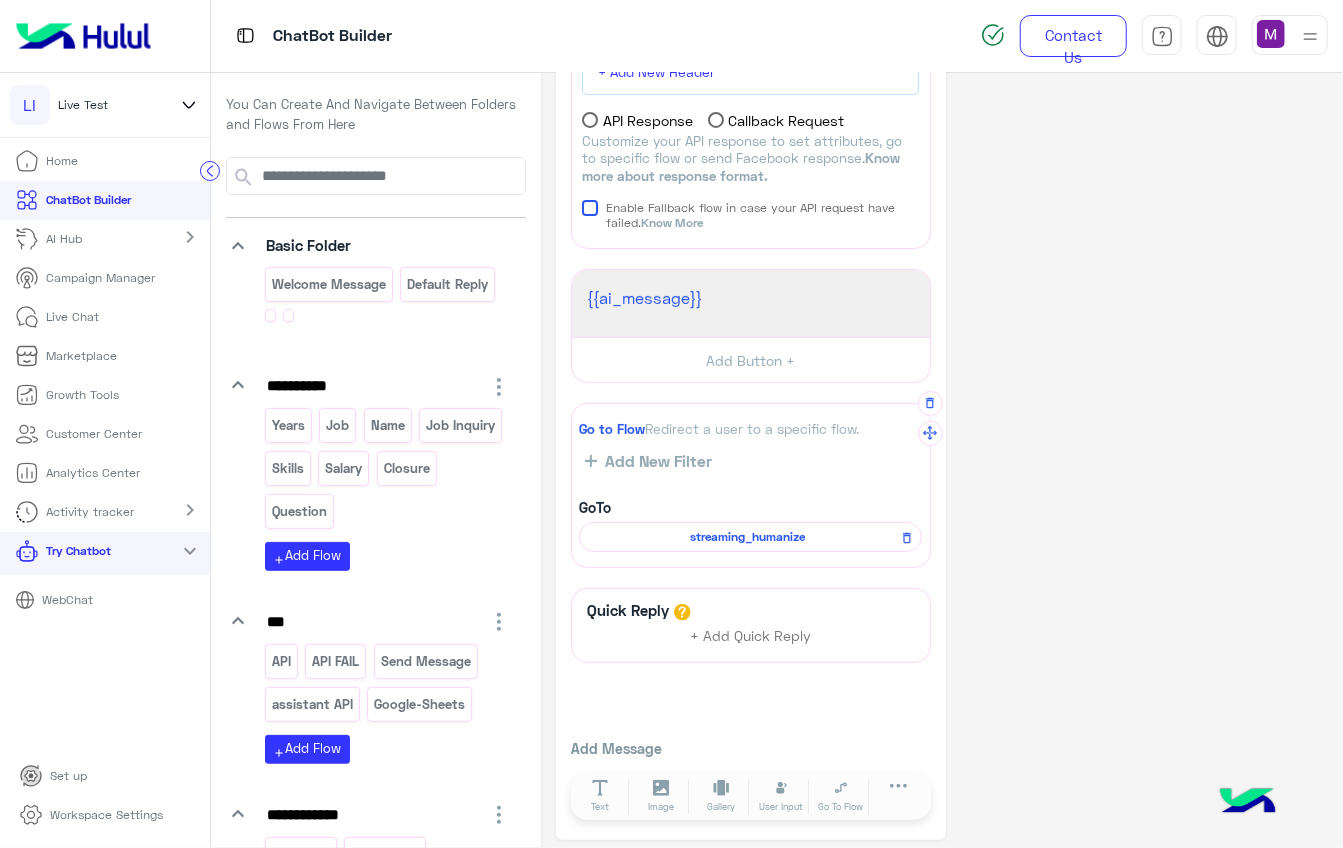 click on "Workspace Settings" at bounding box center [106, 815] 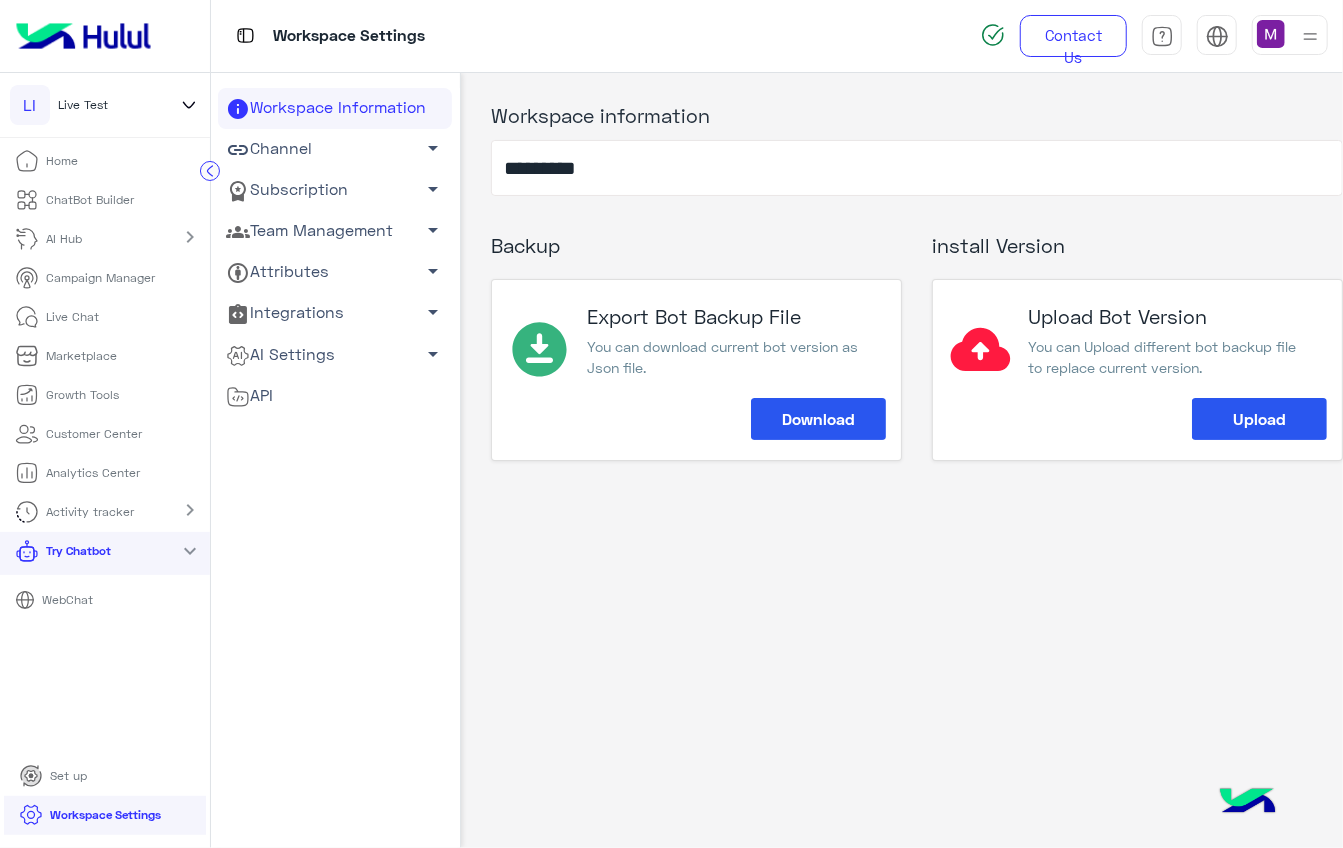 click on "Channel   arrow_drop_down" 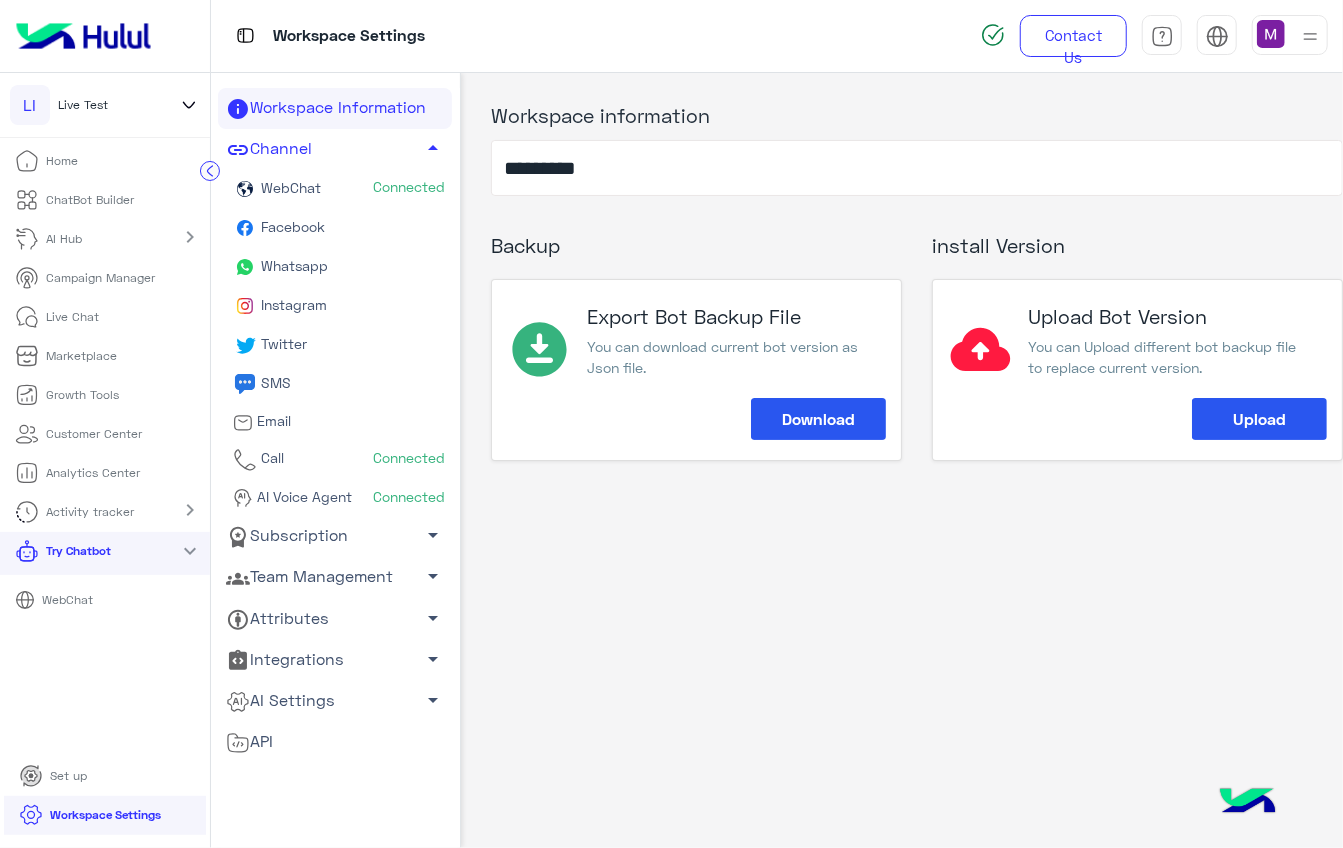 click on "AI Voice Agent" 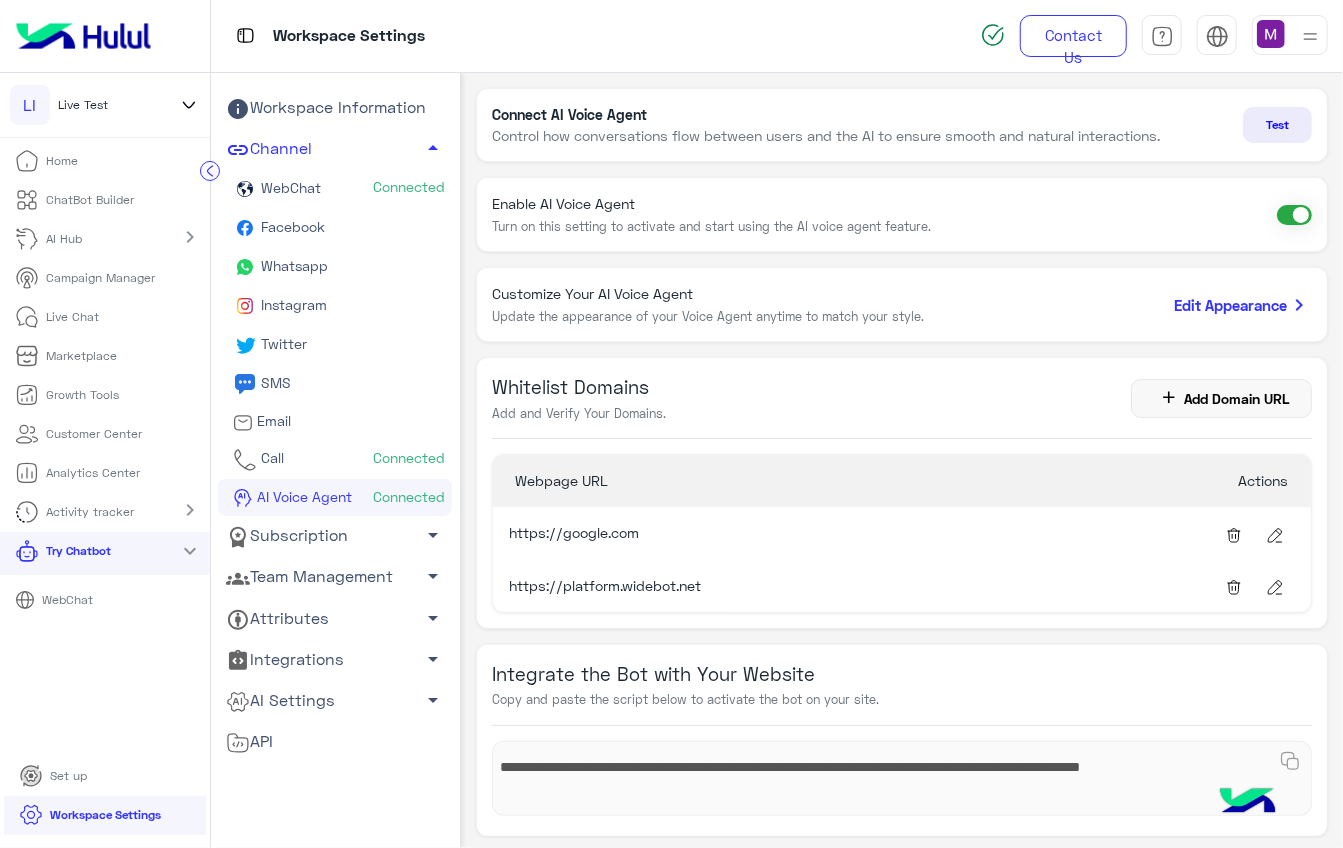 click 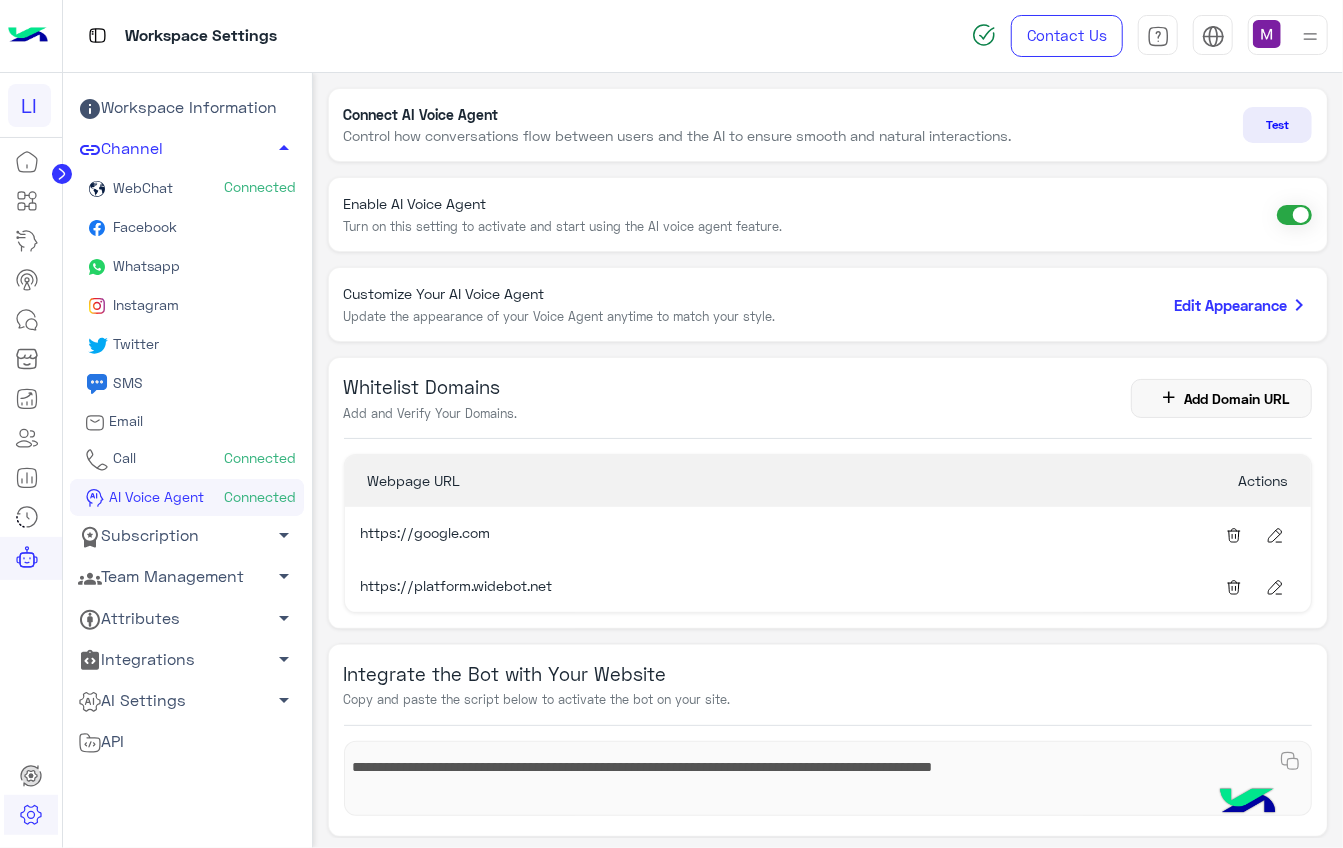click on "Test" 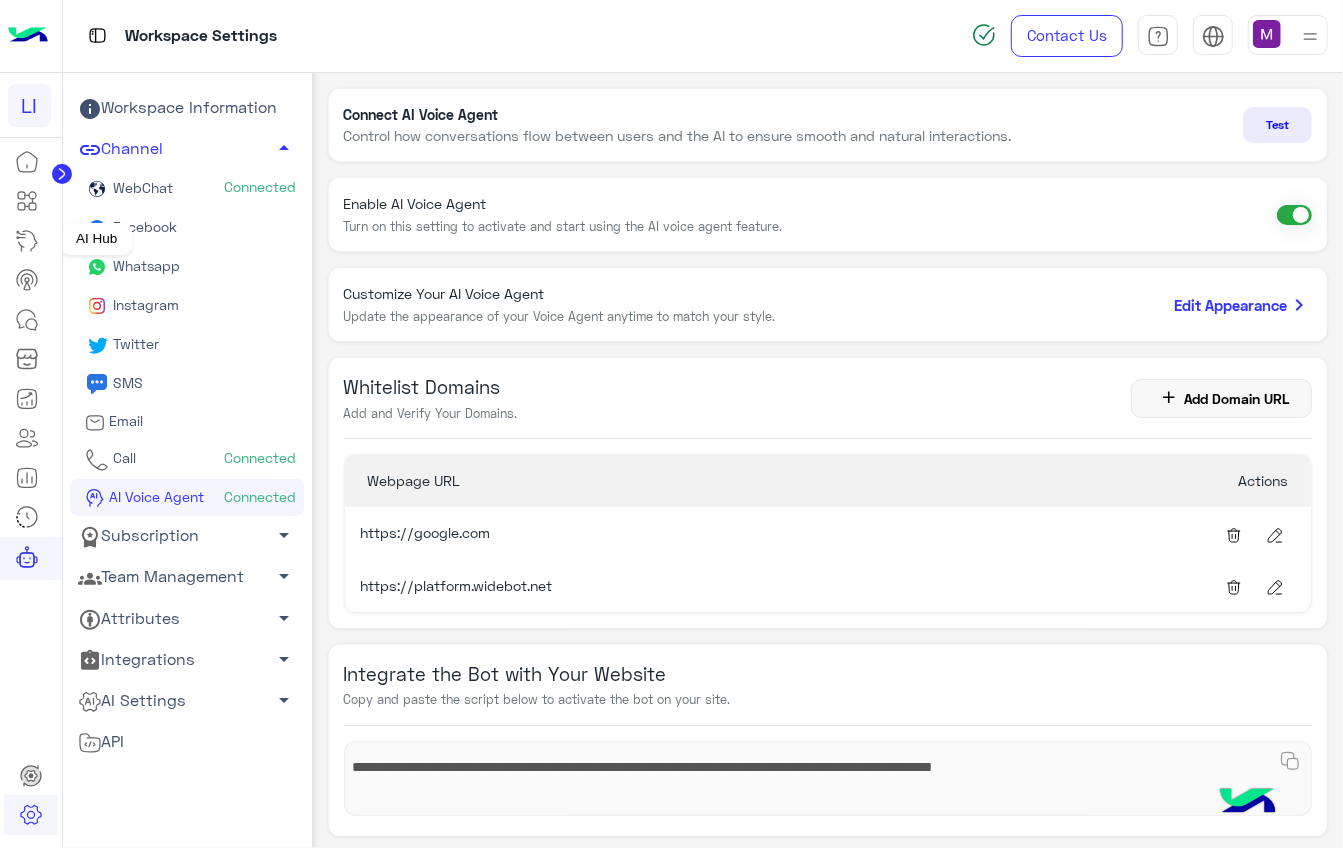 click 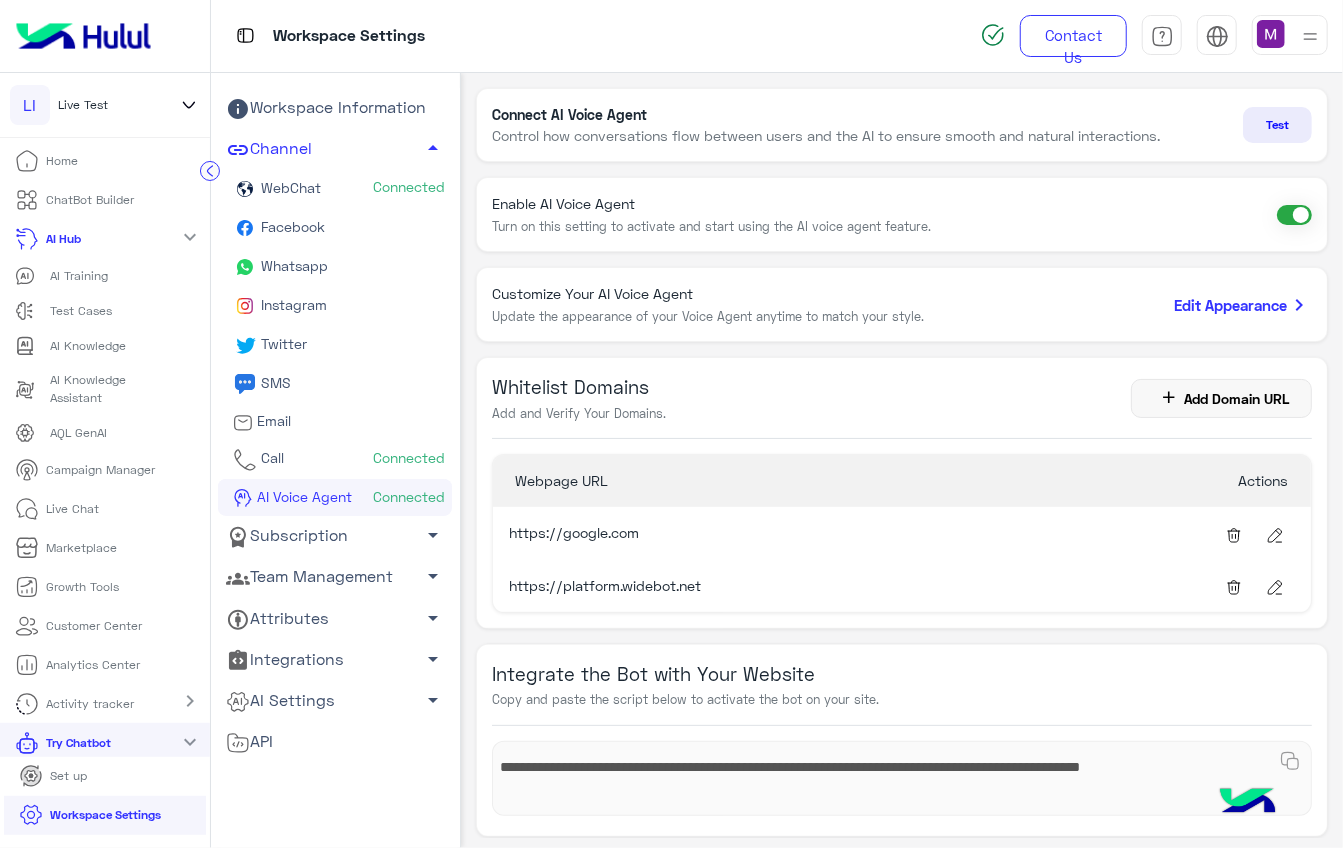 click on "AI Training" 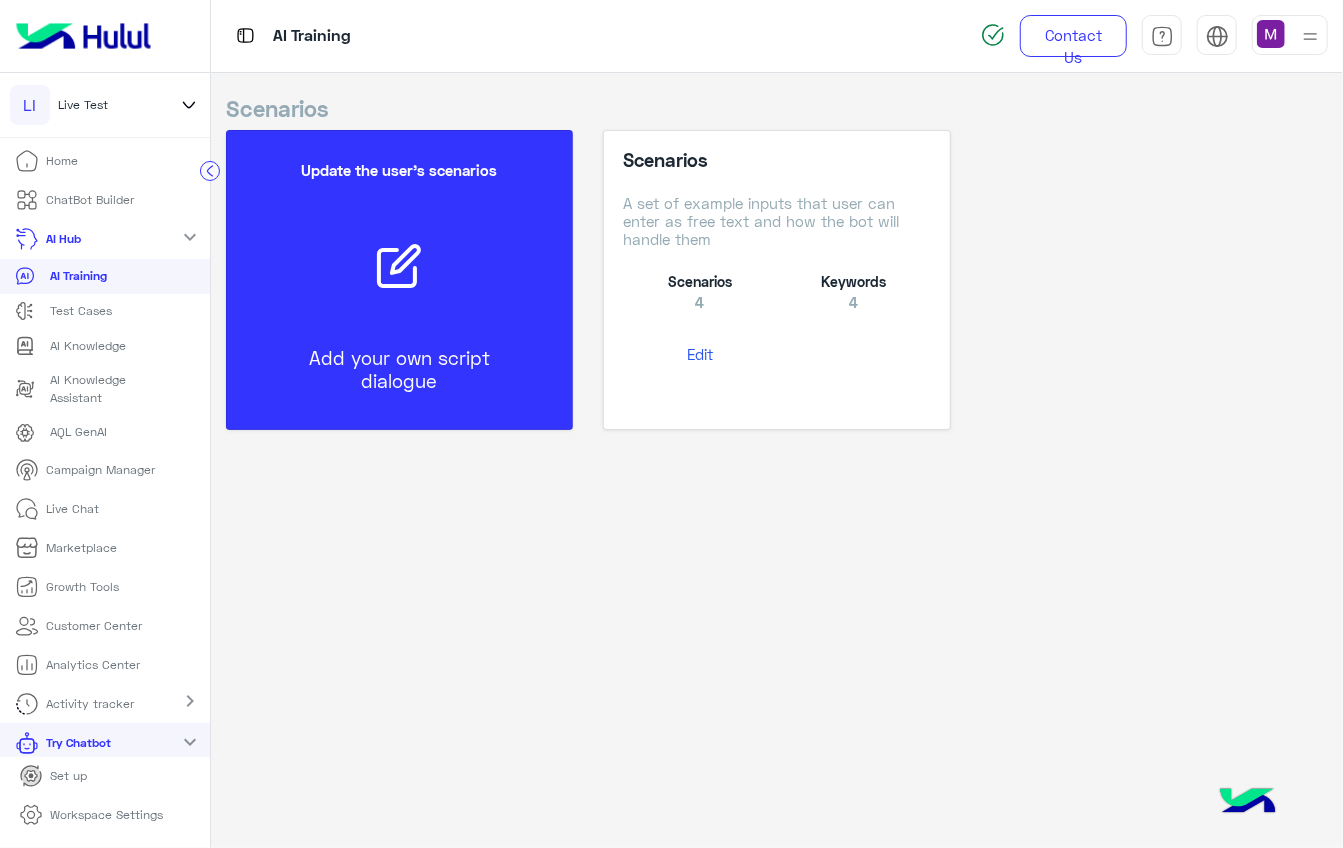 click on "Edit" at bounding box center [700, 354] 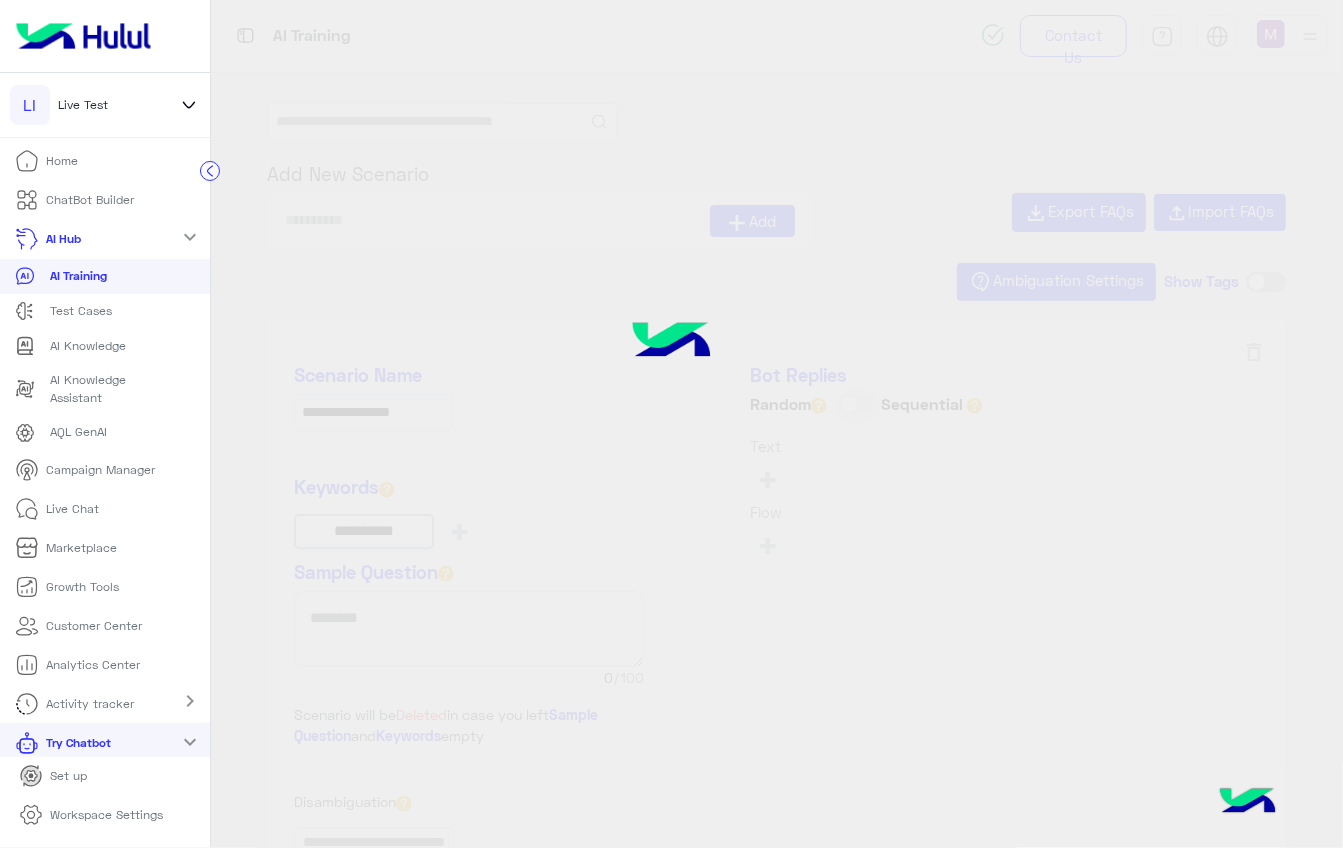 type on "**********" 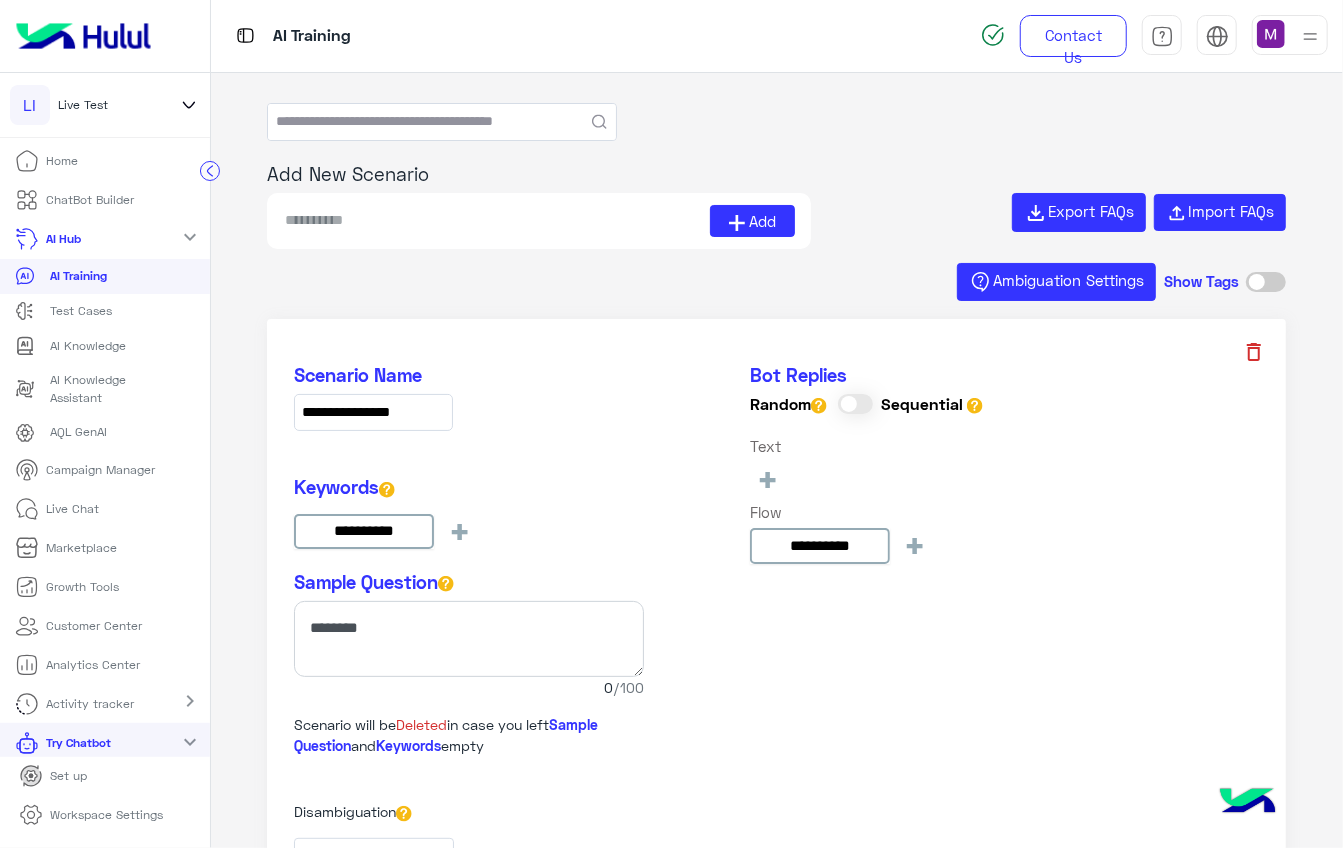 click 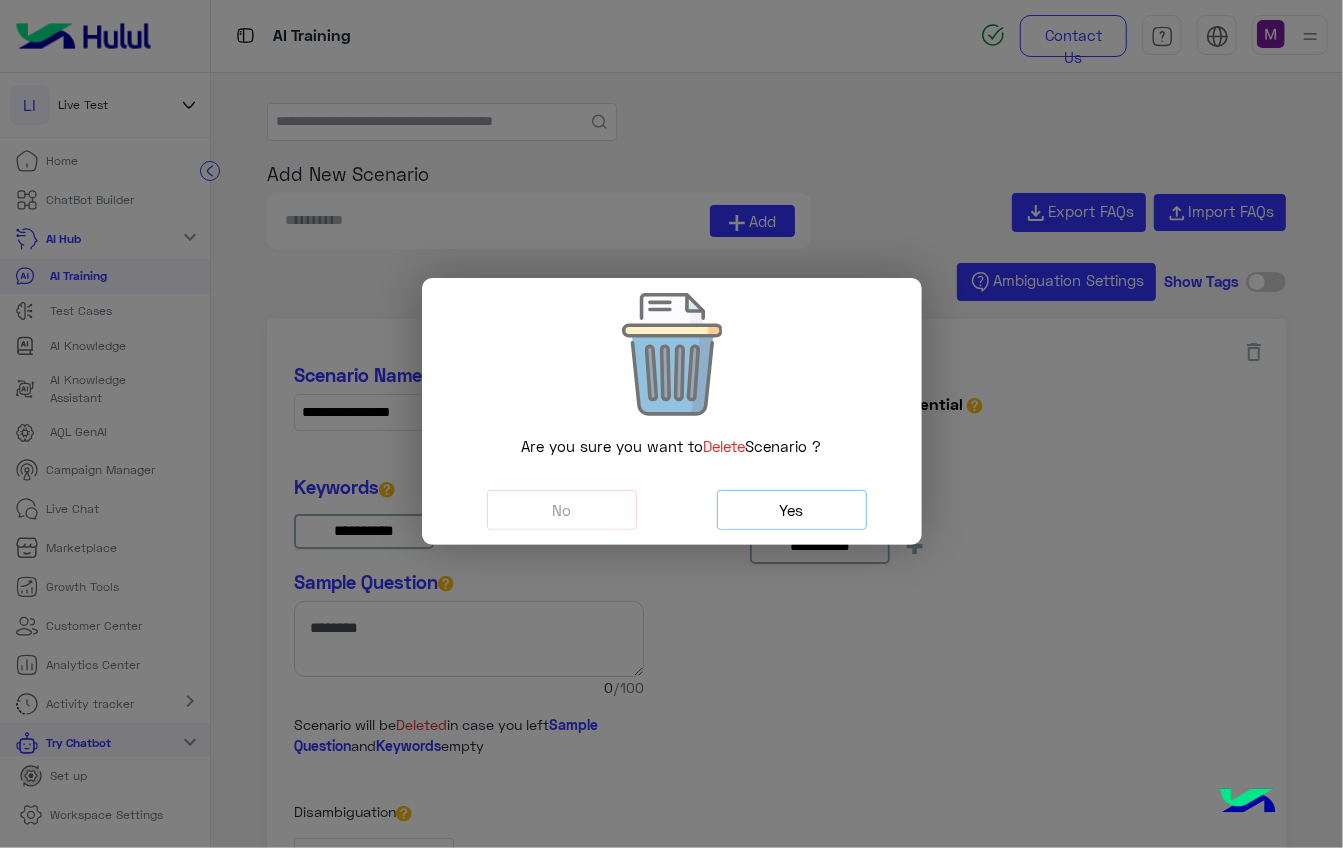 click on "Yes" 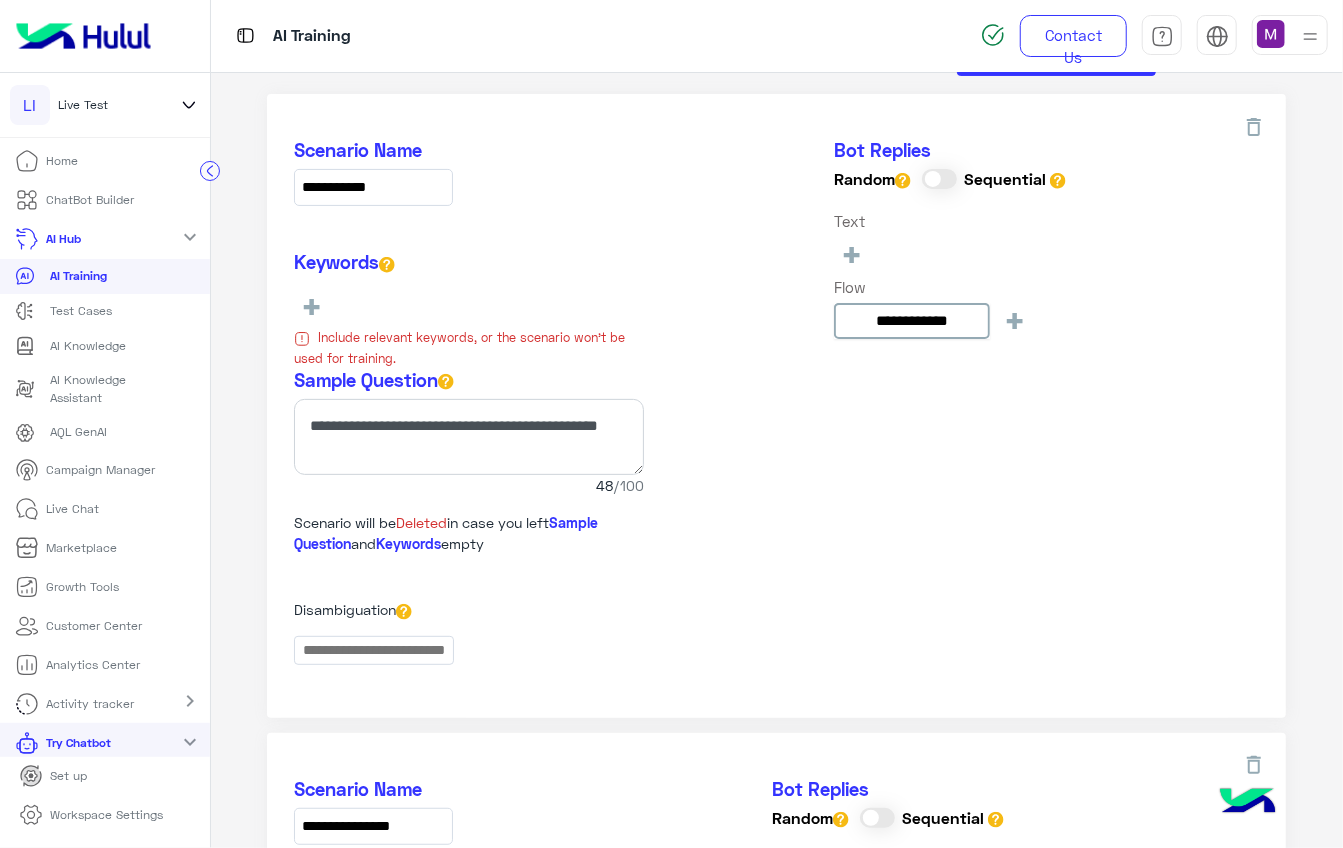 scroll, scrollTop: 0, scrollLeft: 0, axis: both 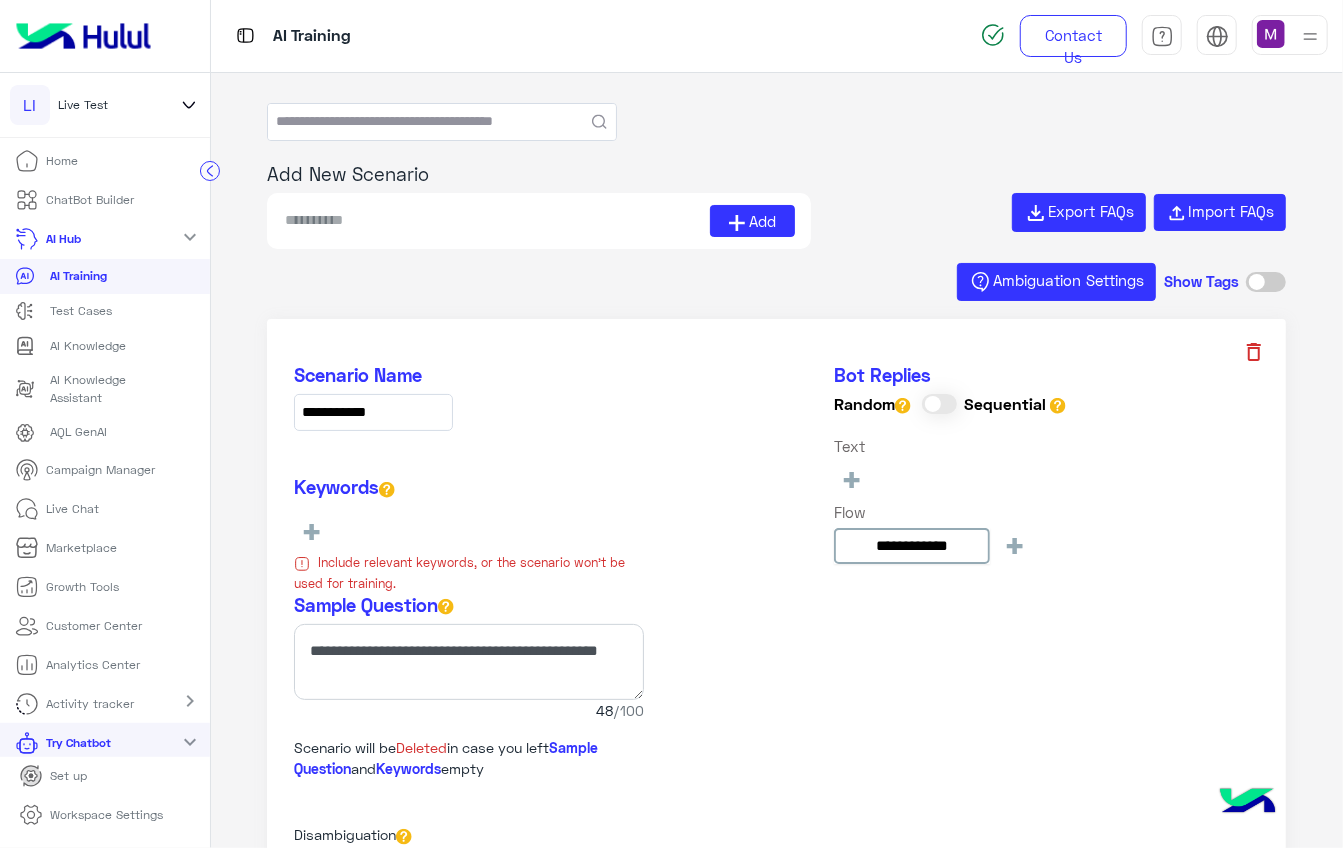 click 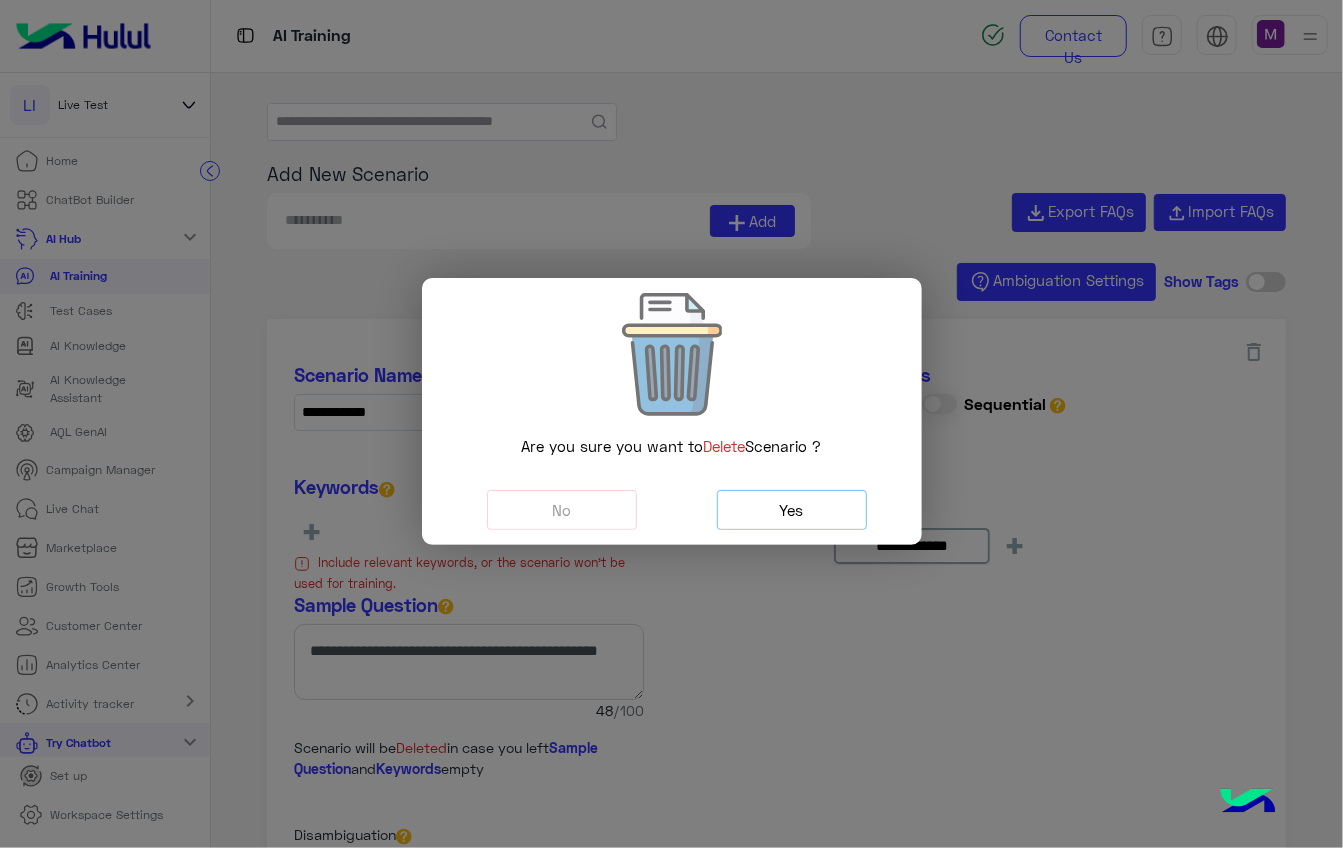 click on "Yes" 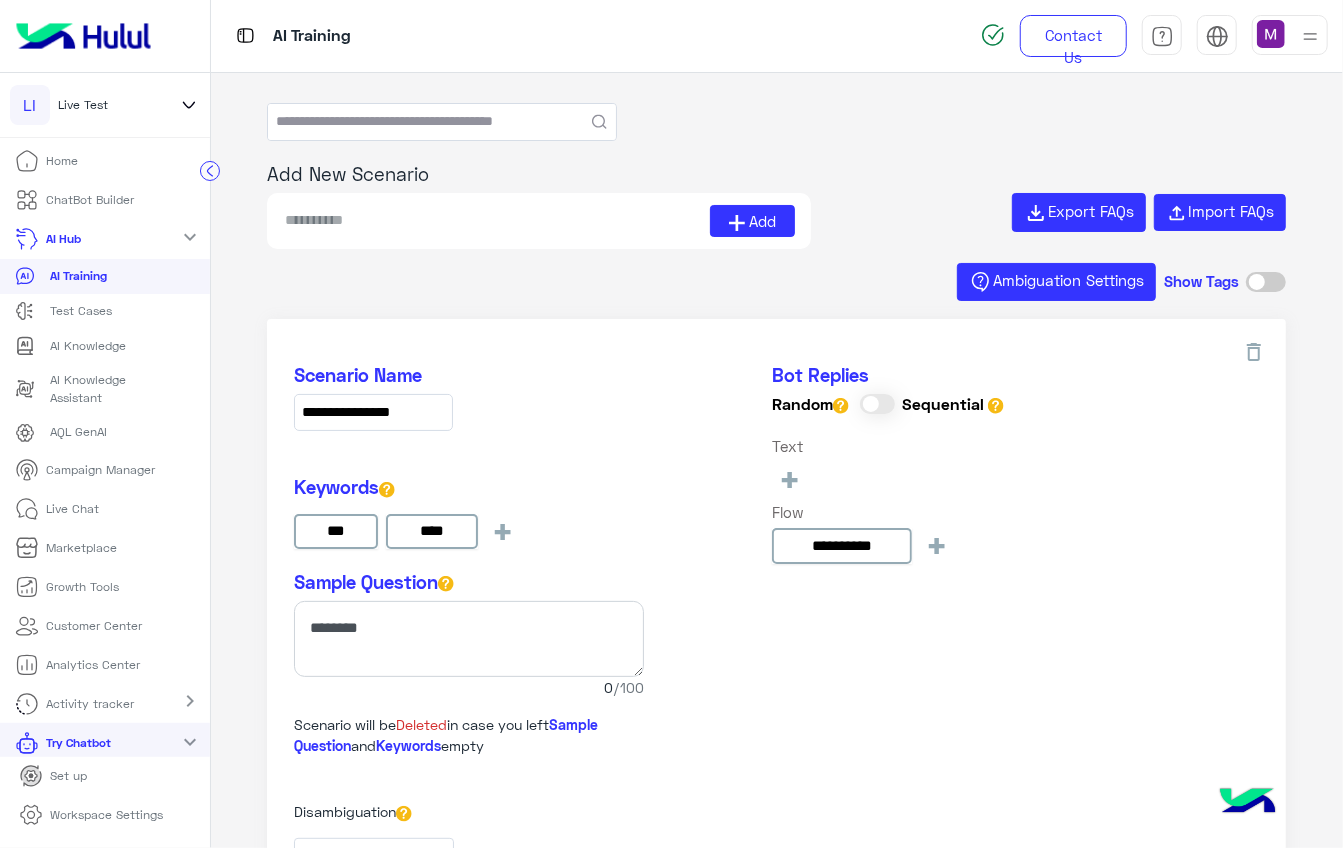 click on "Home" at bounding box center (63, 161) 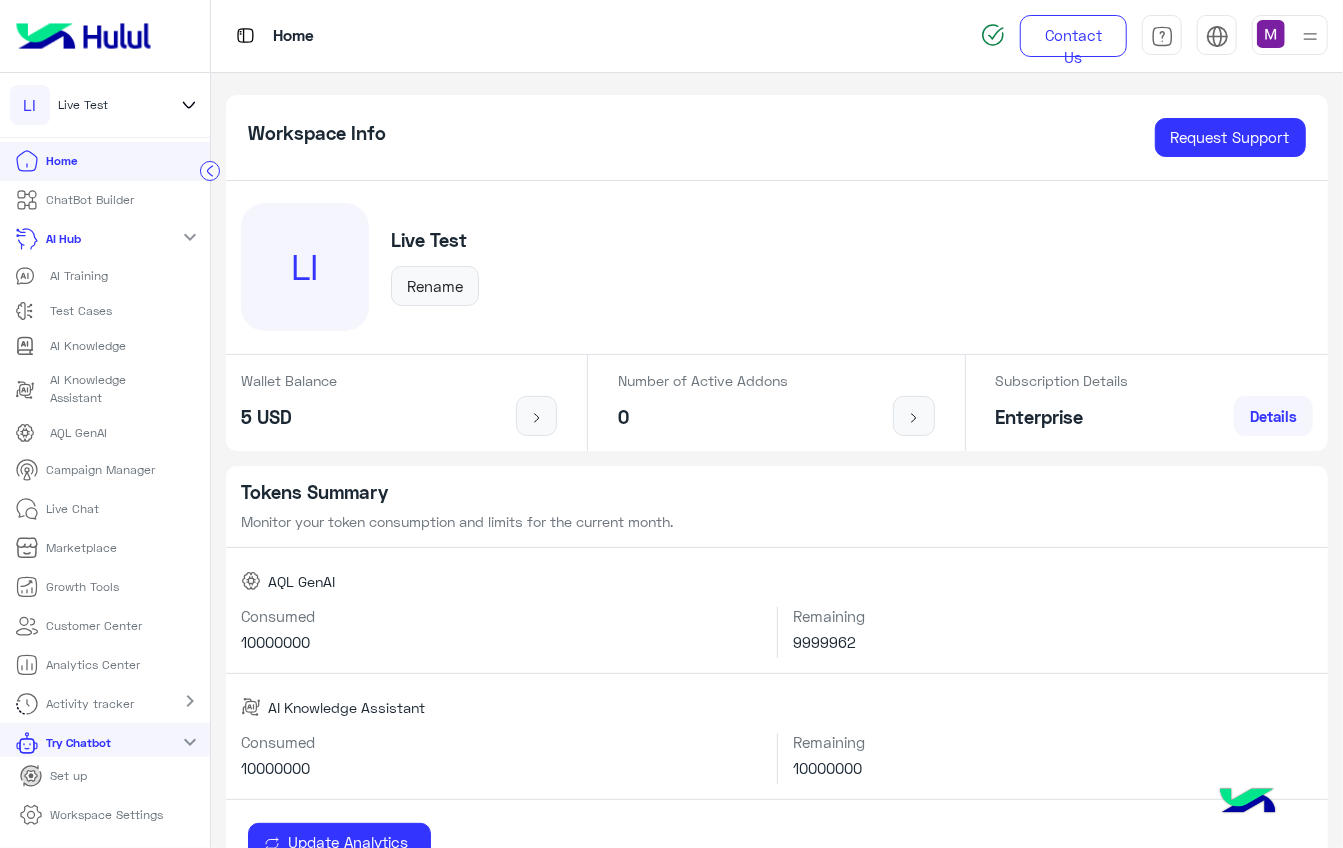 click on "ChatBot Builder" at bounding box center [91, 200] 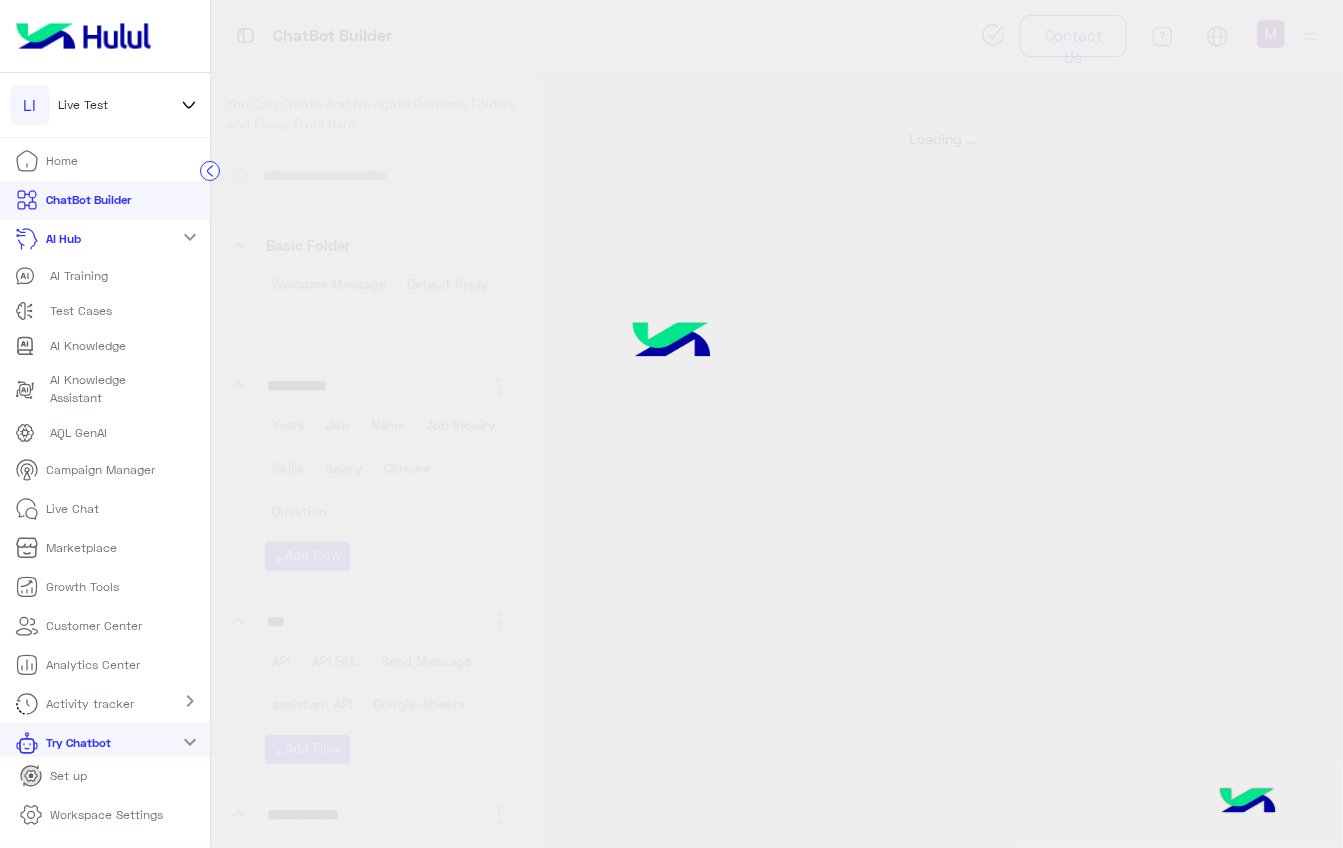select on "******" 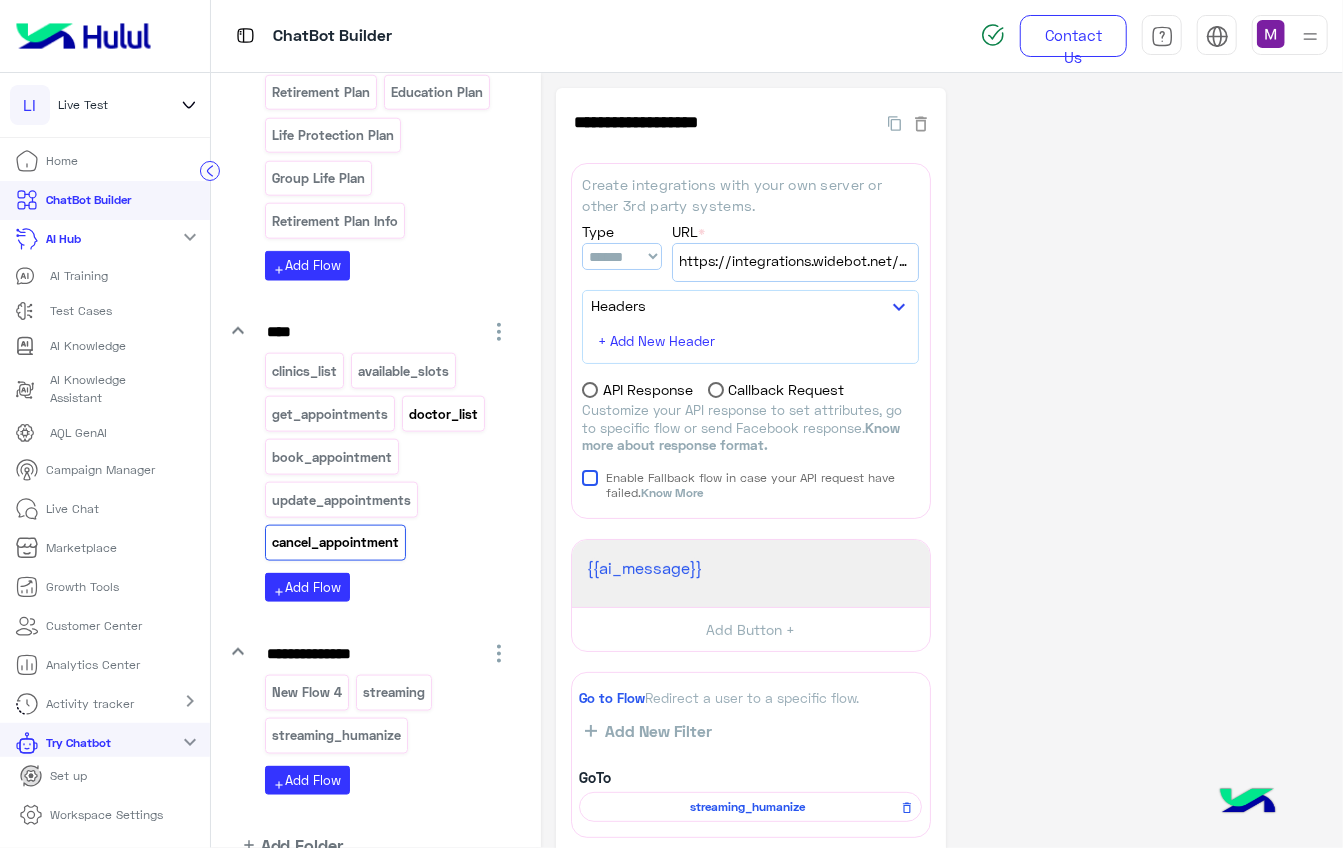 scroll, scrollTop: 1175, scrollLeft: 0, axis: vertical 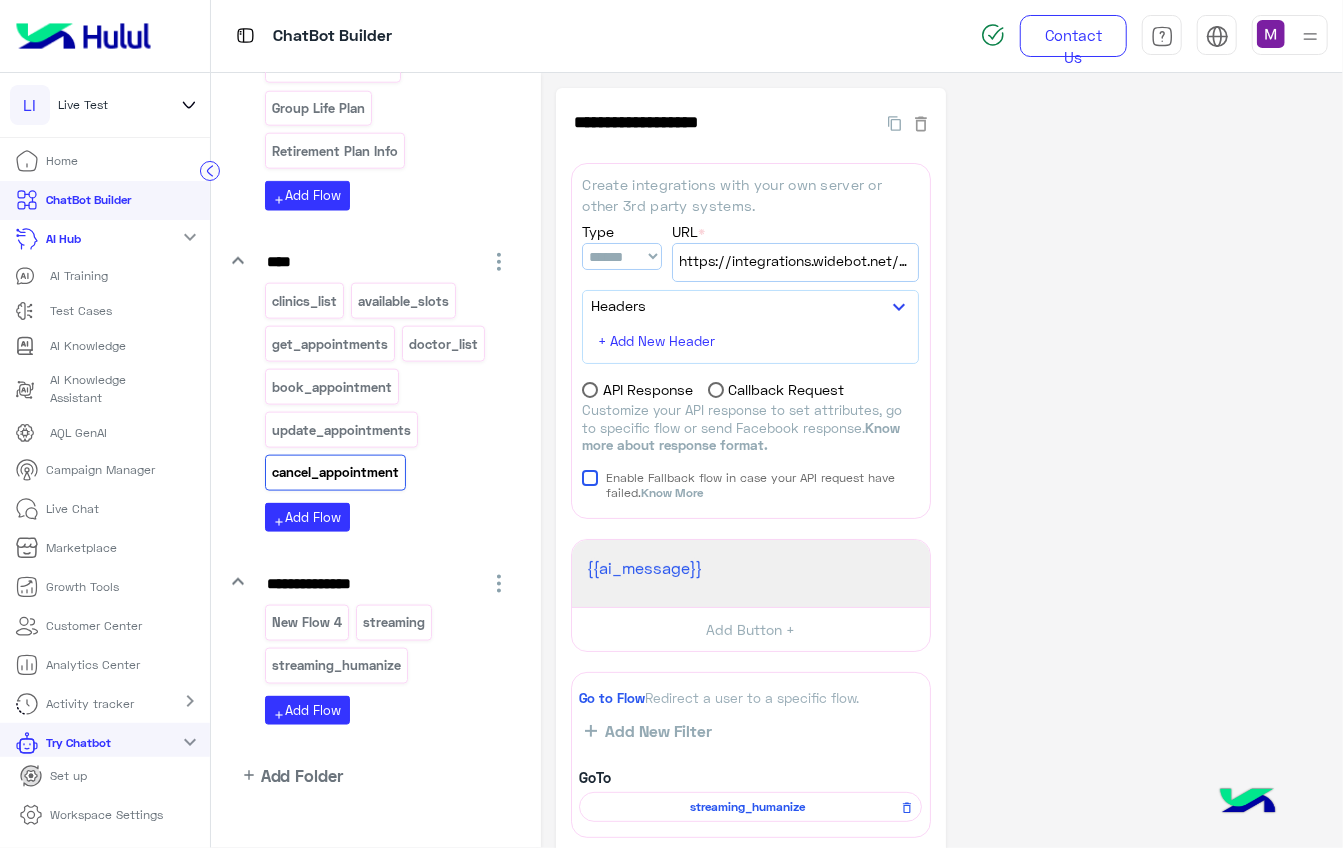 click on "Workspace Settings" at bounding box center [106, 815] 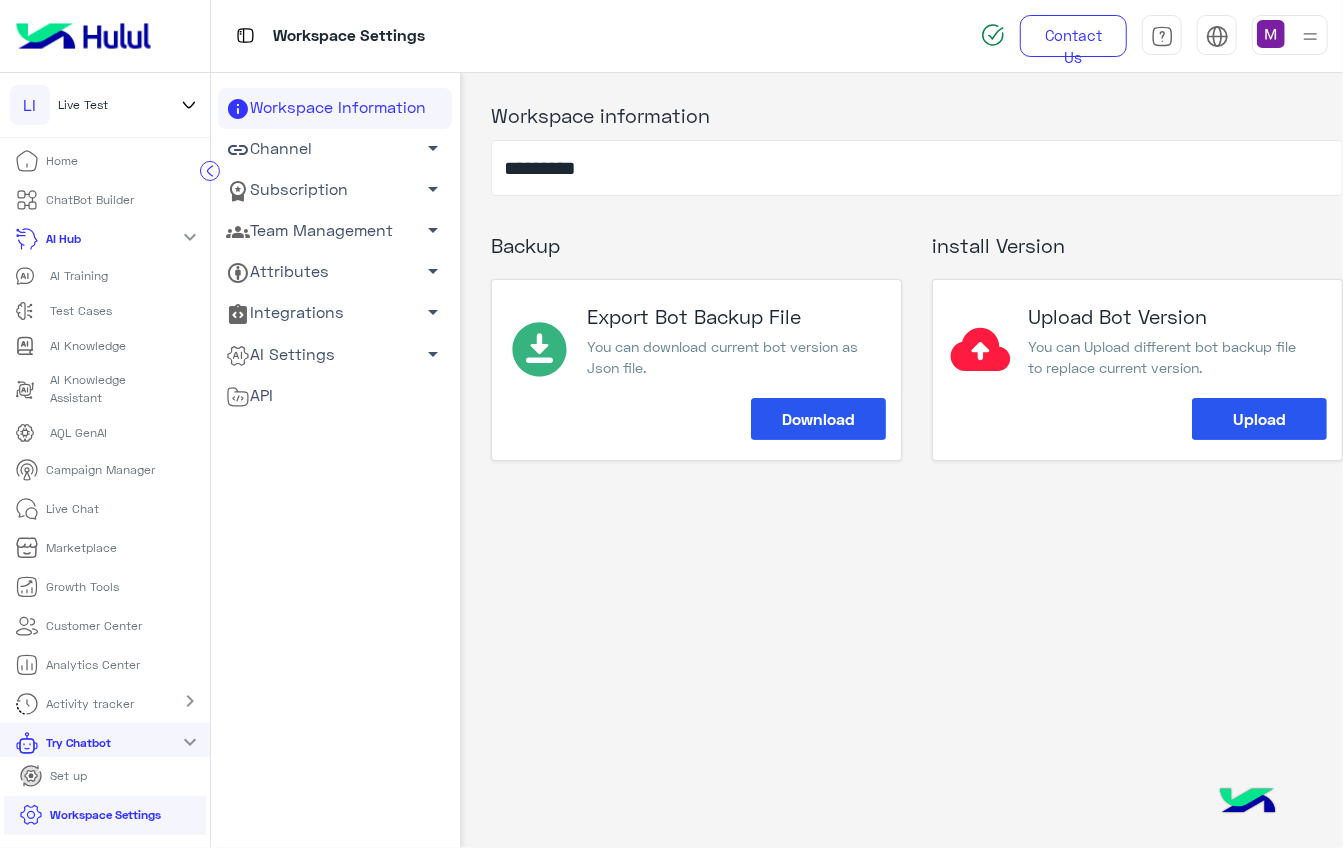click on "Channel   arrow_drop_down" 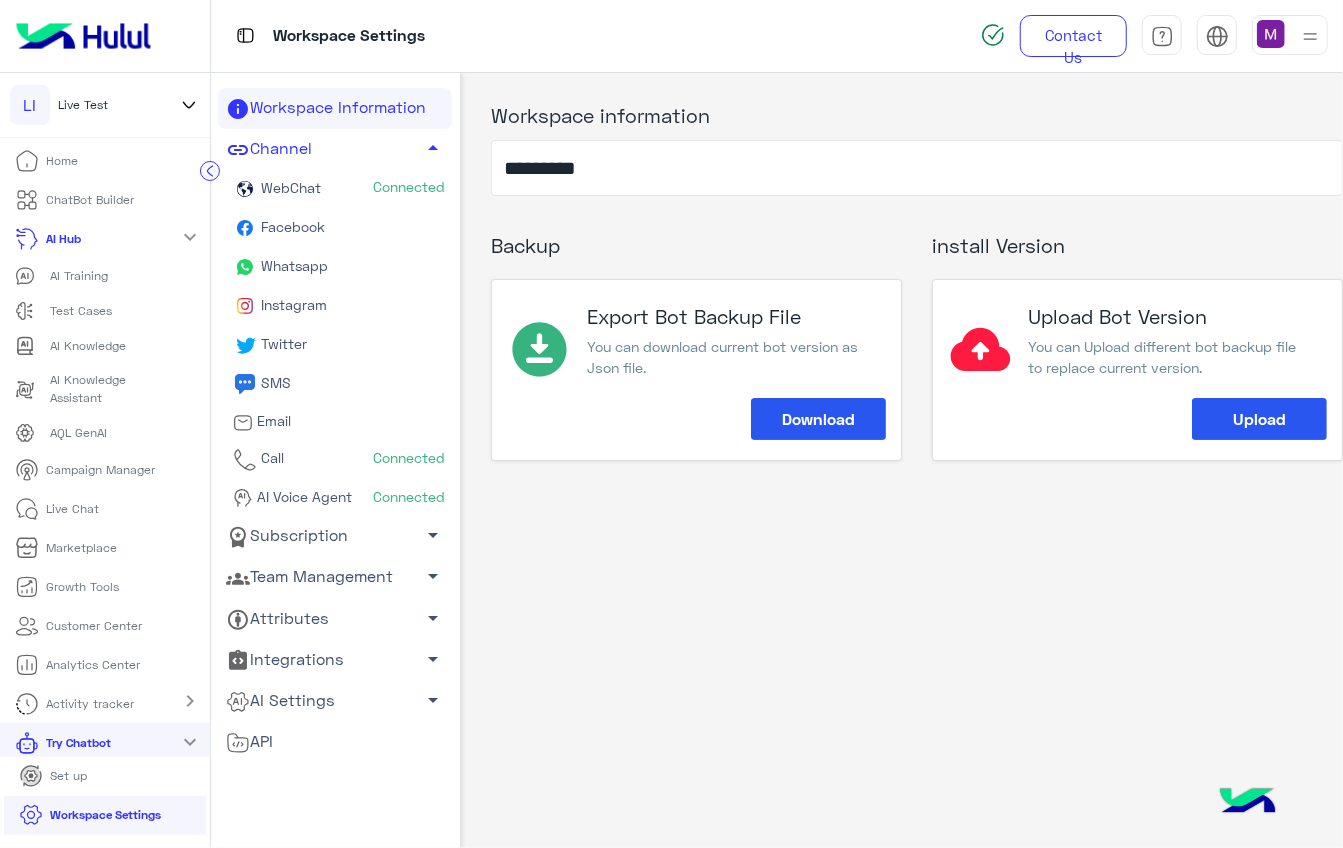 click on "AI Voice Agent" 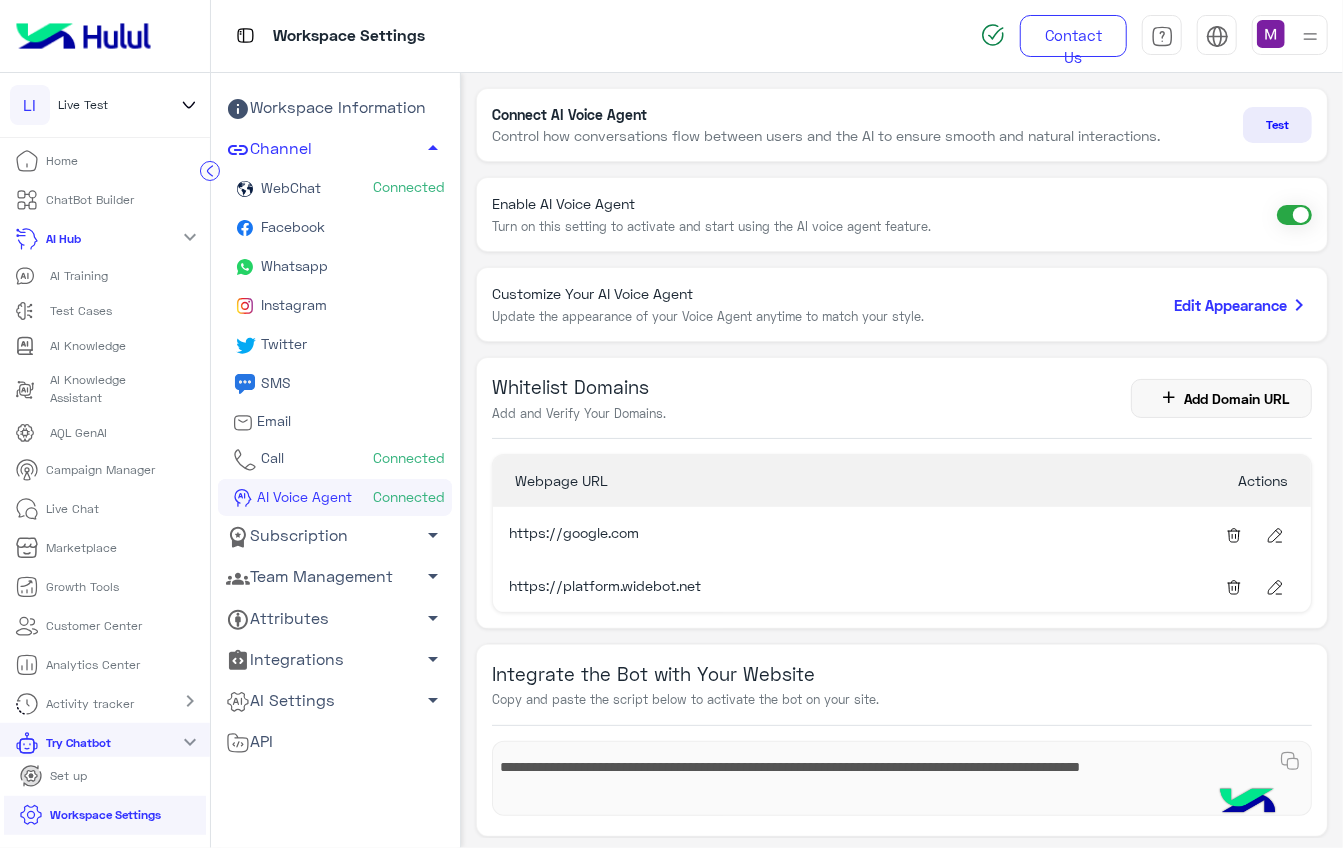 click on "Add Domain URL" 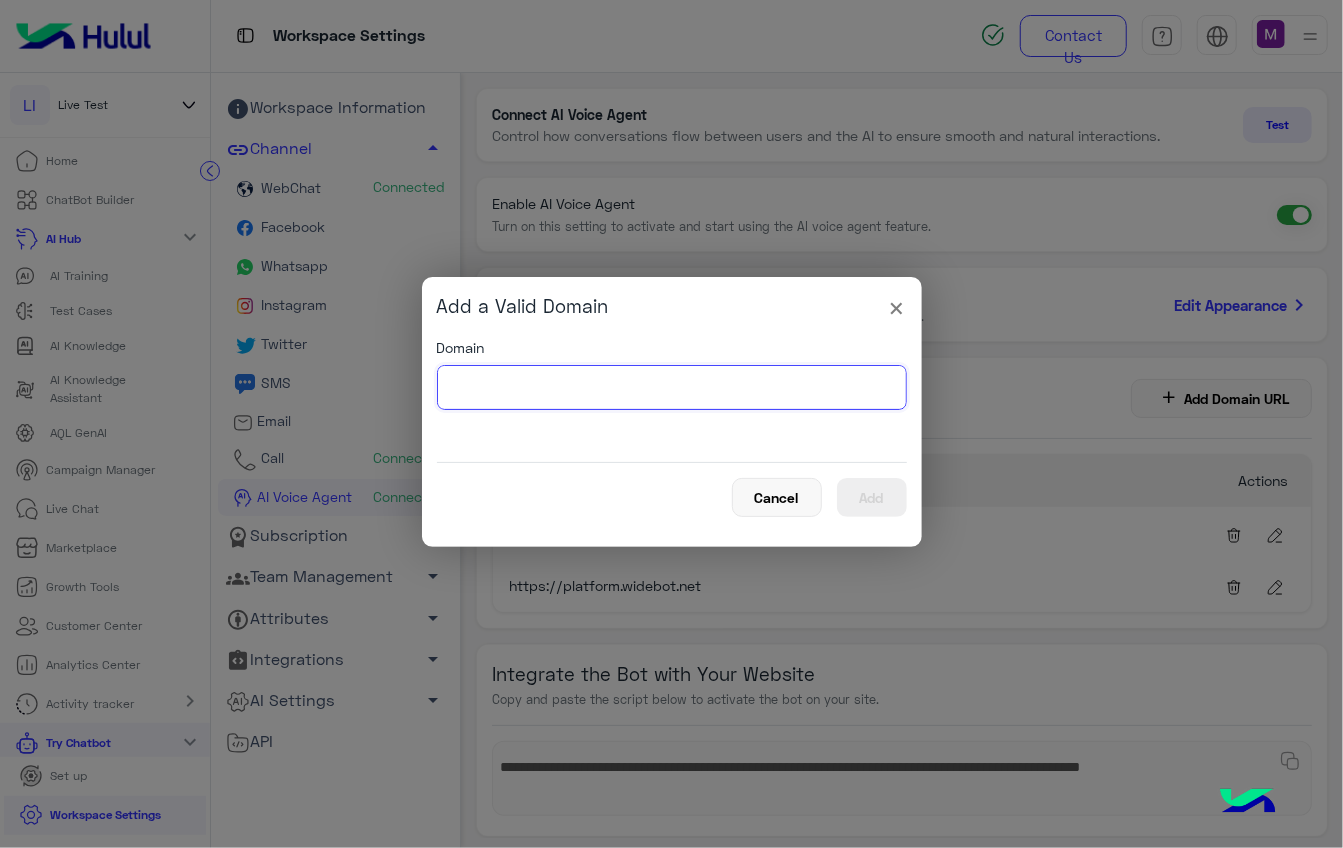 click at bounding box center [672, 387] 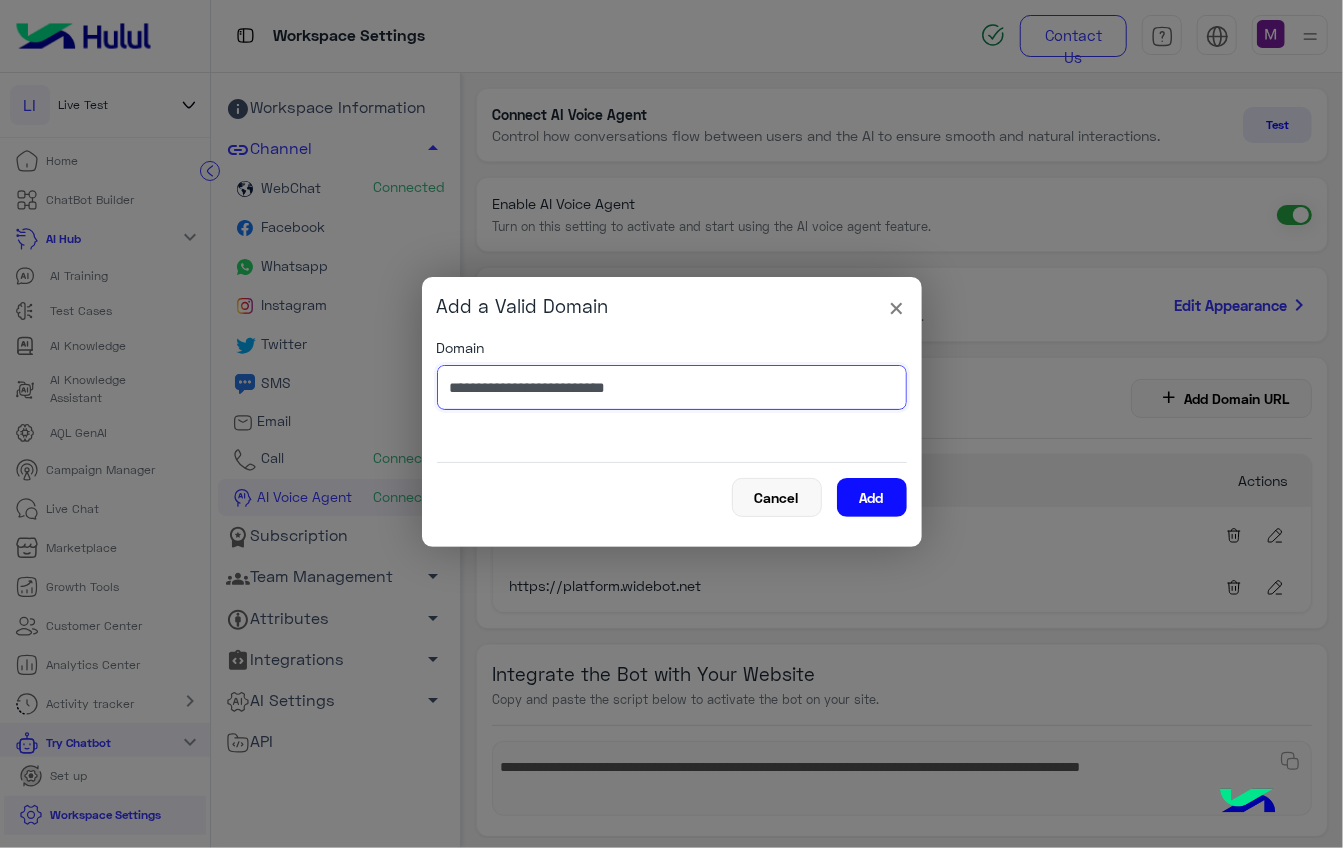 type on "**********" 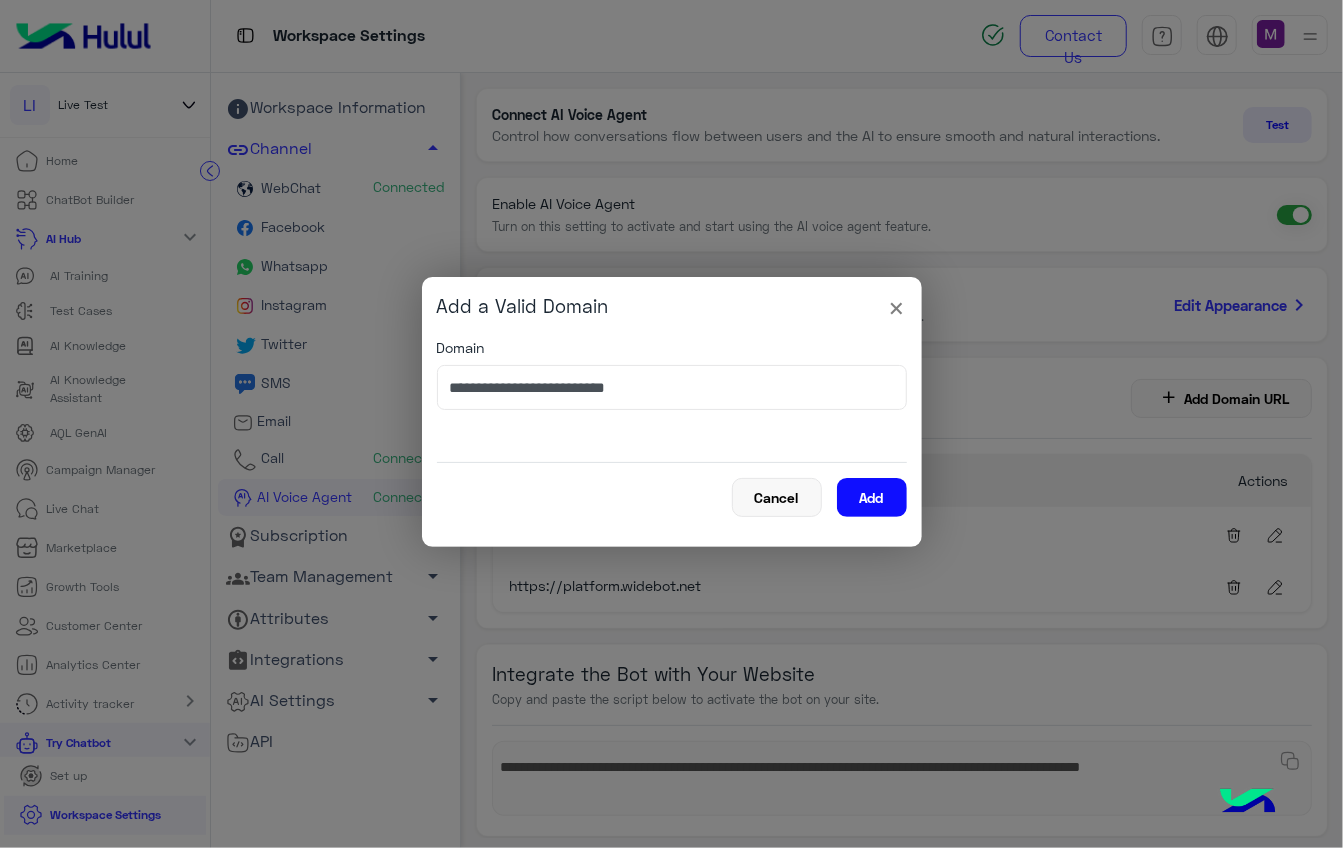 click on "Add" 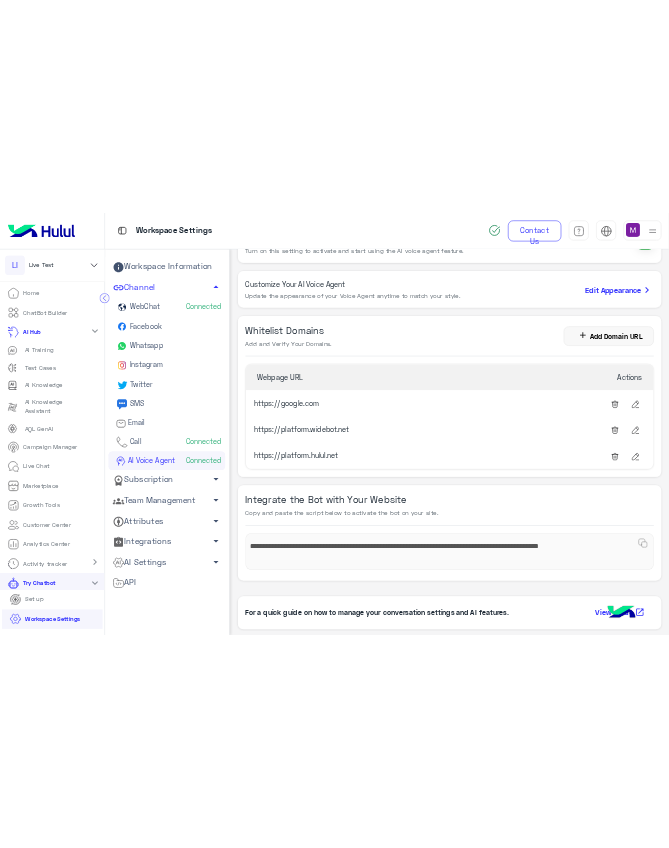 scroll, scrollTop: 0, scrollLeft: 0, axis: both 